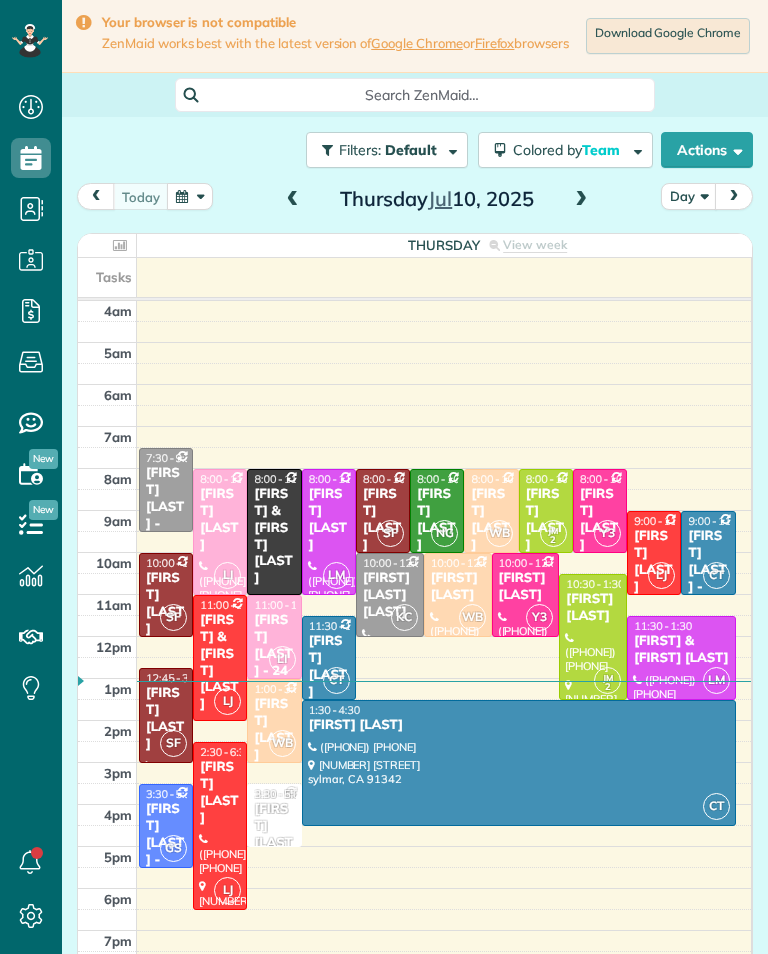 scroll, scrollTop: 0, scrollLeft: 0, axis: both 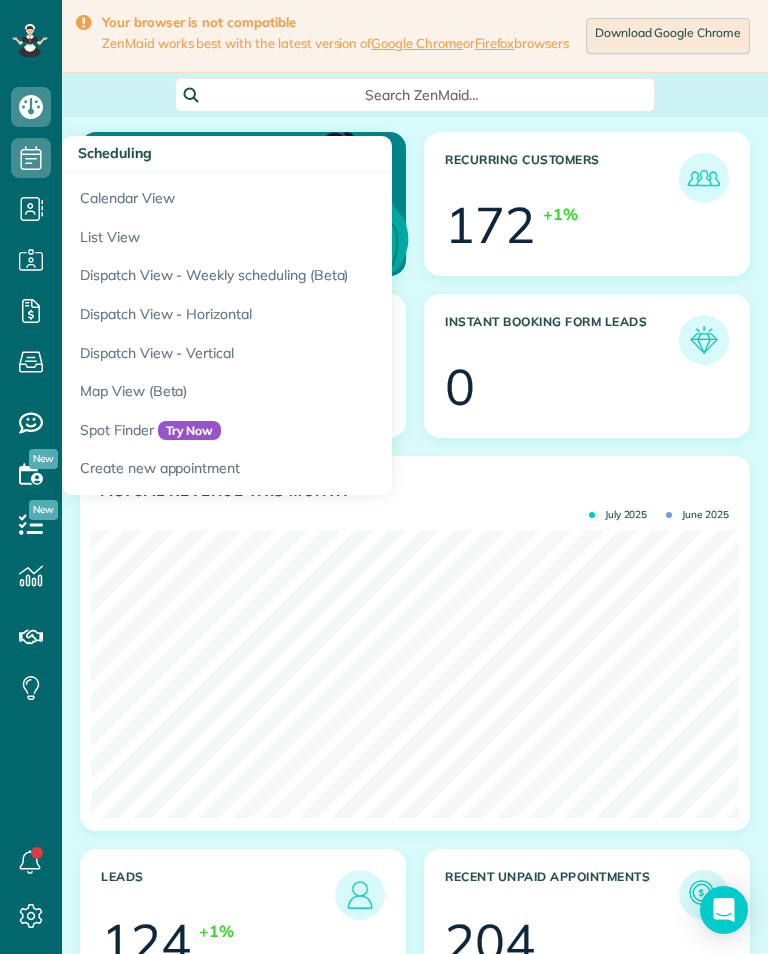 click on "Calendar View" at bounding box center [312, 195] 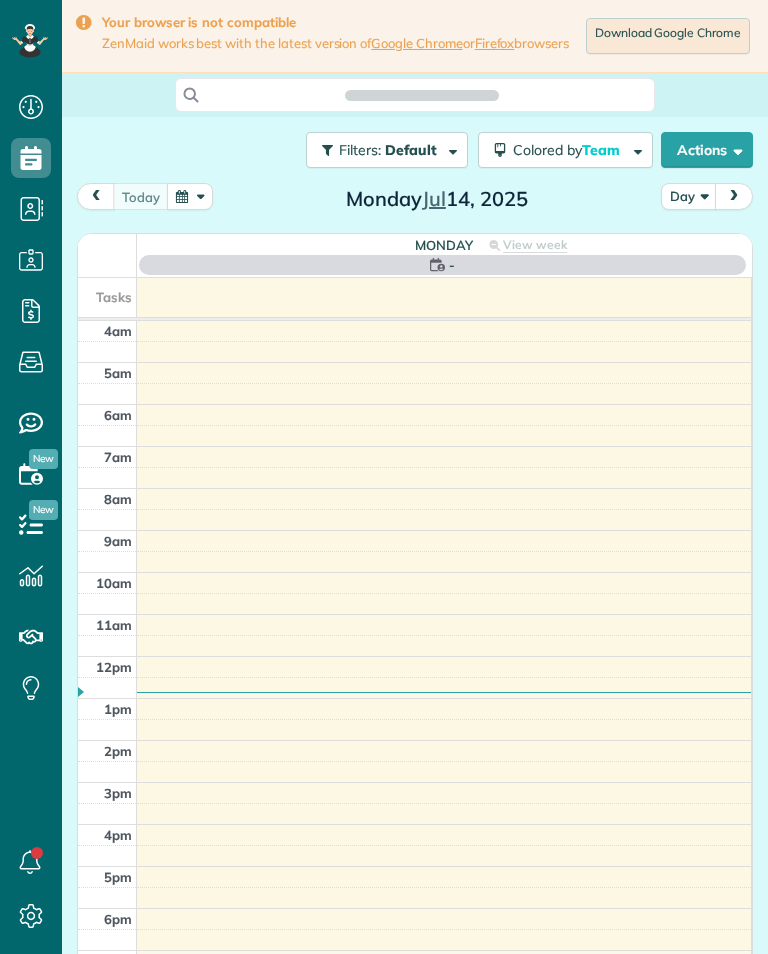 scroll, scrollTop: 0, scrollLeft: 0, axis: both 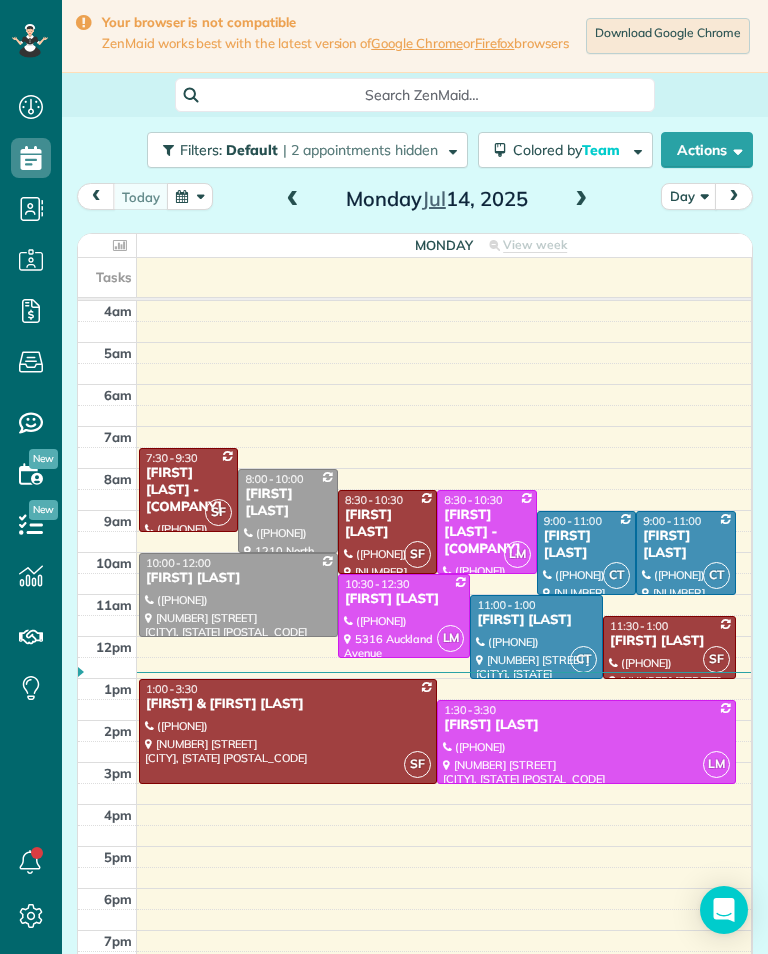 click at bounding box center (581, 200) 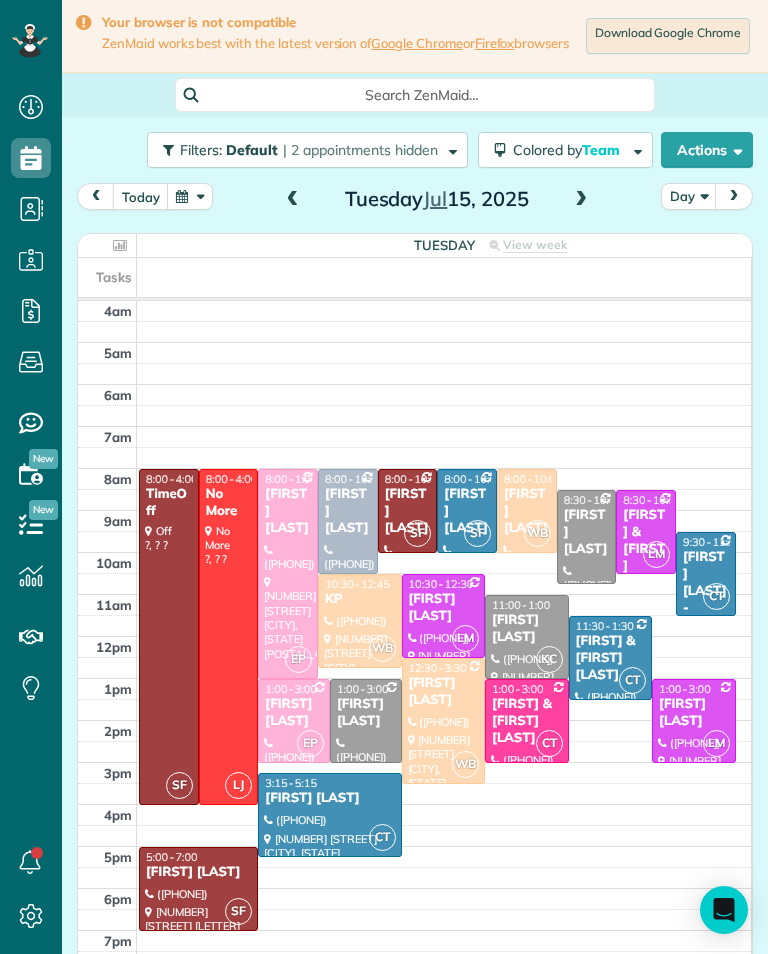 scroll, scrollTop: 985, scrollLeft: 62, axis: both 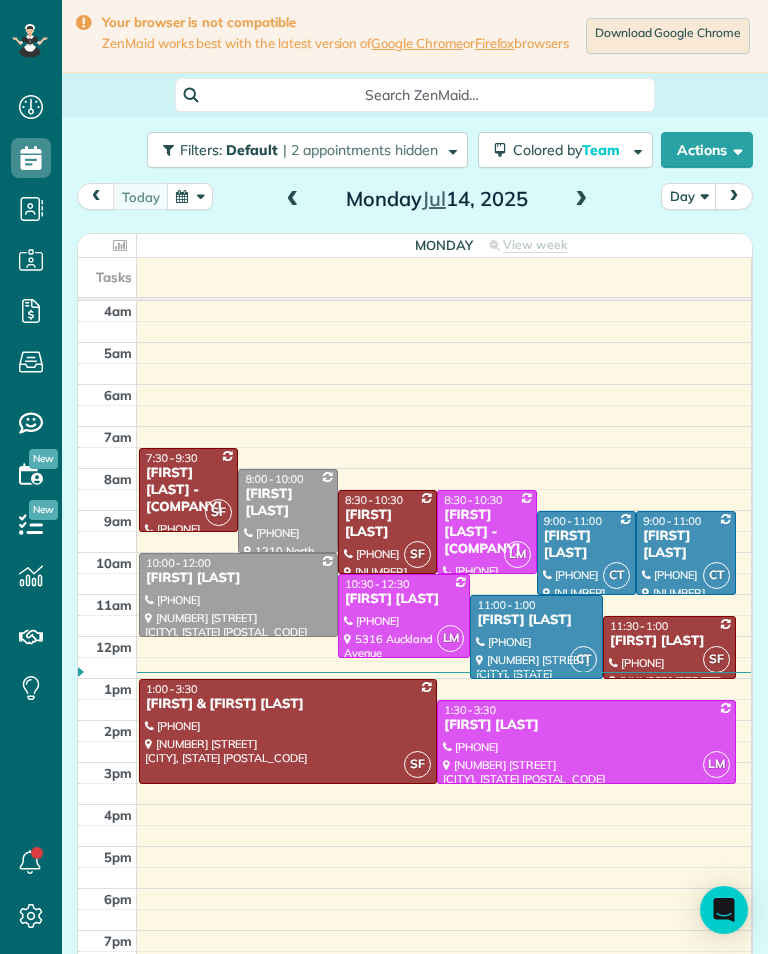 click at bounding box center (581, 200) 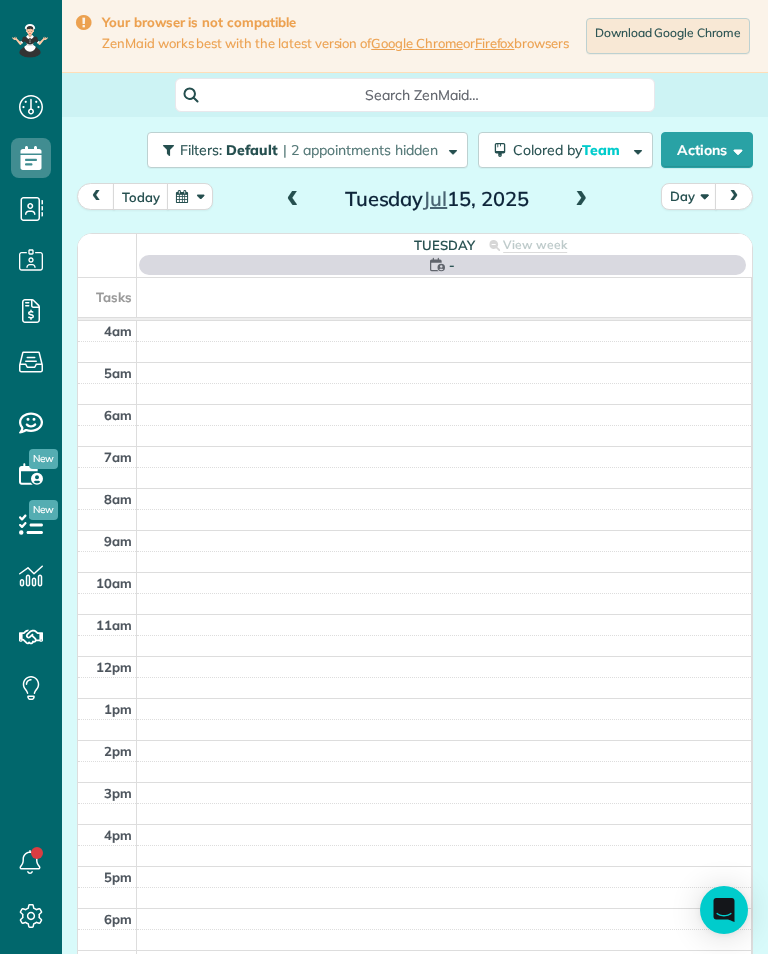 scroll, scrollTop: 985, scrollLeft: 62, axis: both 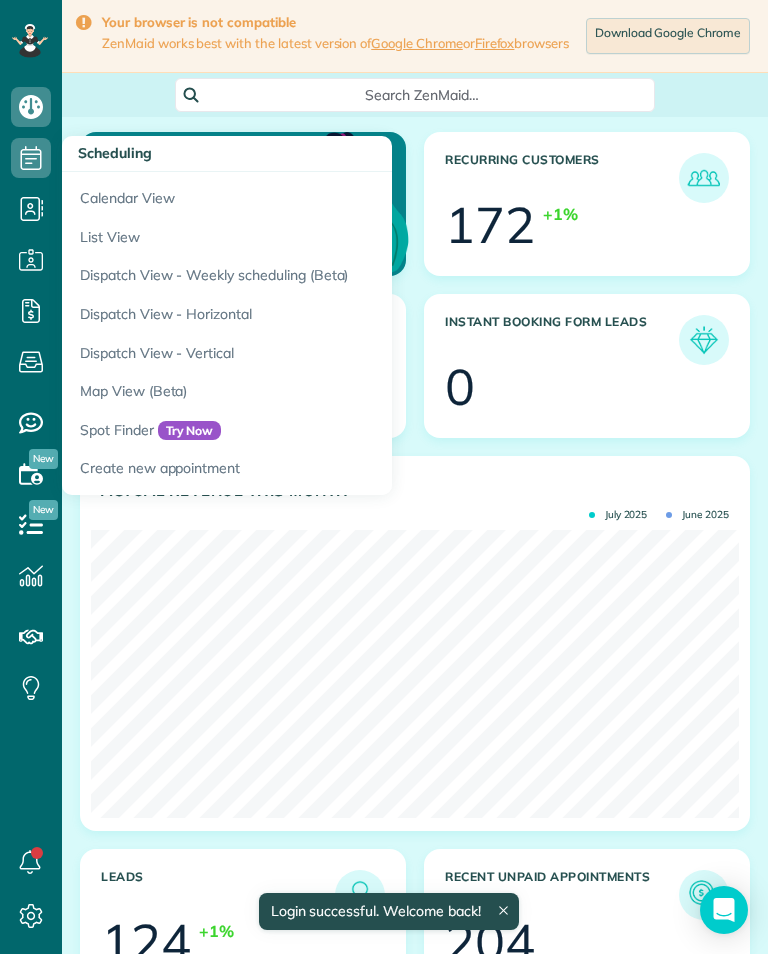 click on "Calendar View" at bounding box center [312, 195] 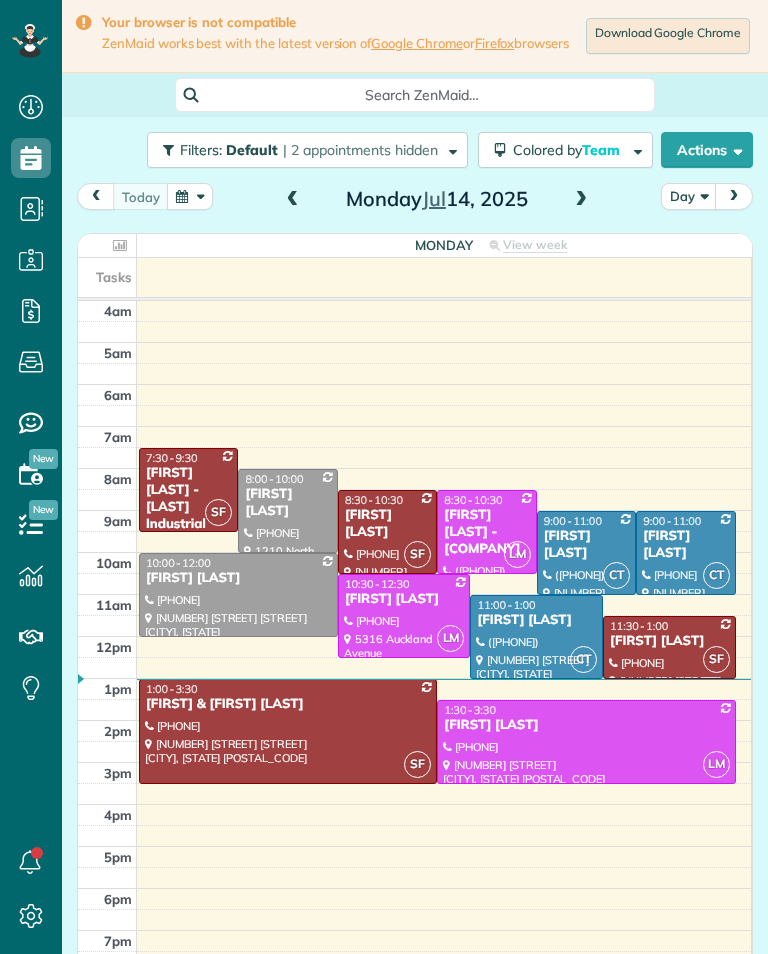 scroll, scrollTop: 0, scrollLeft: 0, axis: both 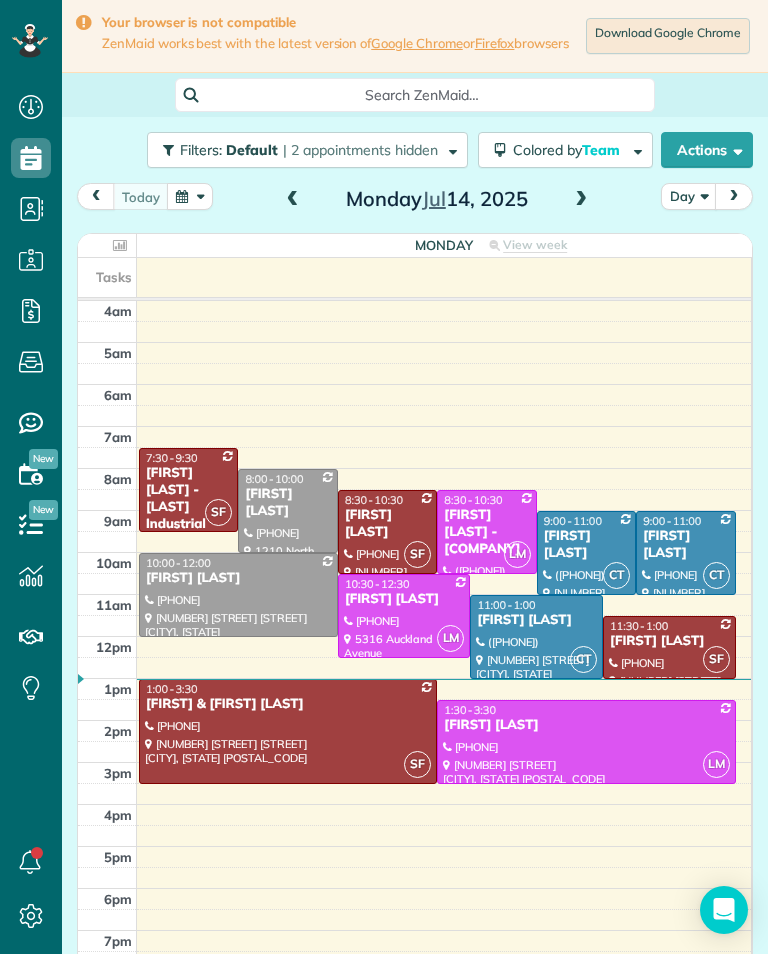click at bounding box center [581, 200] 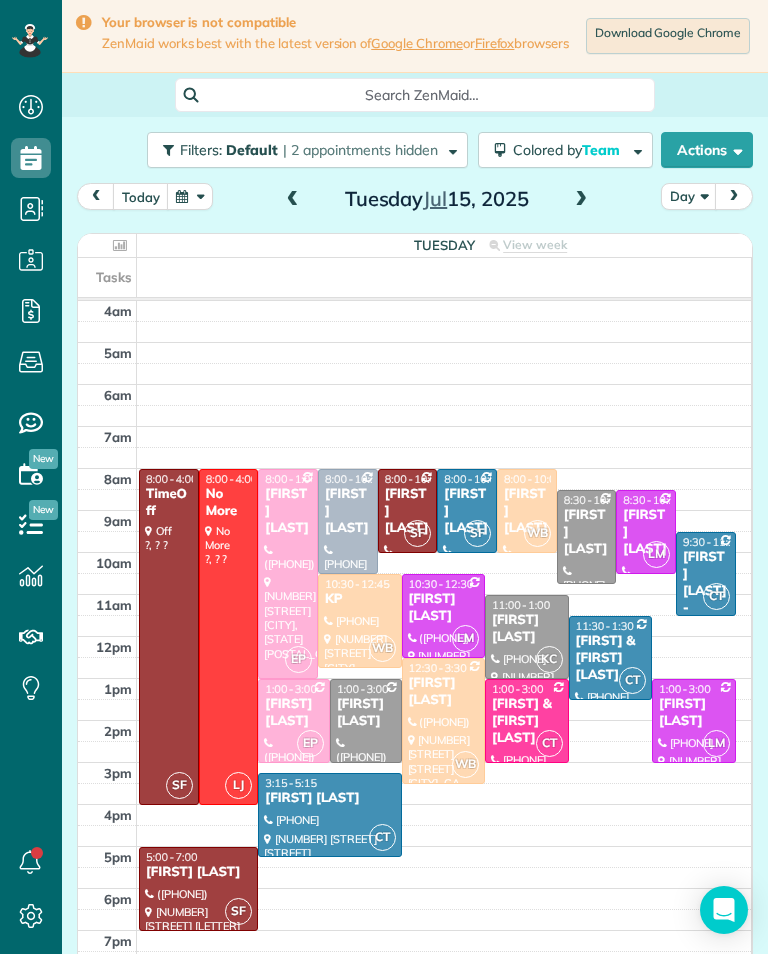 click on "[FIRST] [LAST]" at bounding box center (348, 511) 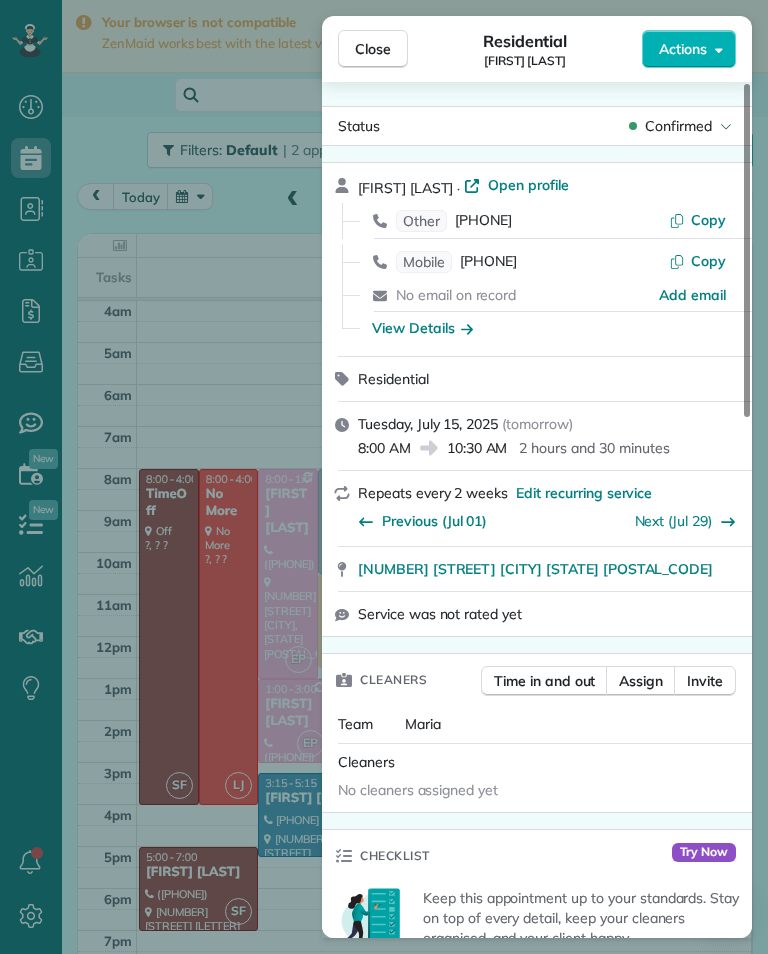 click on "[PHONE]" at bounding box center (488, 262) 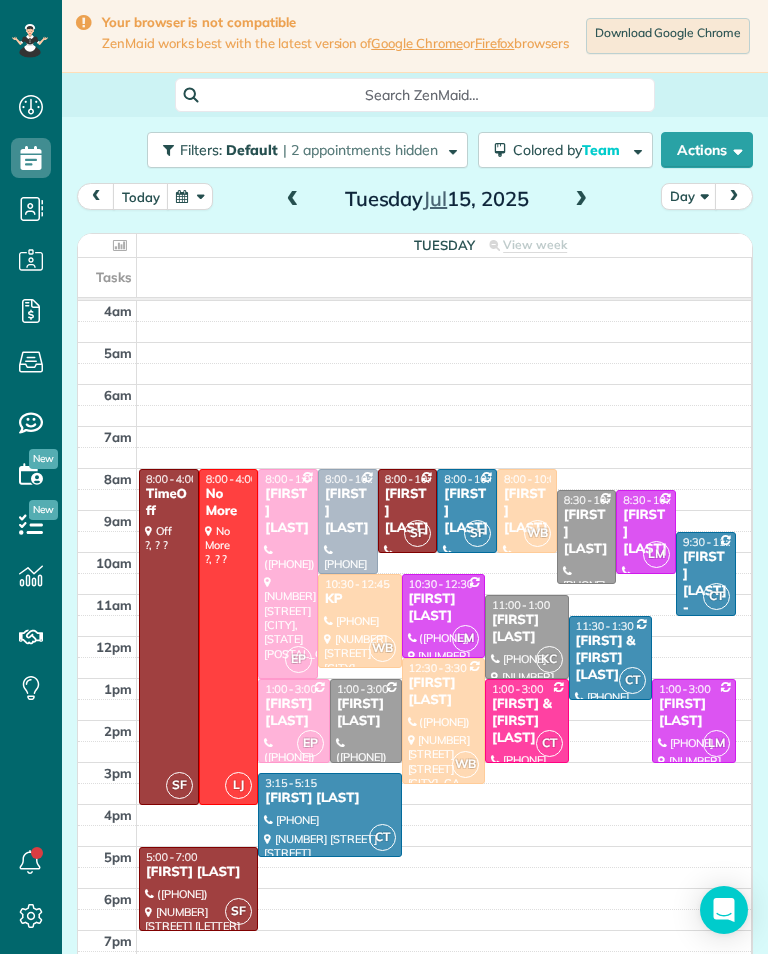click on "[FIRST] [LAST]" at bounding box center (329, 798) 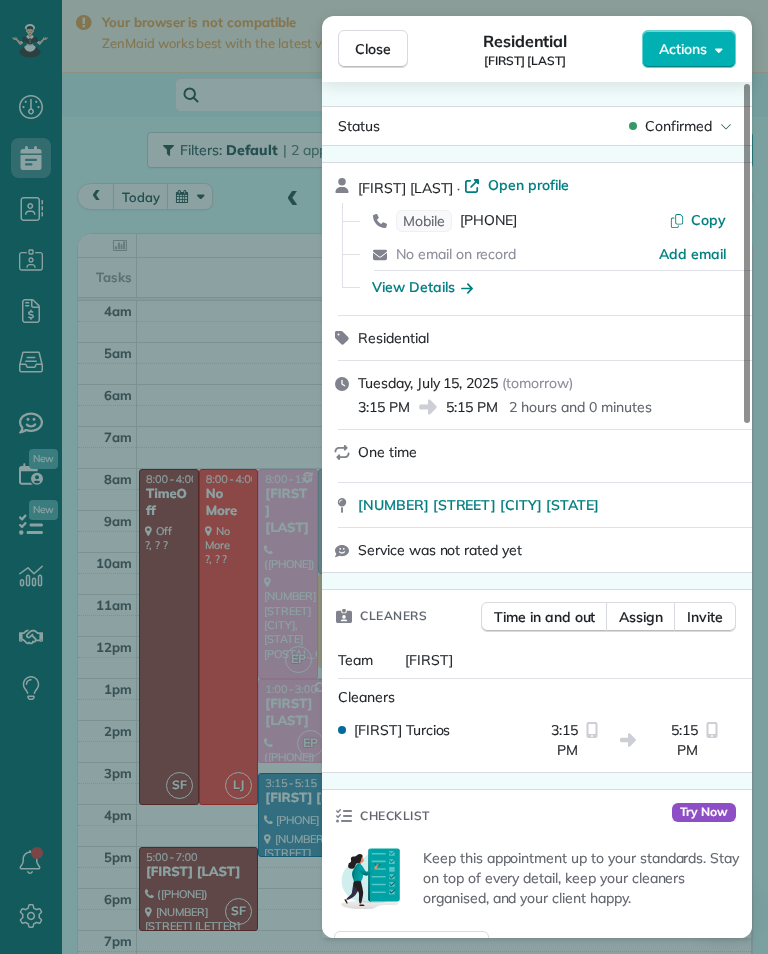 click on "[PHONE]" at bounding box center [488, 221] 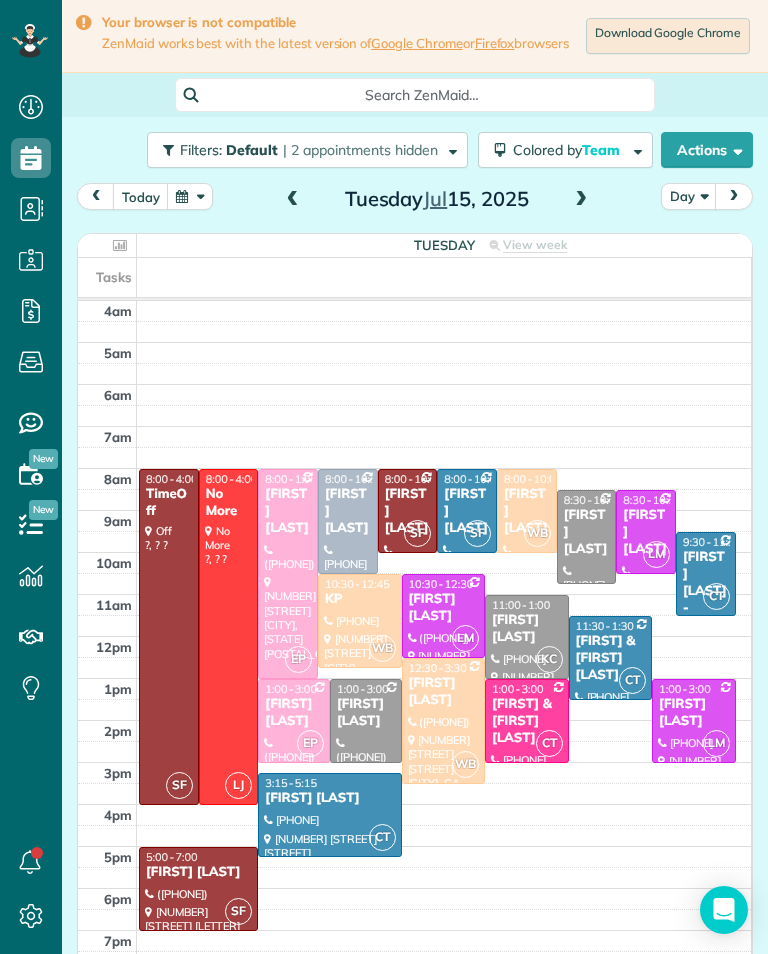 click on "[FIRST] & [FIRST] [LAST]" at bounding box center (527, 721) 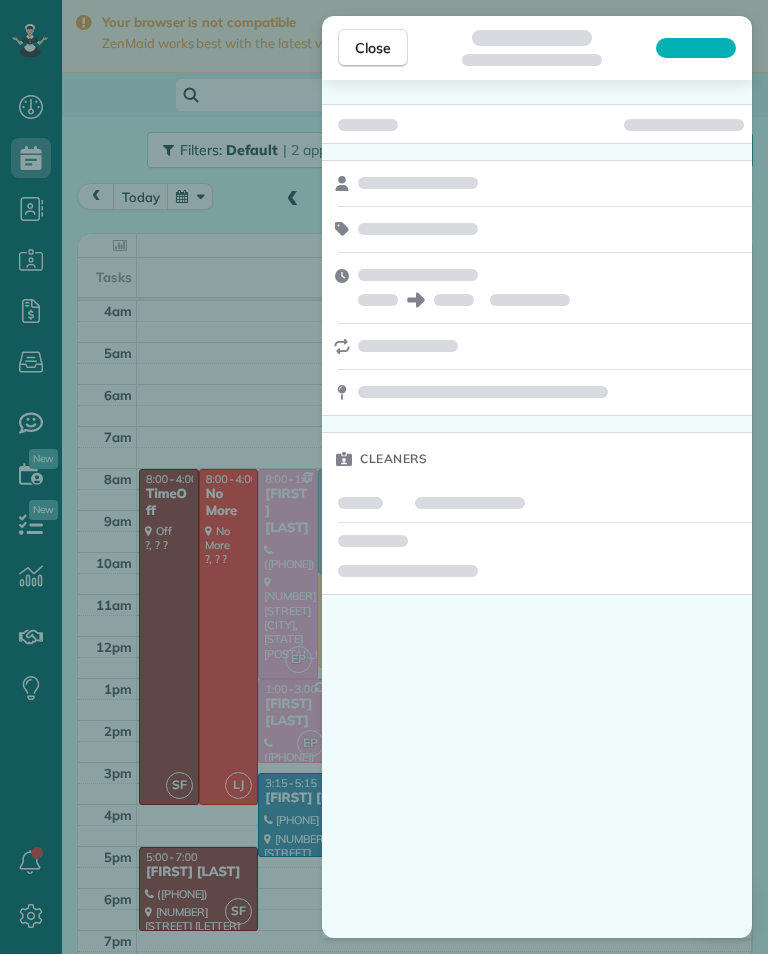 click on "Close   Cleaners" at bounding box center [384, 477] 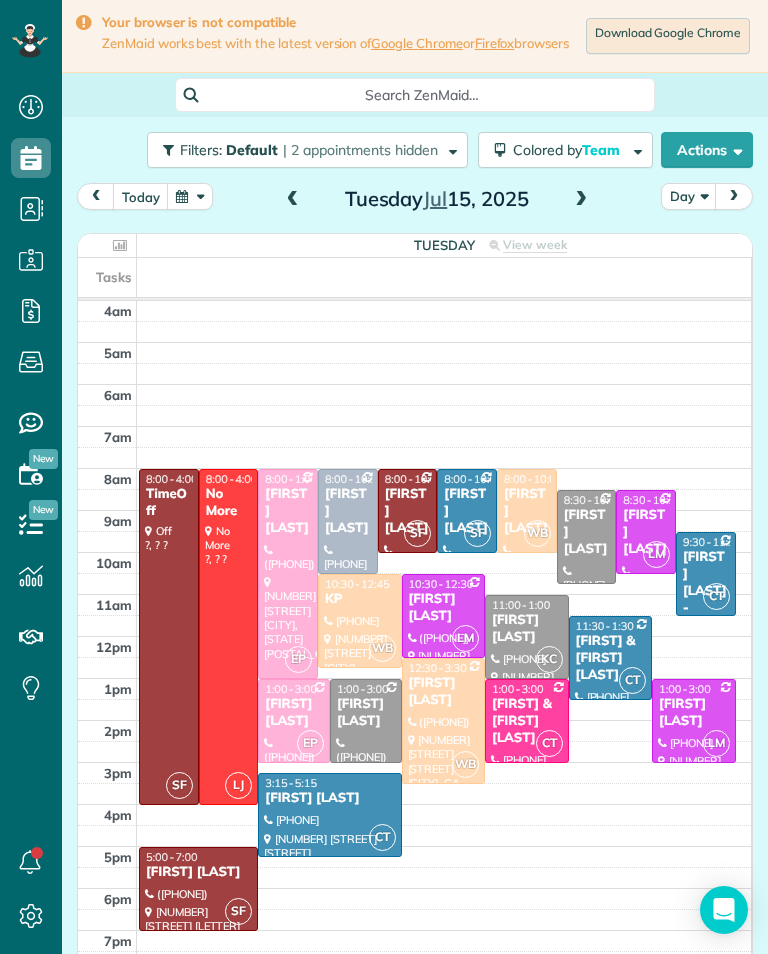 click on "[FIRST] [LAST]" at bounding box center [444, 608] 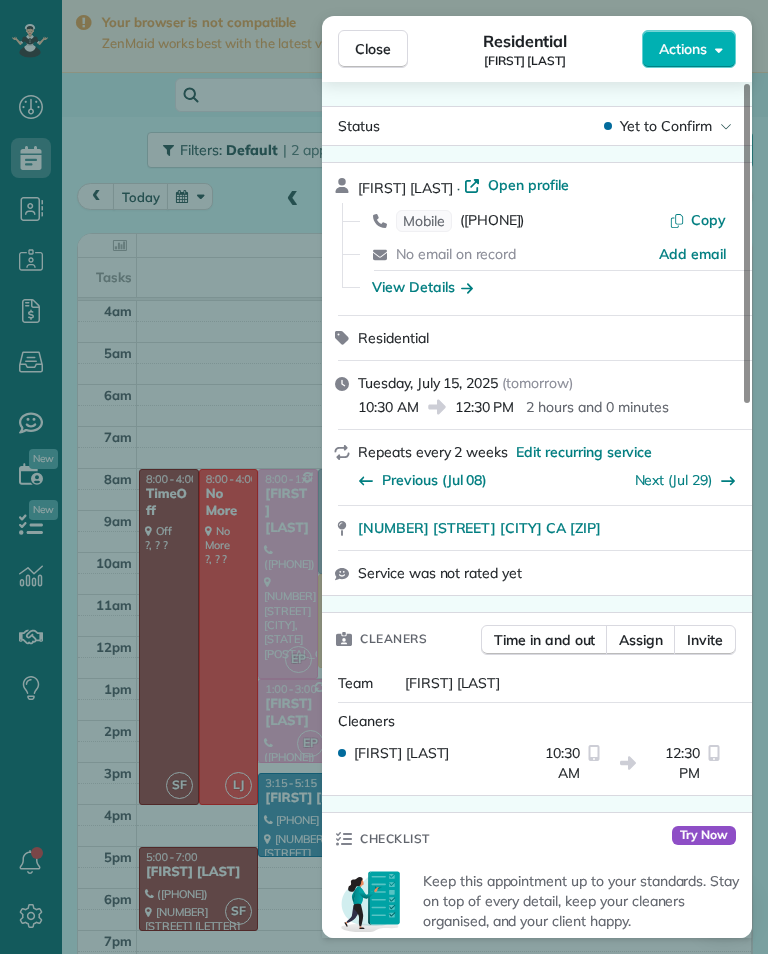 click on "([PHONE])" at bounding box center [492, 221] 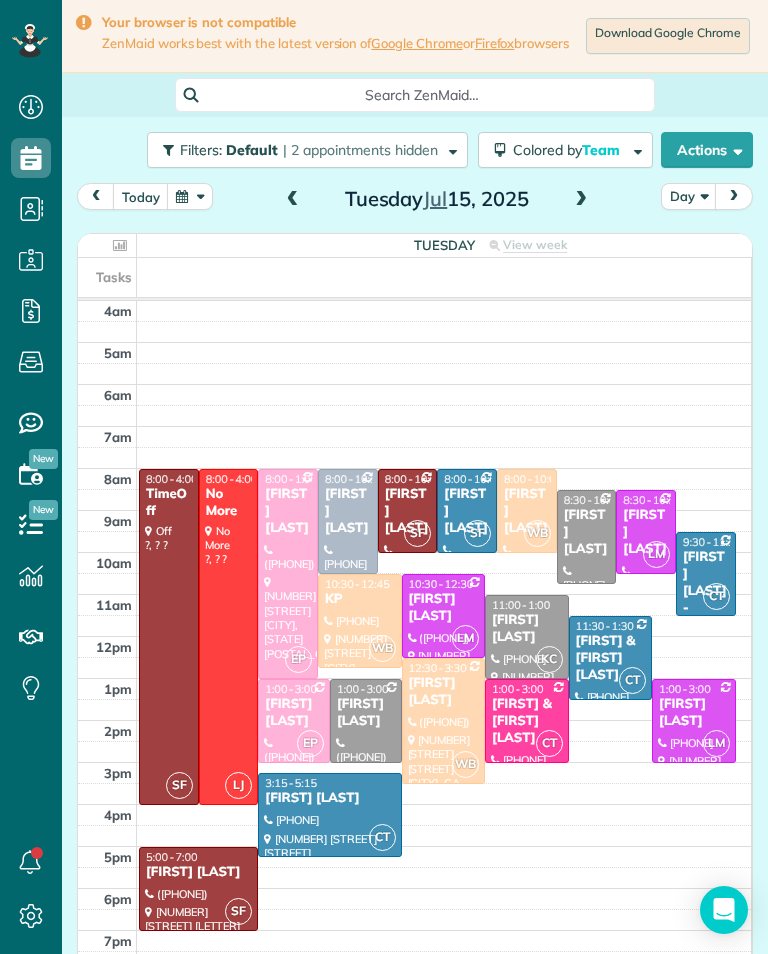 click on "[FIRST] [LAST]" at bounding box center [694, 713] 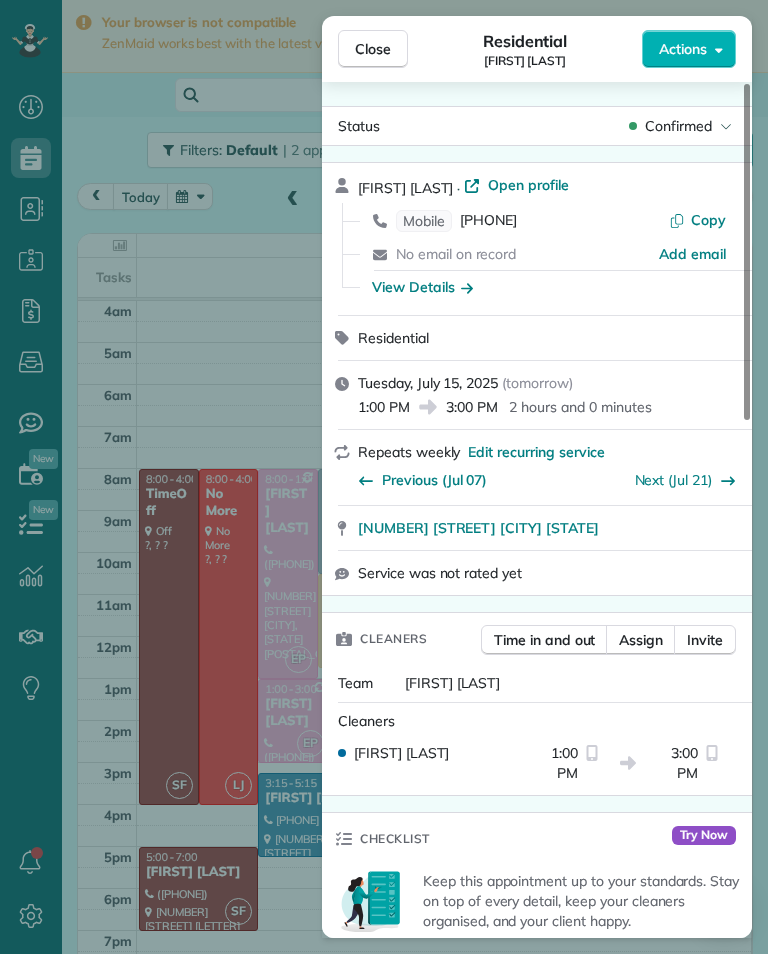 click on "[PHONE]" at bounding box center (488, 221) 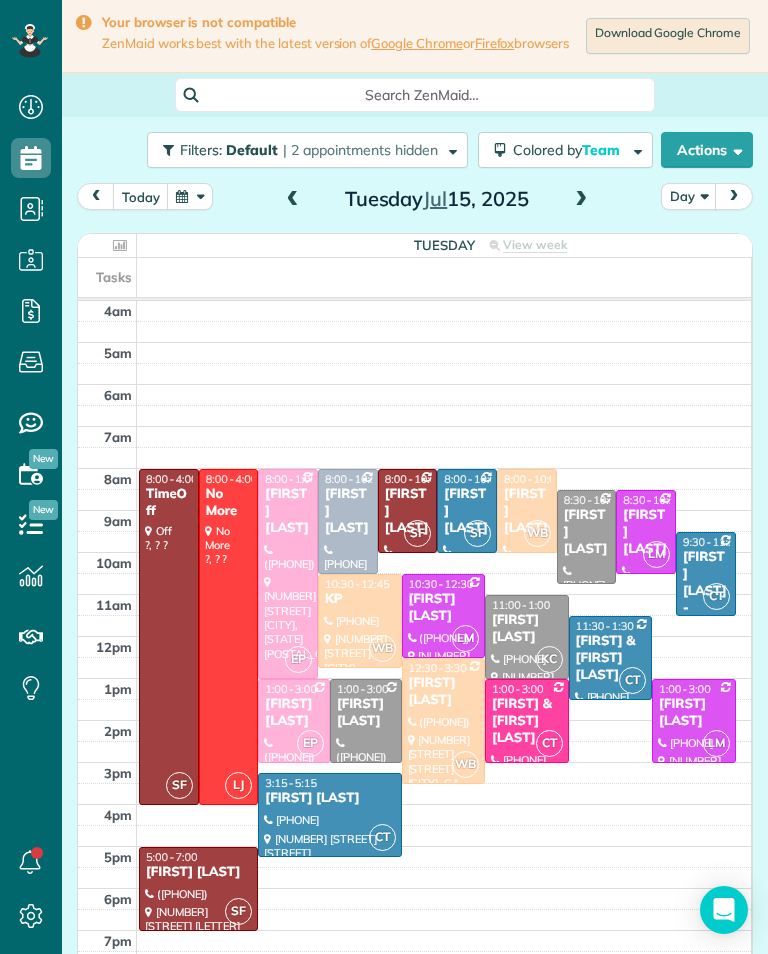 click on "[FIRST] [LAST]" at bounding box center [587, 532] 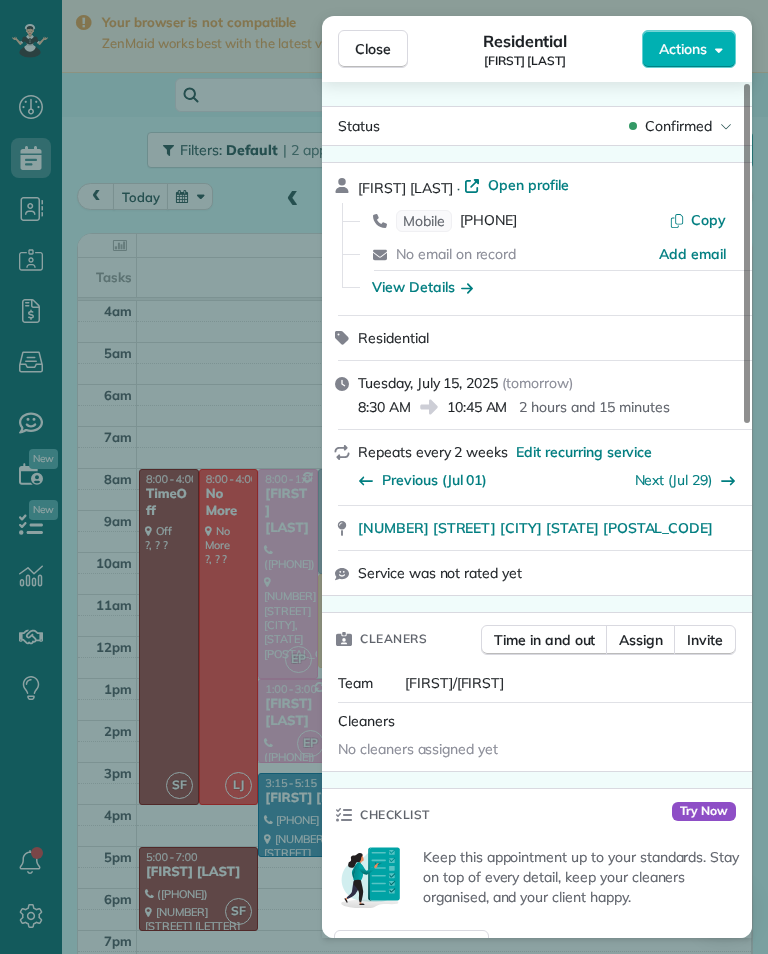 click on "[PHONE]" at bounding box center (488, 221) 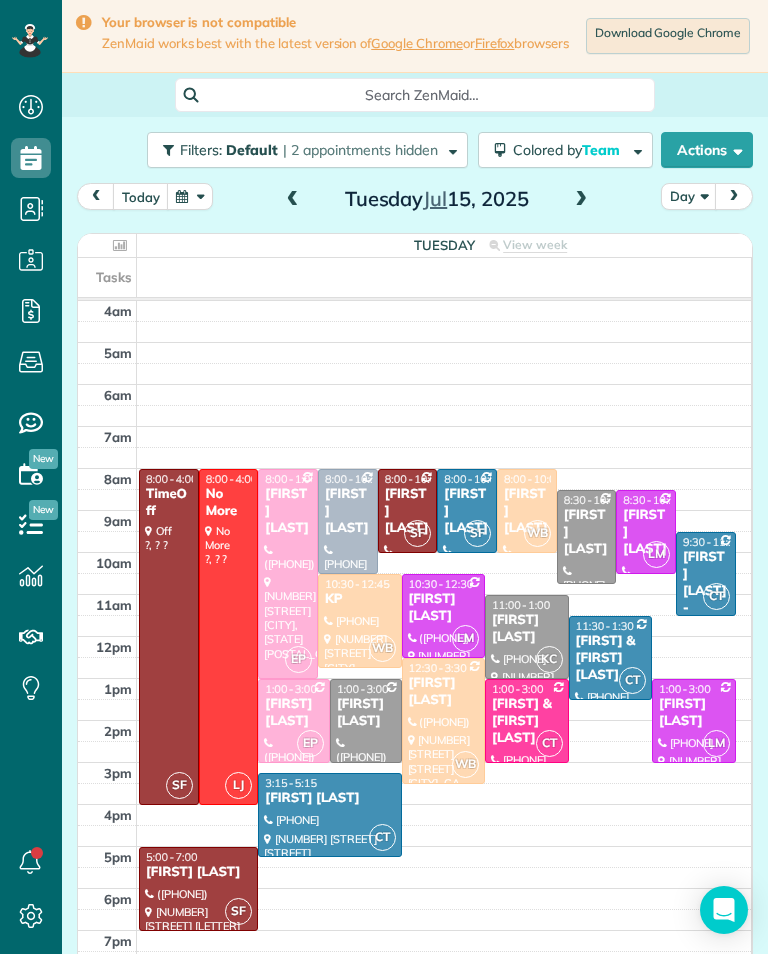 click on "[FIRST] [LAST]" at bounding box center (527, 629) 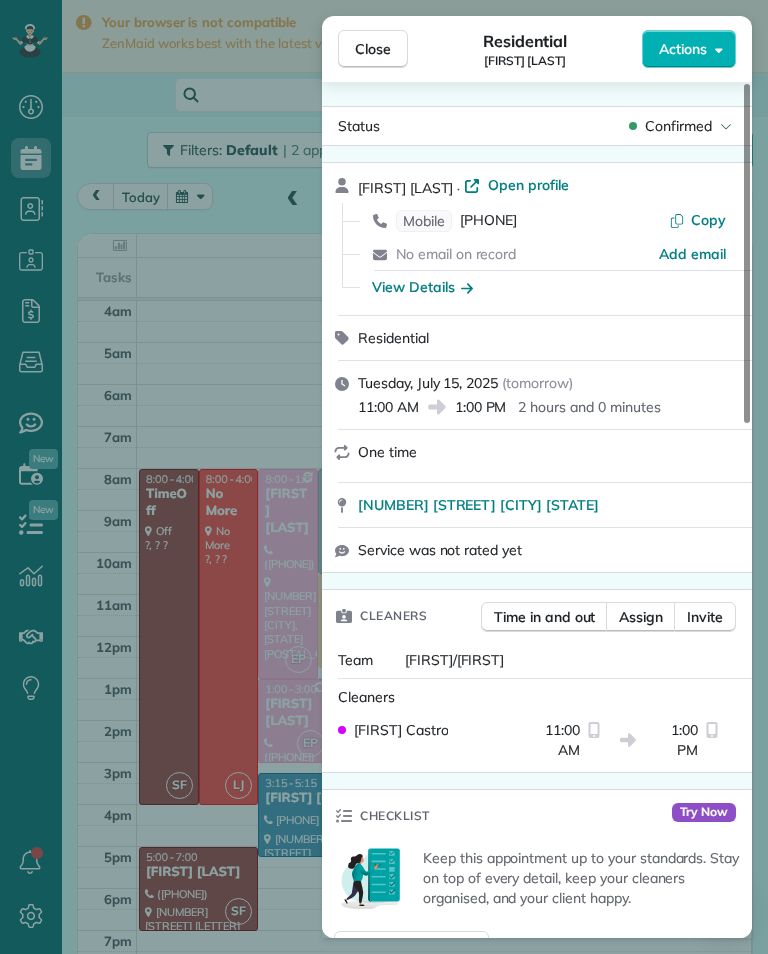 click on "[PHONE]" at bounding box center [488, 221] 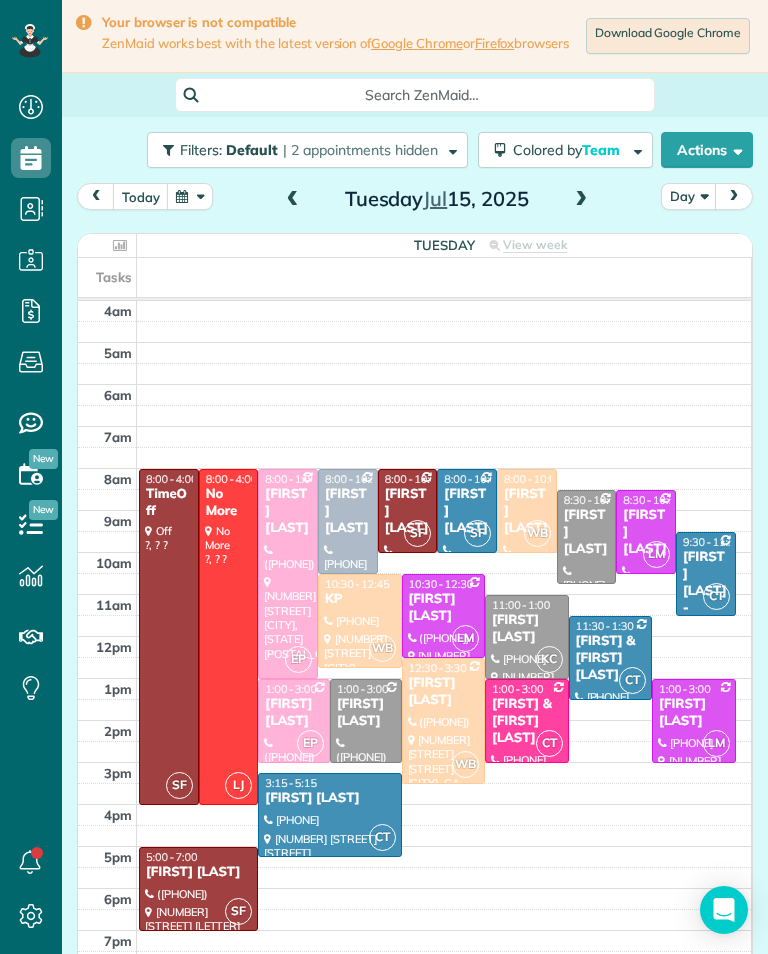 click on "[FIRST] [LAST]" at bounding box center [646, 532] 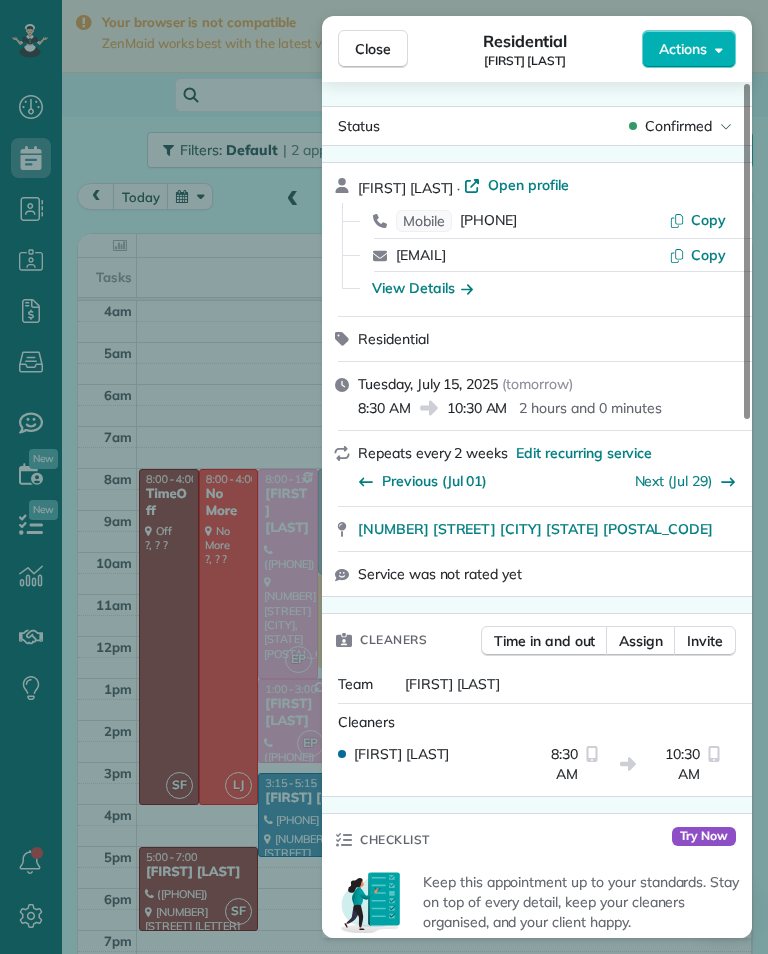 click on "[PHONE]" at bounding box center [488, 221] 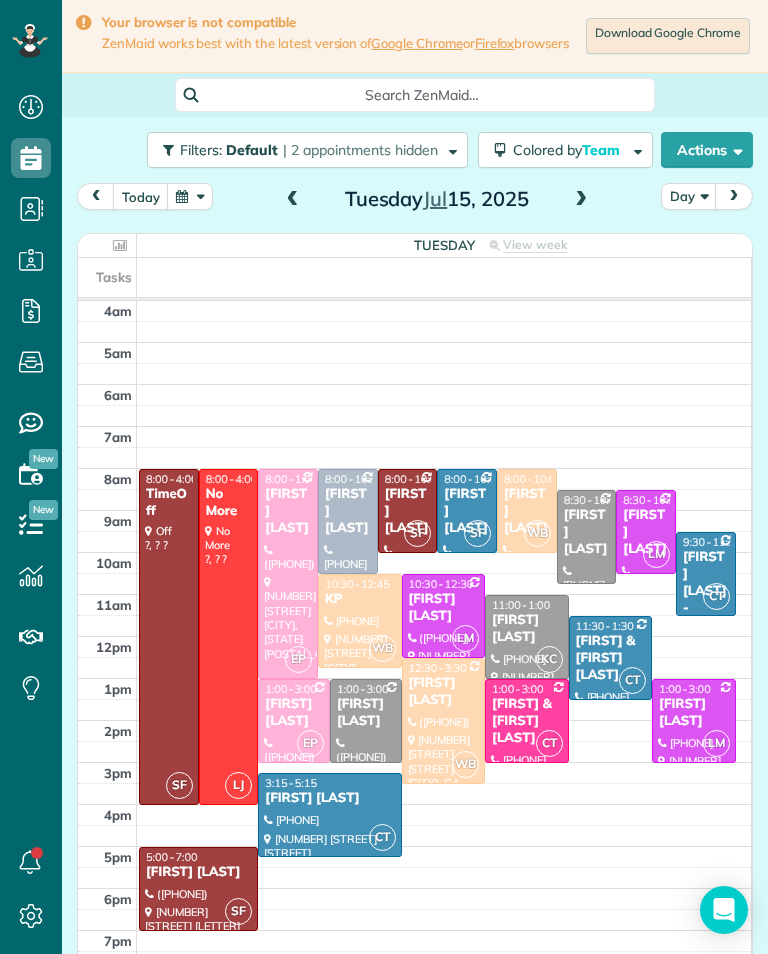 click on "[FIRST] [LAST]" at bounding box center [366, 713] 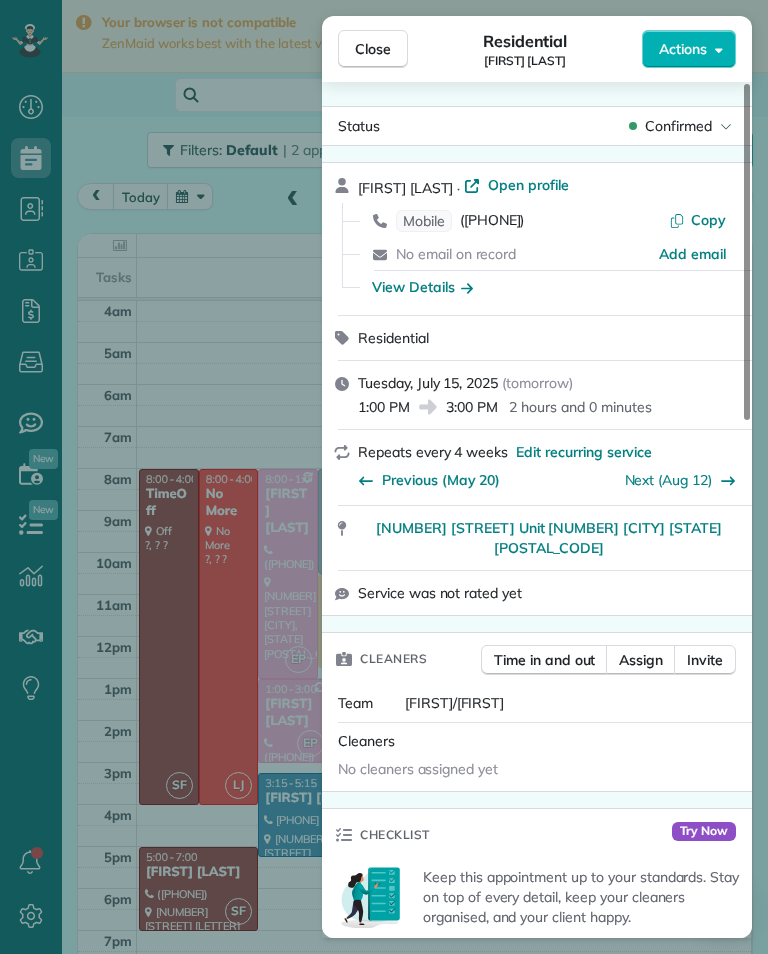 click on "No email on record" at bounding box center [527, 254] 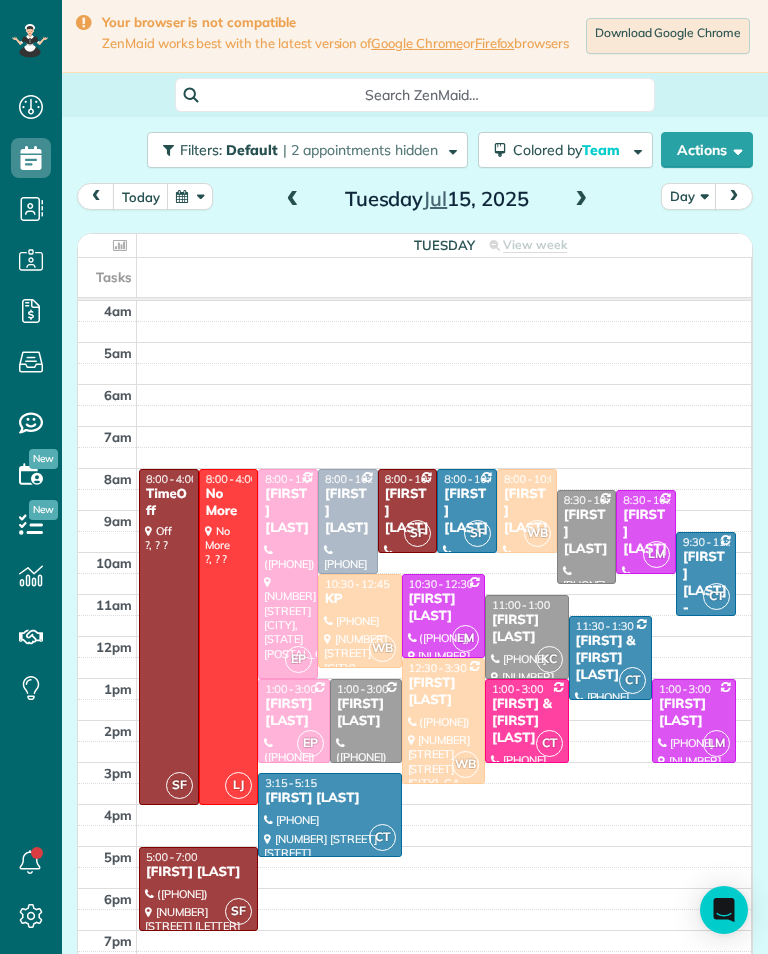 scroll, scrollTop: 985, scrollLeft: 62, axis: both 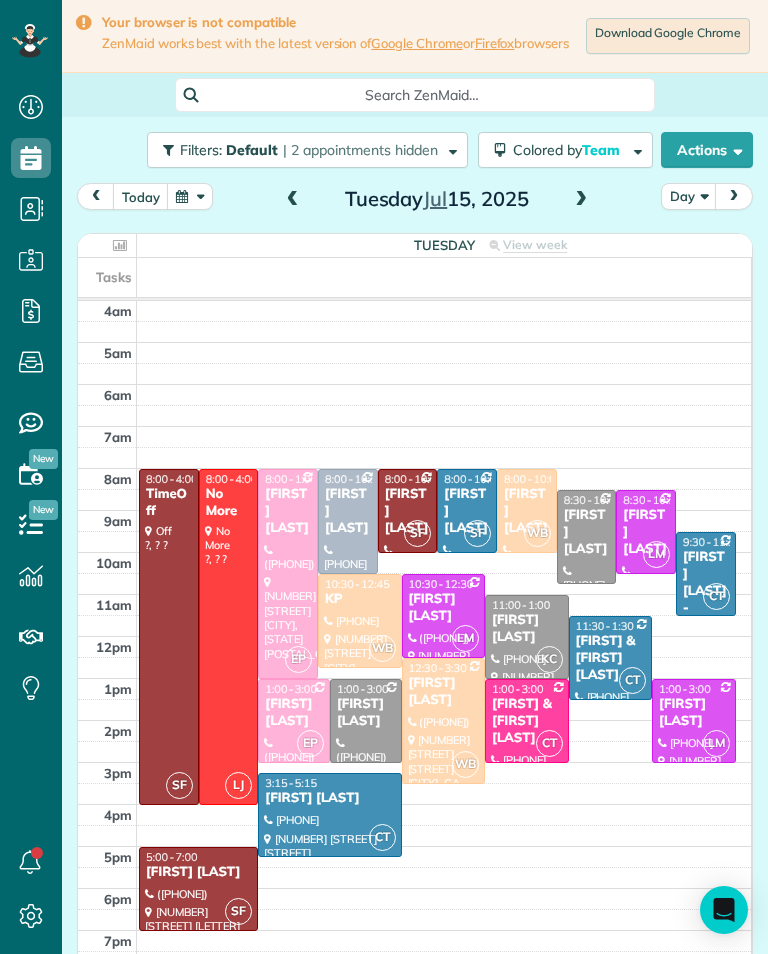 click at bounding box center (581, 200) 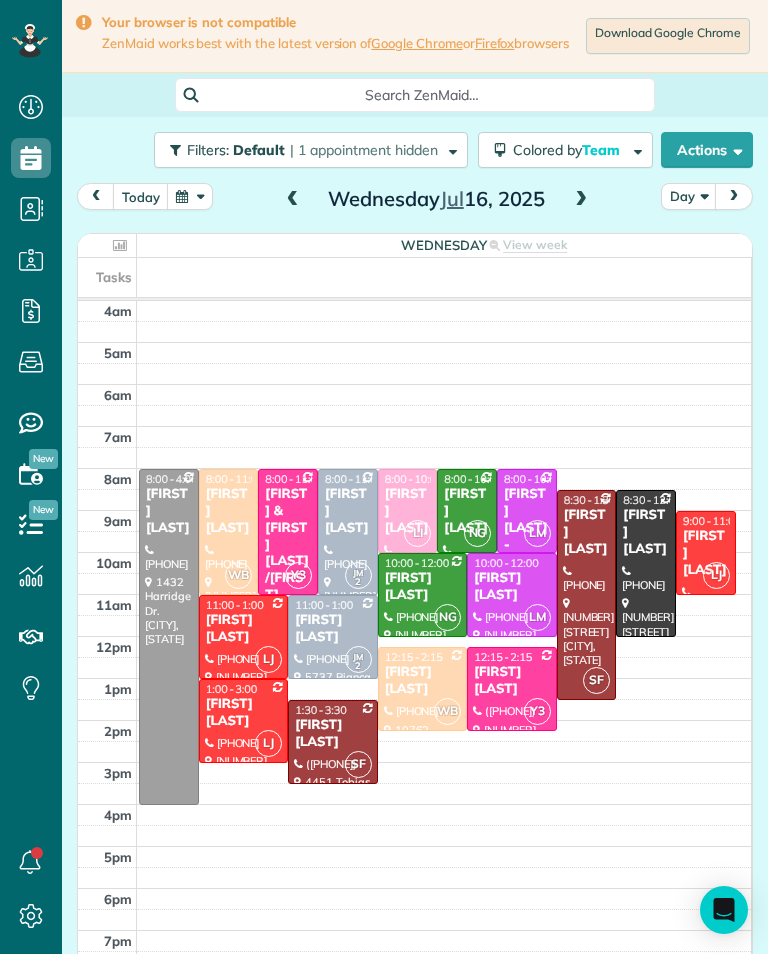 click at bounding box center [293, 200] 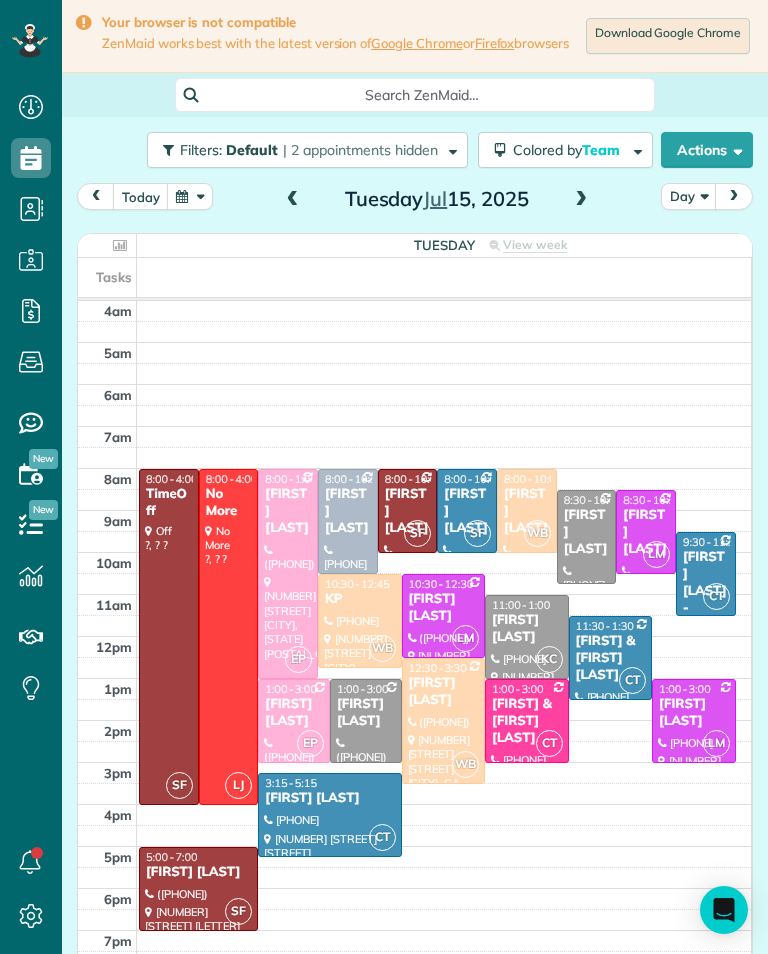 scroll, scrollTop: 985, scrollLeft: 62, axis: both 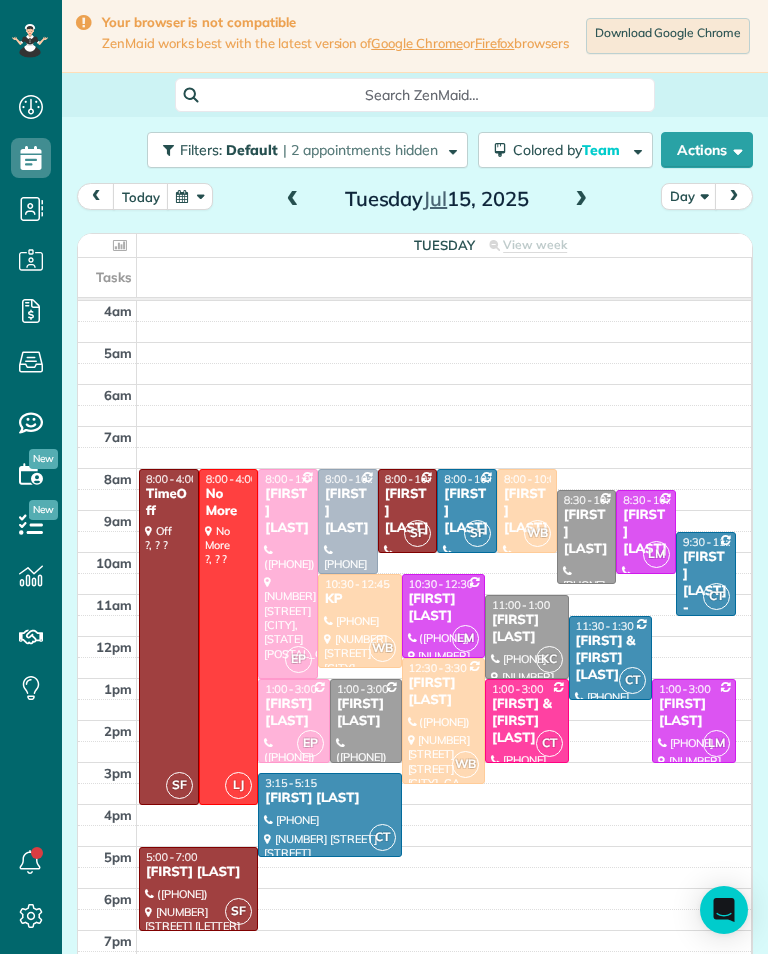 click at bounding box center [581, 200] 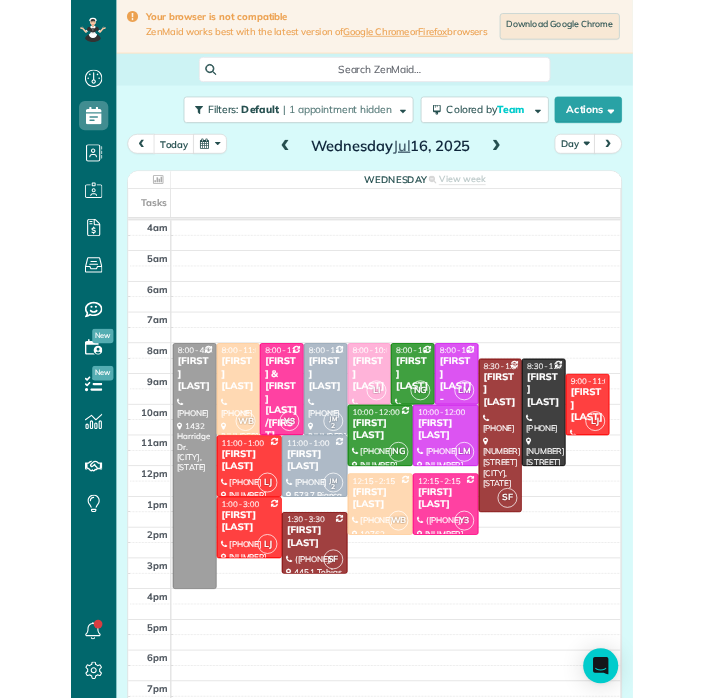 scroll, scrollTop: 985, scrollLeft: 62, axis: both 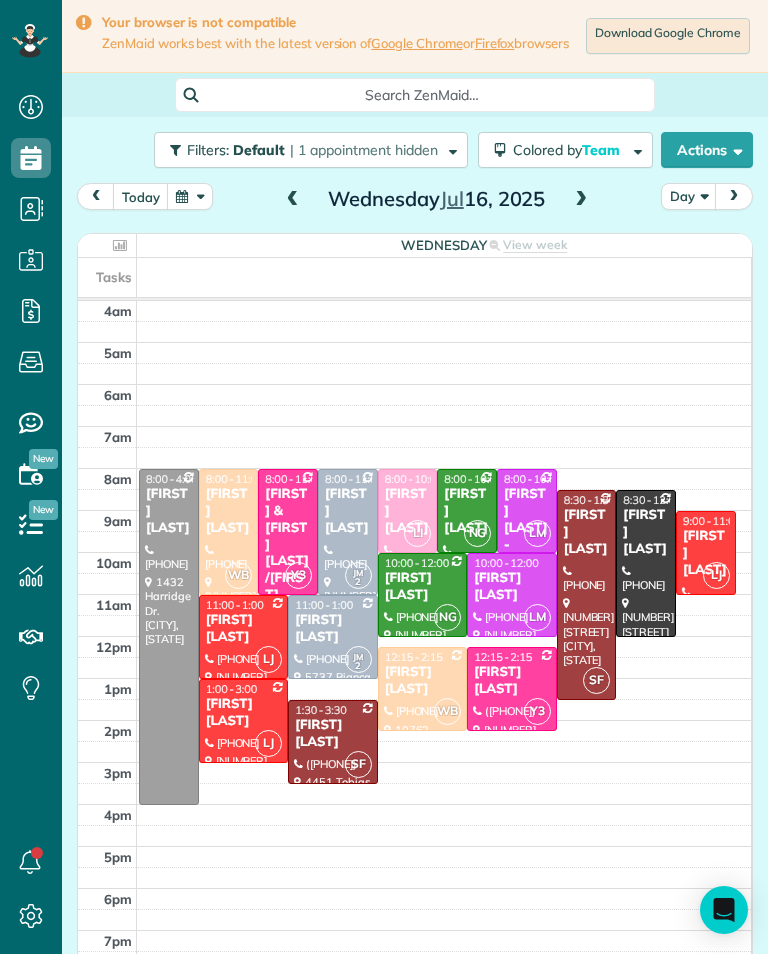 click at bounding box center (293, 200) 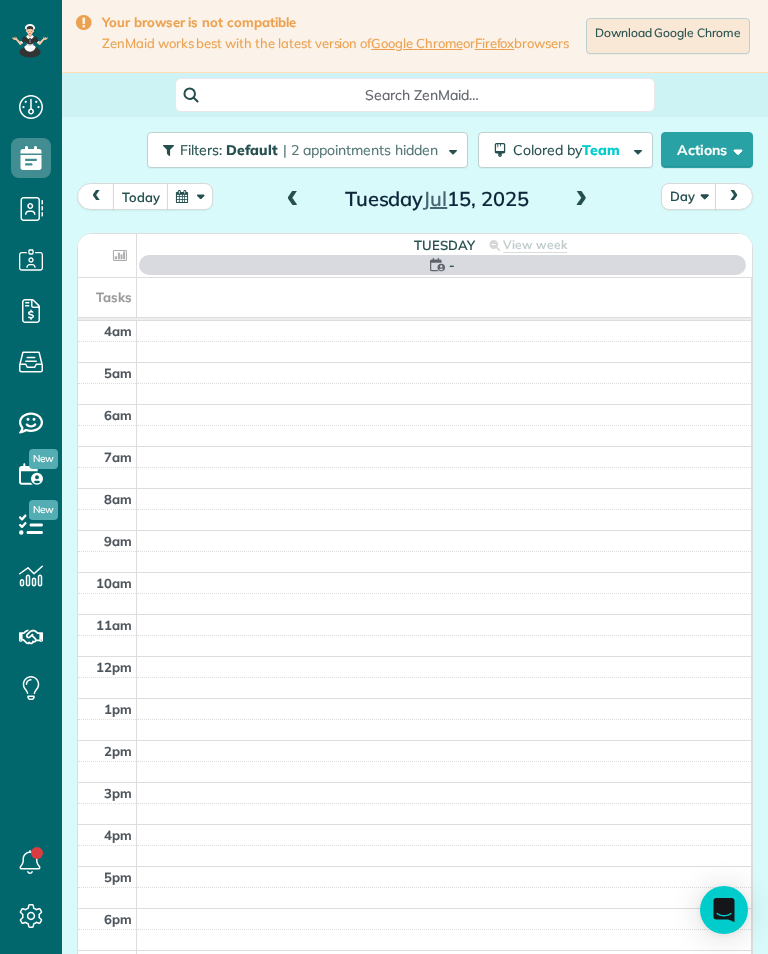 click at bounding box center [293, 200] 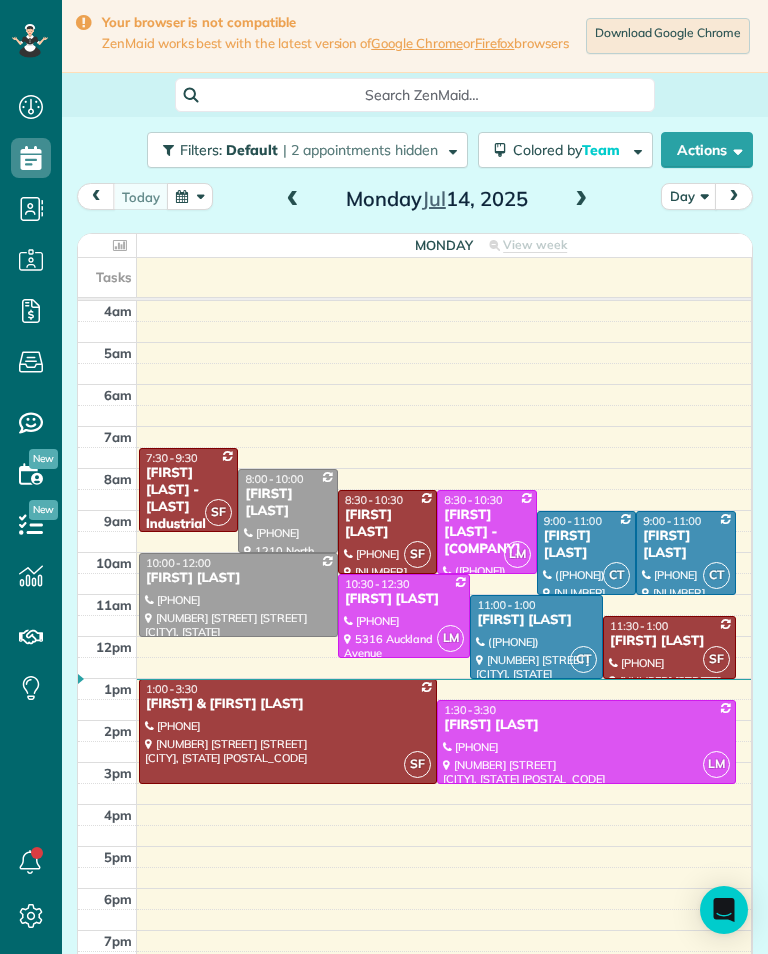 click at bounding box center [581, 200] 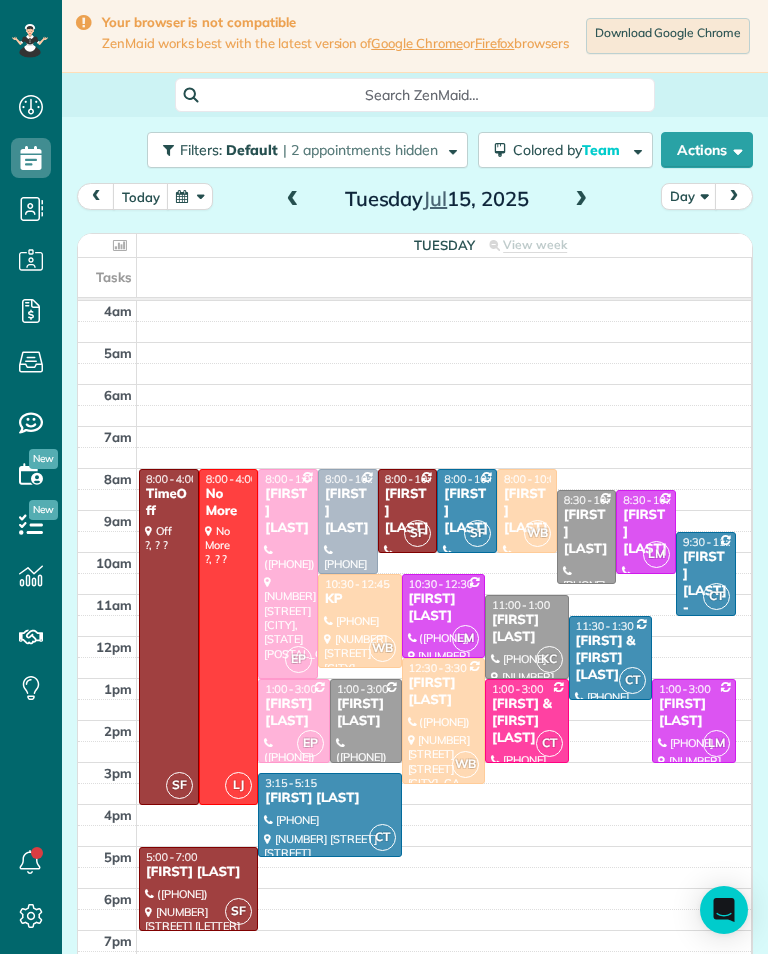scroll, scrollTop: 985, scrollLeft: 62, axis: both 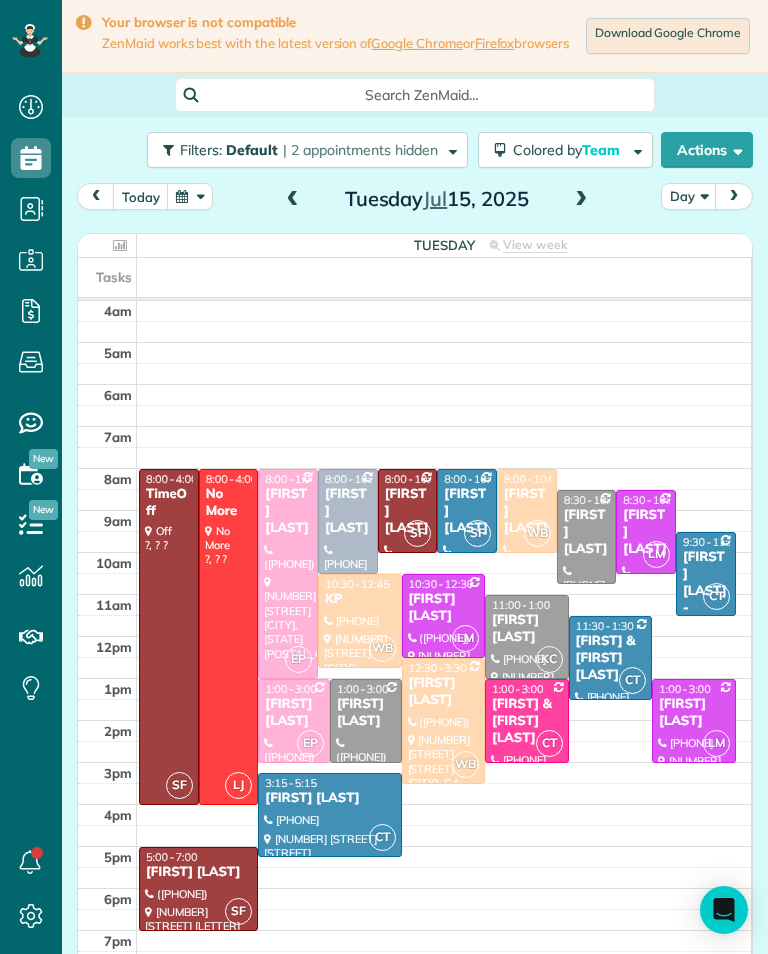 click at bounding box center (190, 196) 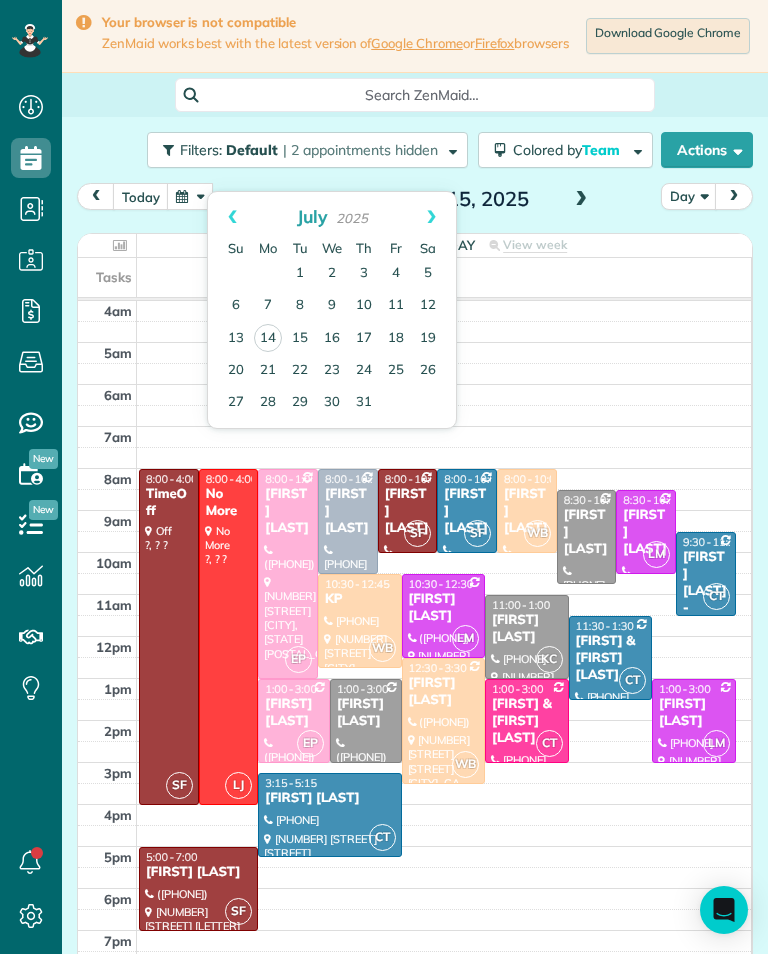 click on "21" at bounding box center [268, 371] 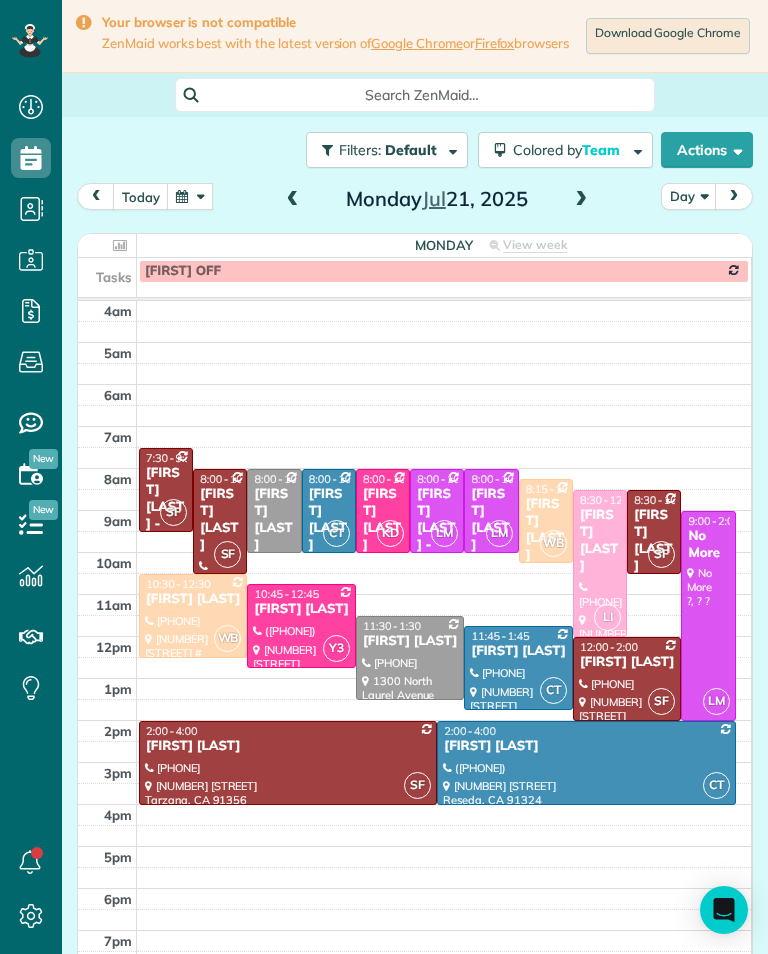click at bounding box center [190, 196] 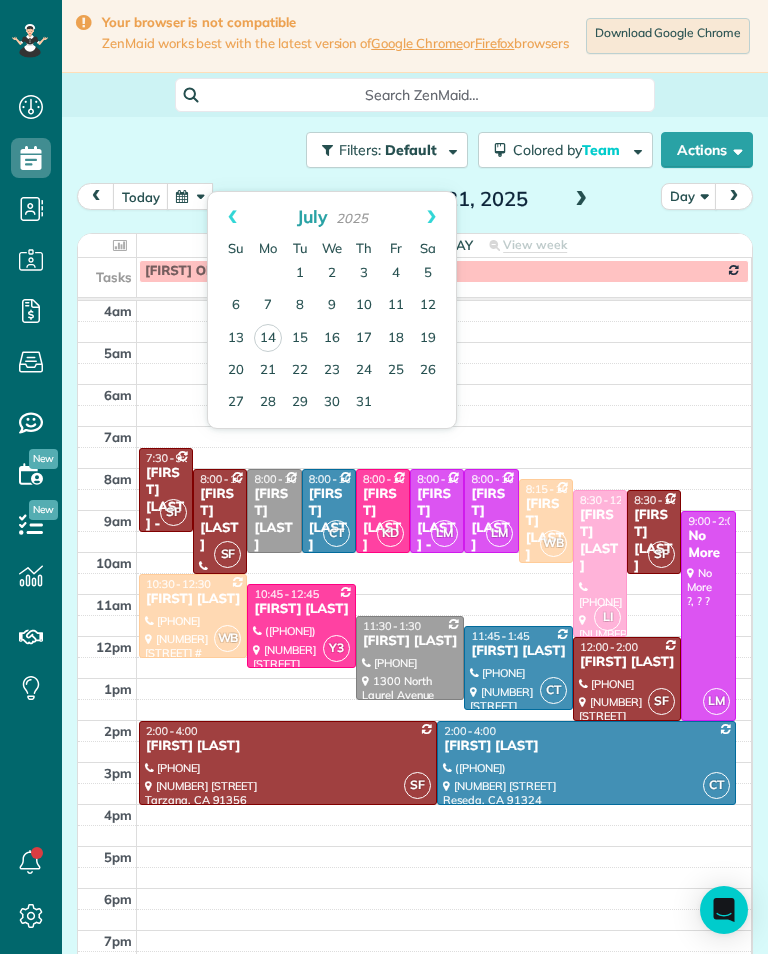 click on "15" at bounding box center (300, 339) 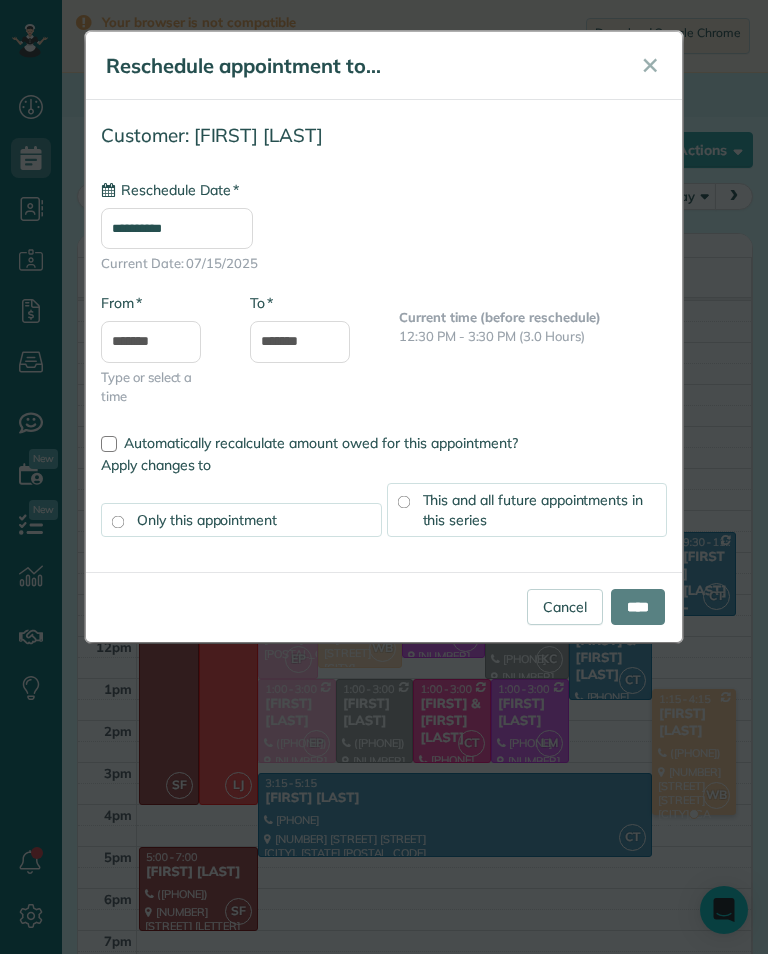 click on "**********" at bounding box center [177, 228] 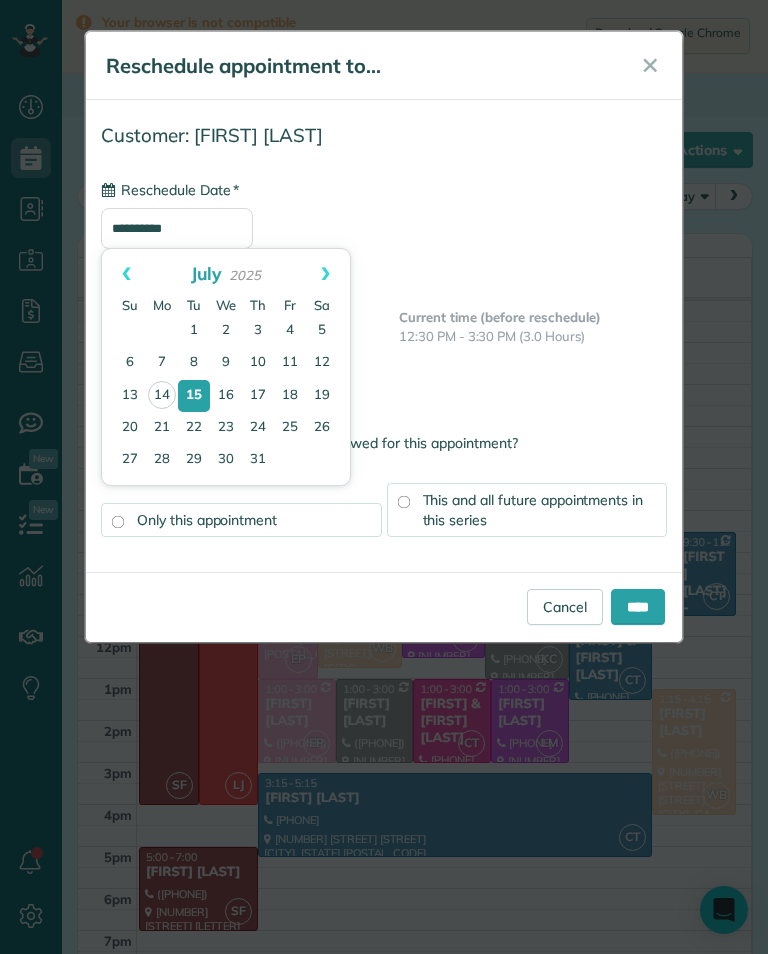 click on "21" at bounding box center [162, 428] 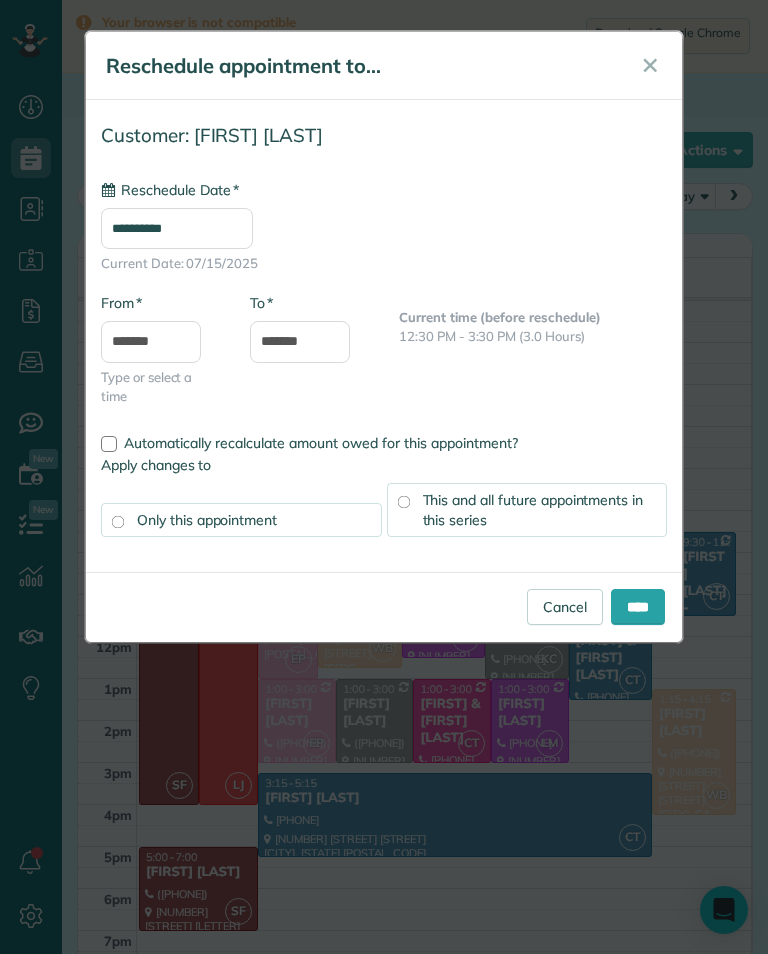 click on "****" at bounding box center [638, 607] 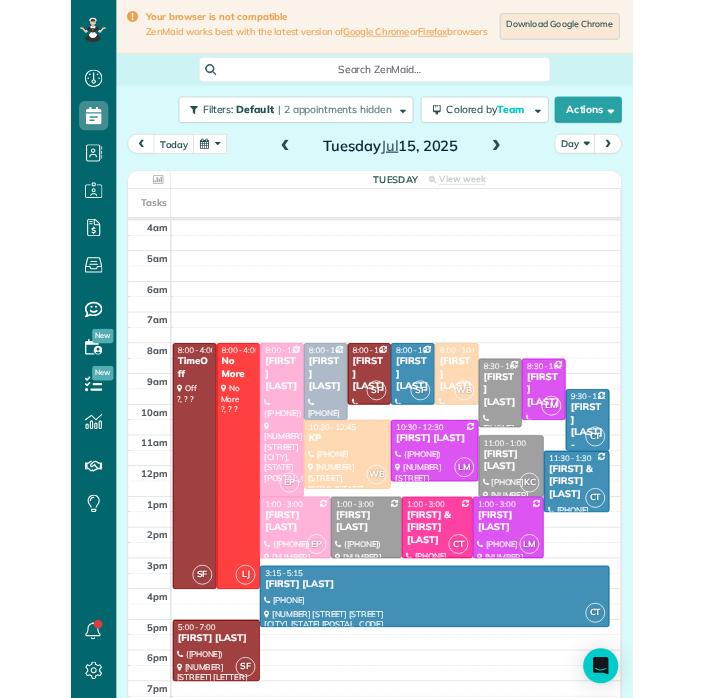 scroll, scrollTop: 985, scrollLeft: 62, axis: both 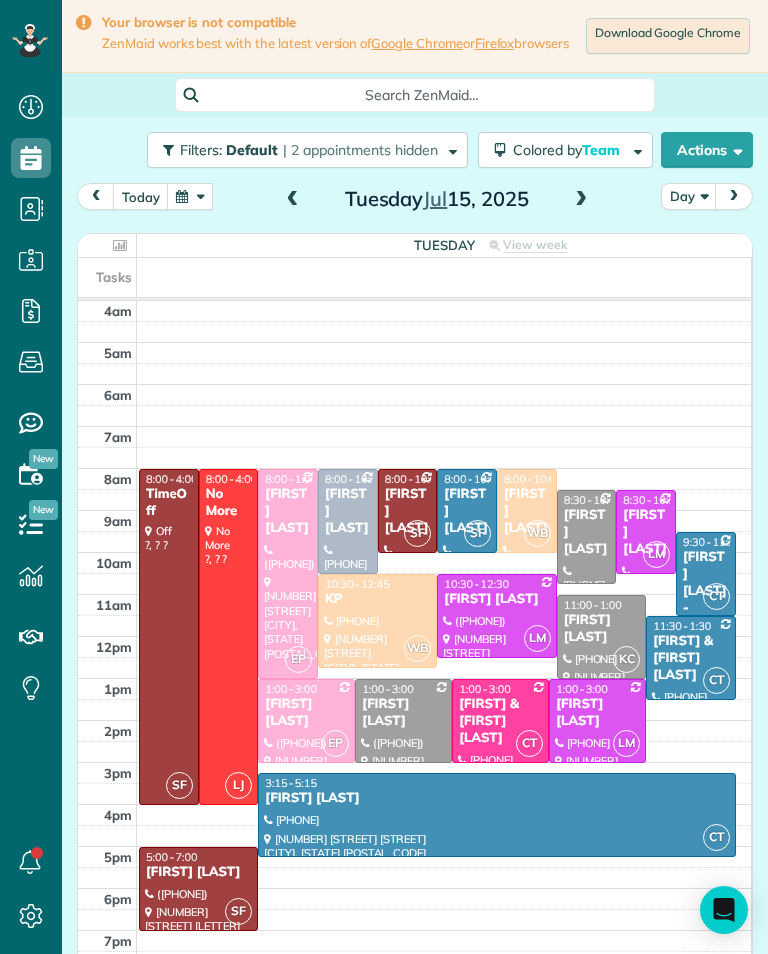 click at bounding box center [581, 200] 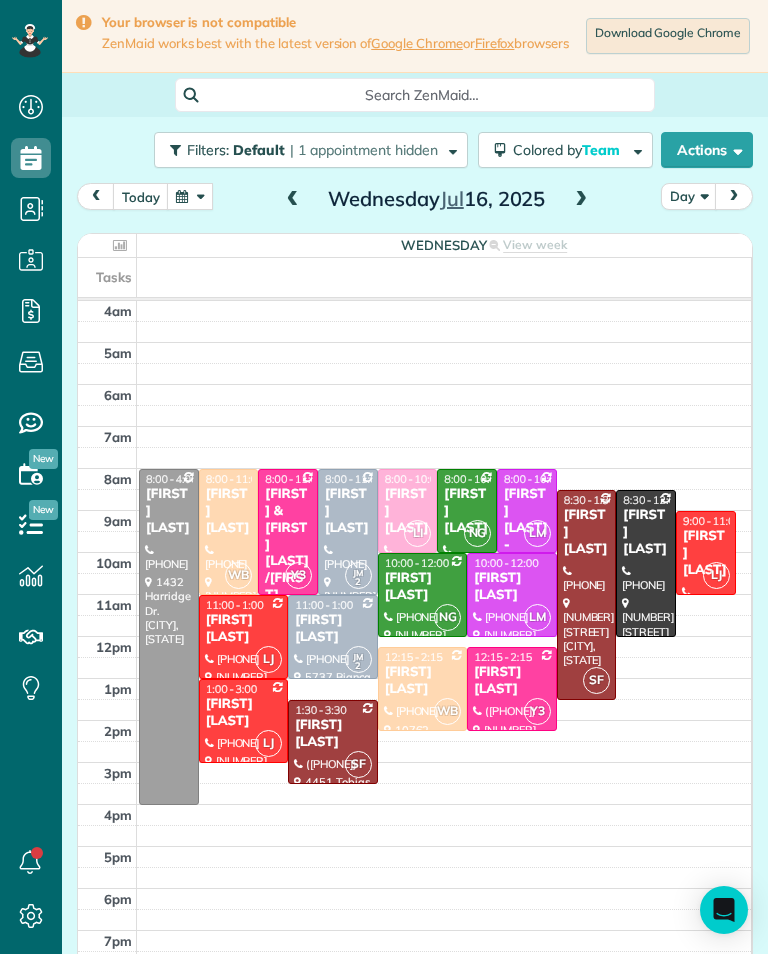 click at bounding box center [581, 200] 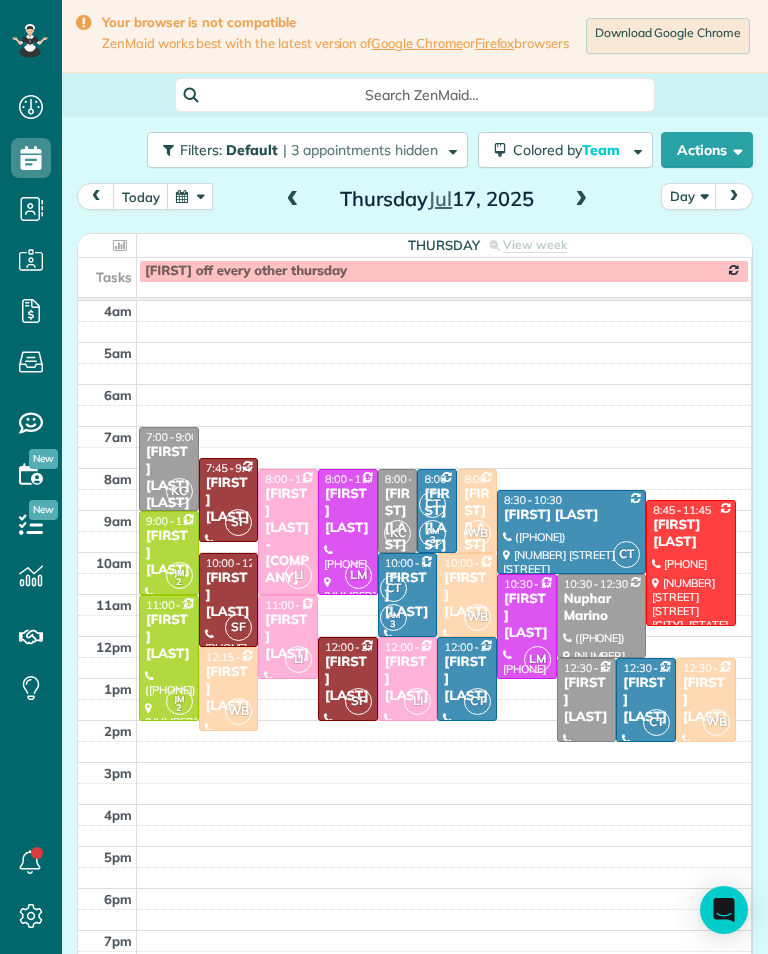 click at bounding box center (581, 200) 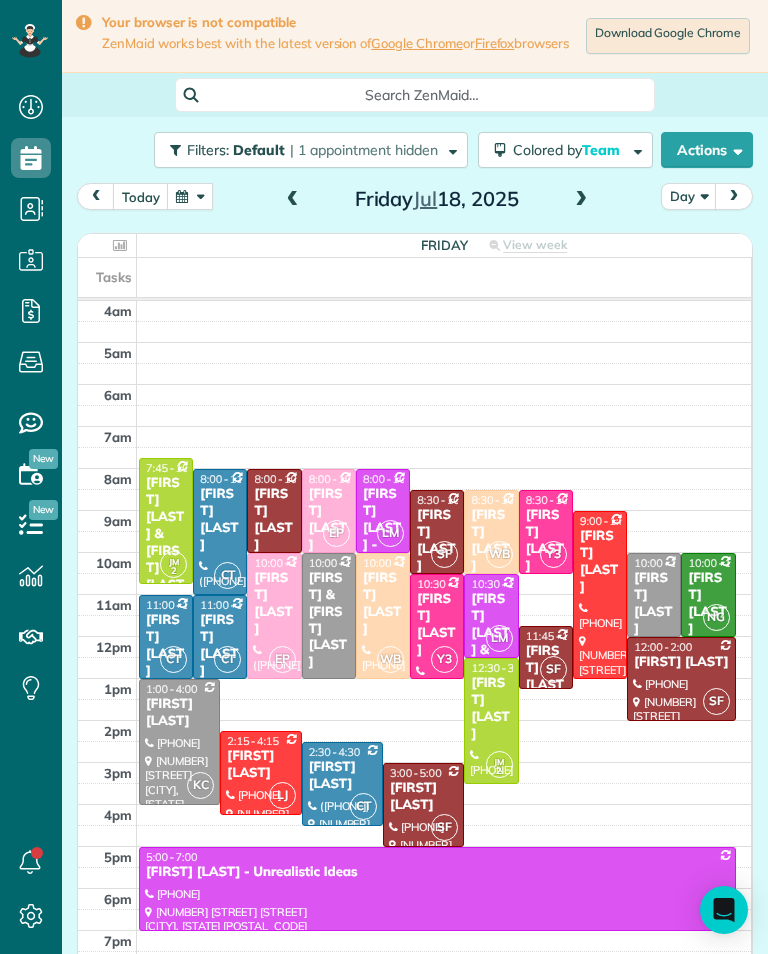 click at bounding box center (293, 200) 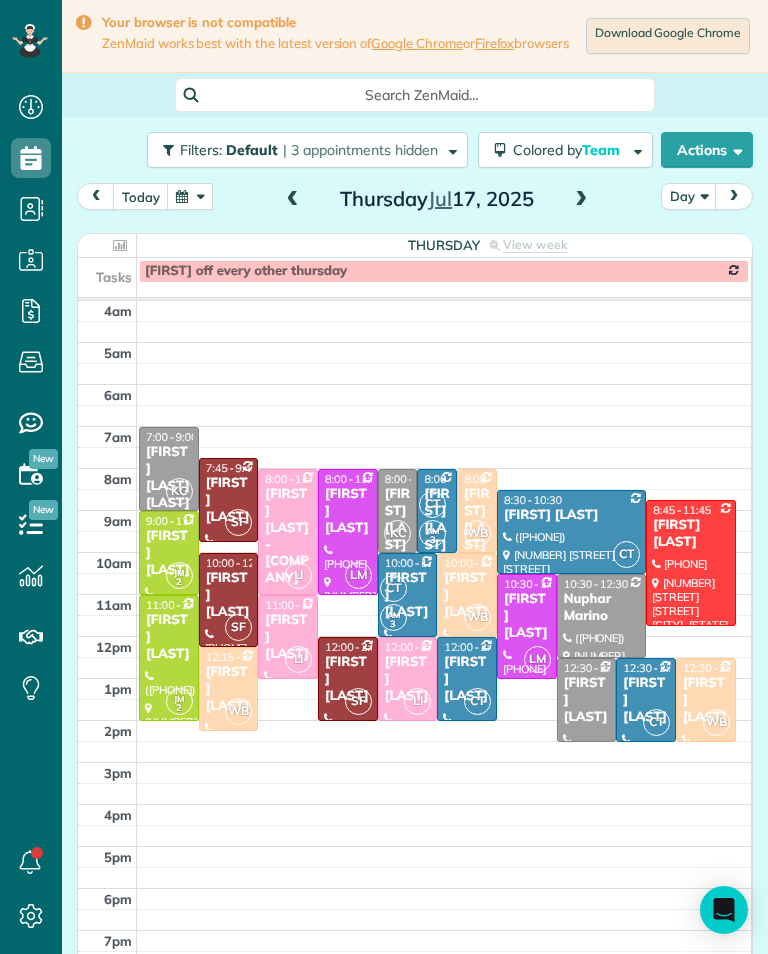 scroll, scrollTop: 985, scrollLeft: 62, axis: both 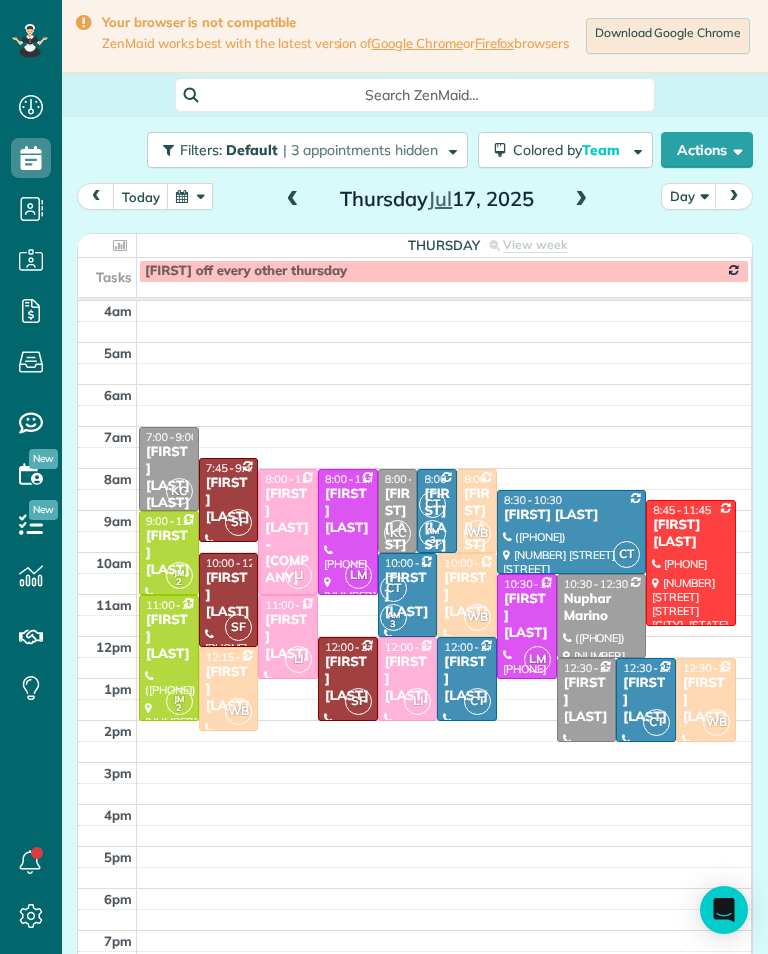 click at bounding box center [293, 200] 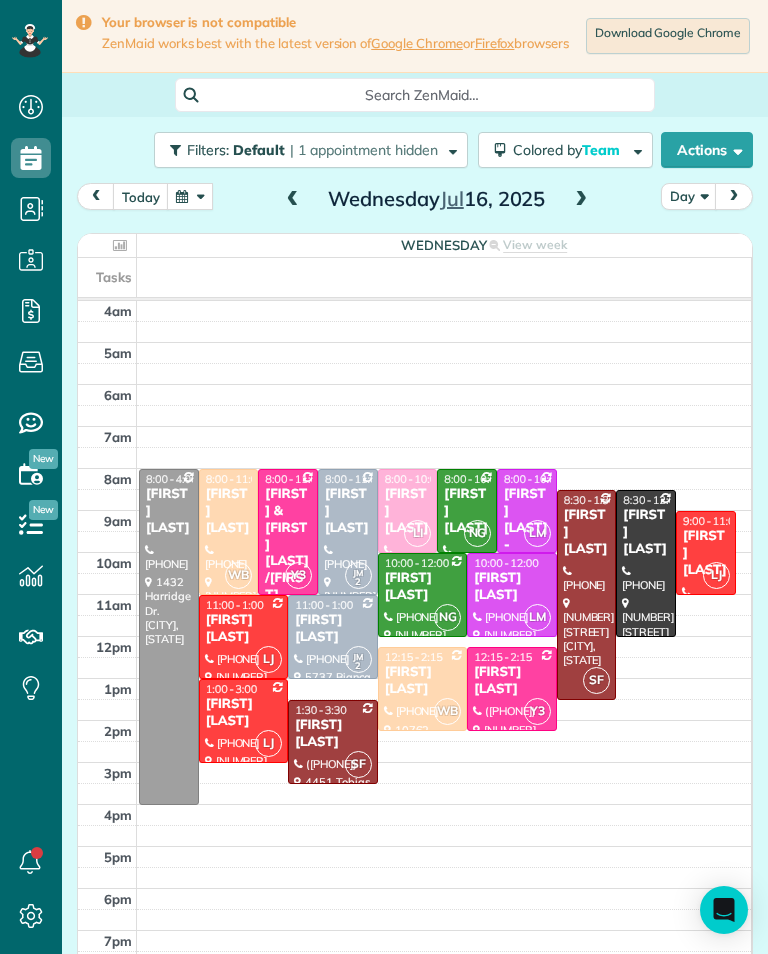 click on "[FIRST] [LAST]" at bounding box center (408, 511) 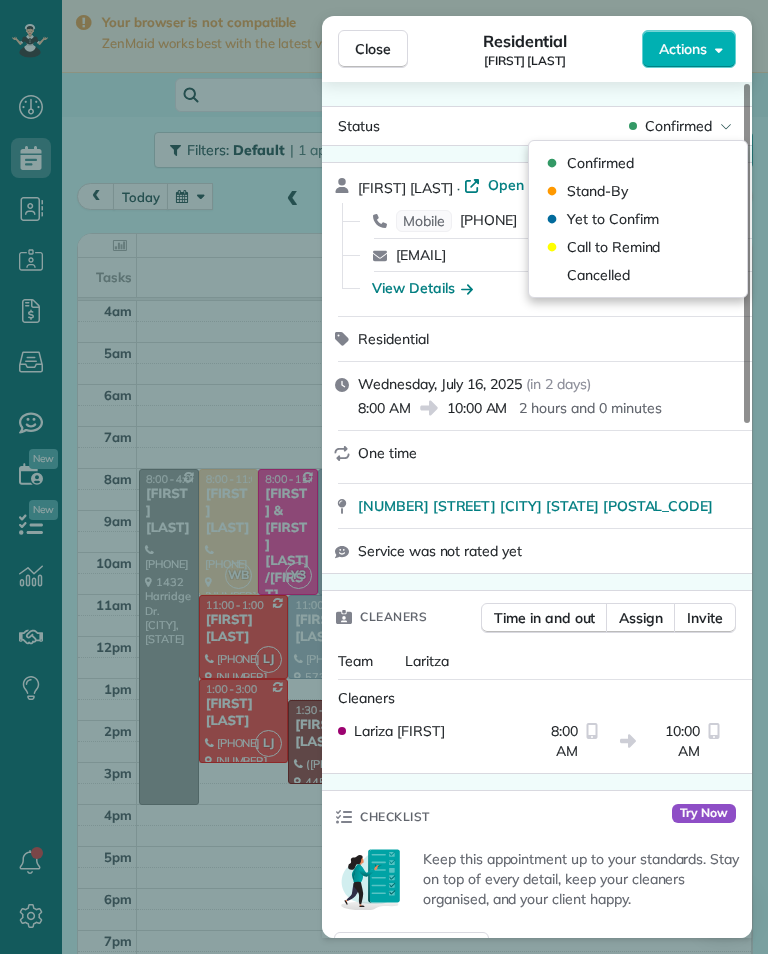 click on "Cancelled" at bounding box center [638, 275] 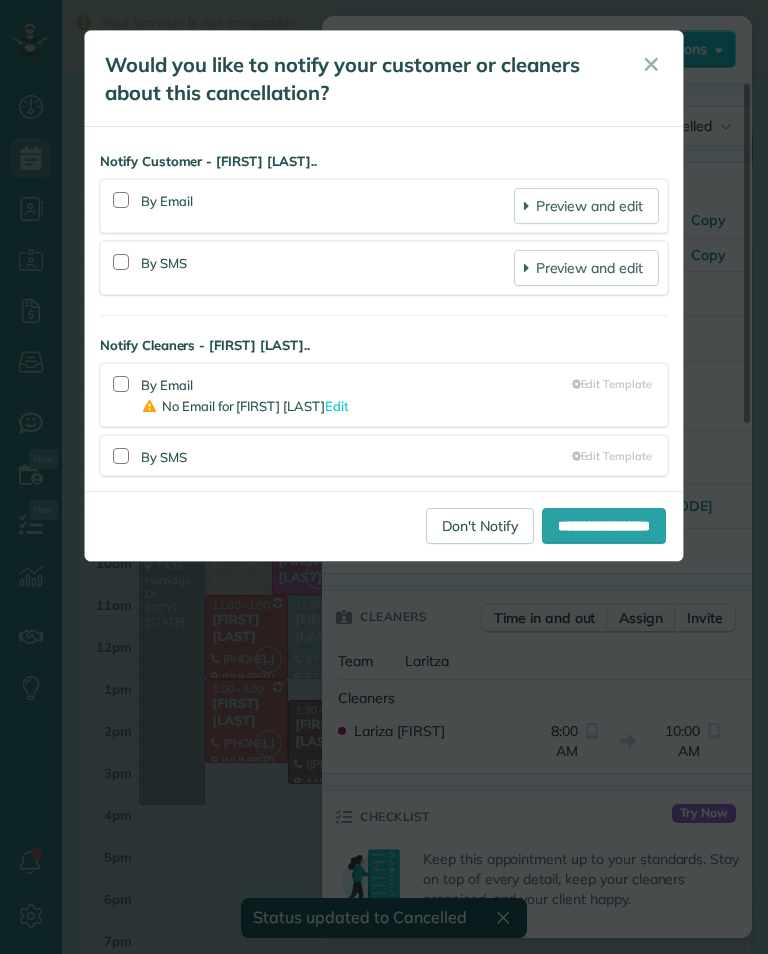 click on "**********" at bounding box center [384, 477] 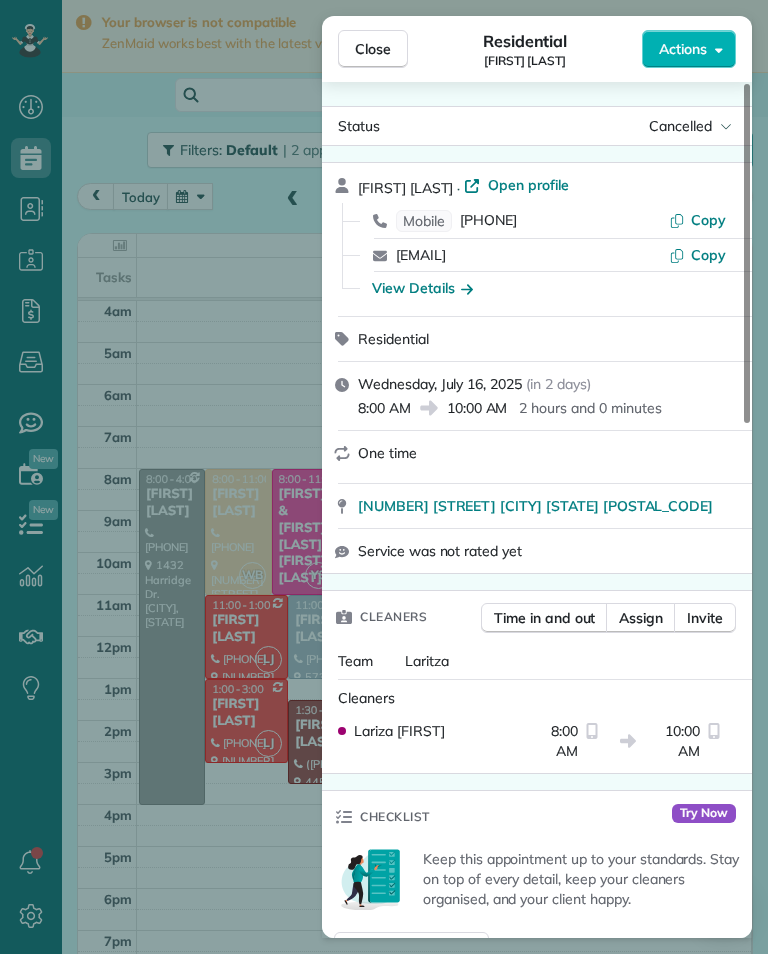 click on "Close Residential [LAST] [LAST] Actions Status Cancelled [LAST] [LAST] · Open profile Mobile [PHONE] Copy info@[DOMAIN].com Copy View Details Residential [DAY], [MONTH] [DAY], [YEAR] ( in 2 days ) [TIME] [TIME] [DURATION] One time [NUMBER] [STREET] ([LAST] [LAST]) [CITY] [STATE] [POSTAL_CODE] Service was not rated yet Cleaners Time in and out Assign Invite Team [LAST] Cleaners [LAST]   [TIME] [TIME] Checklist Try Now Keep this appointment up to your standards. Stay on top of every detail, keep your cleaners organised, and your client happy. Assign a checklist Watch a 5 min demo Billing Billing actions Price $[PRICE] Overcharge $[PRICE] Discount $[PRICE] Coupon discount - Primary tax - Secondary tax - Total appointment price $[PRICE] Tips collected New feature! $[PRICE] Mark as paid Total including tip $[PRICE] Get paid online in no-time! Send an invoice and reward your cleaners with tips Charge customer credit card Appointment custom fields Key # - Work items No work items to display 0" at bounding box center [384, 477] 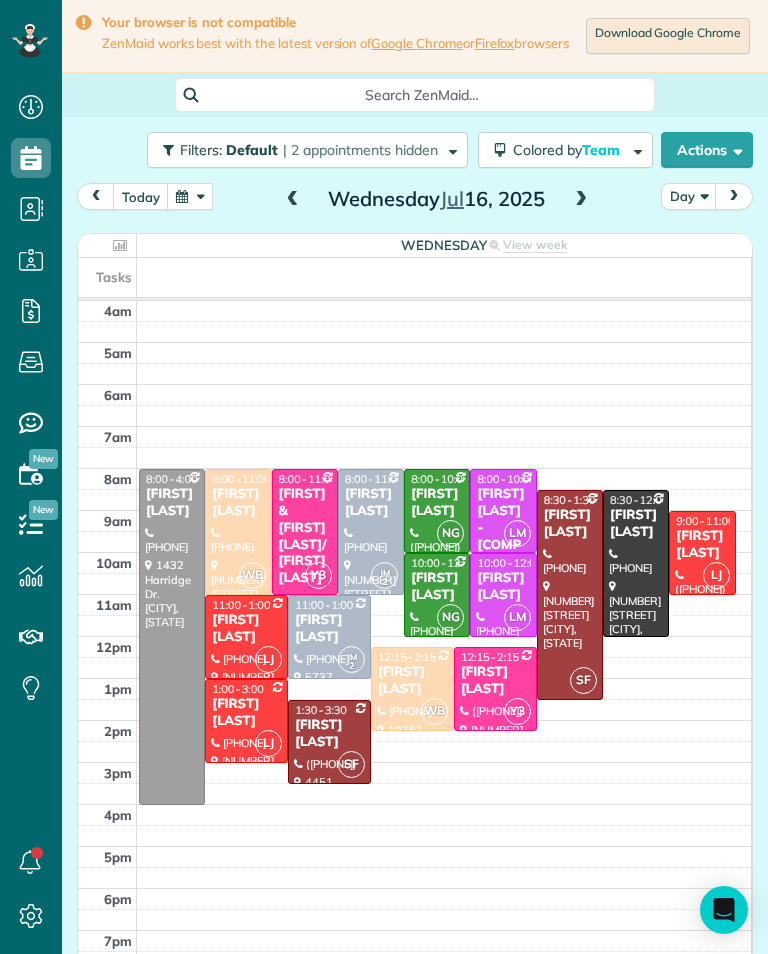 click at bounding box center (293, 200) 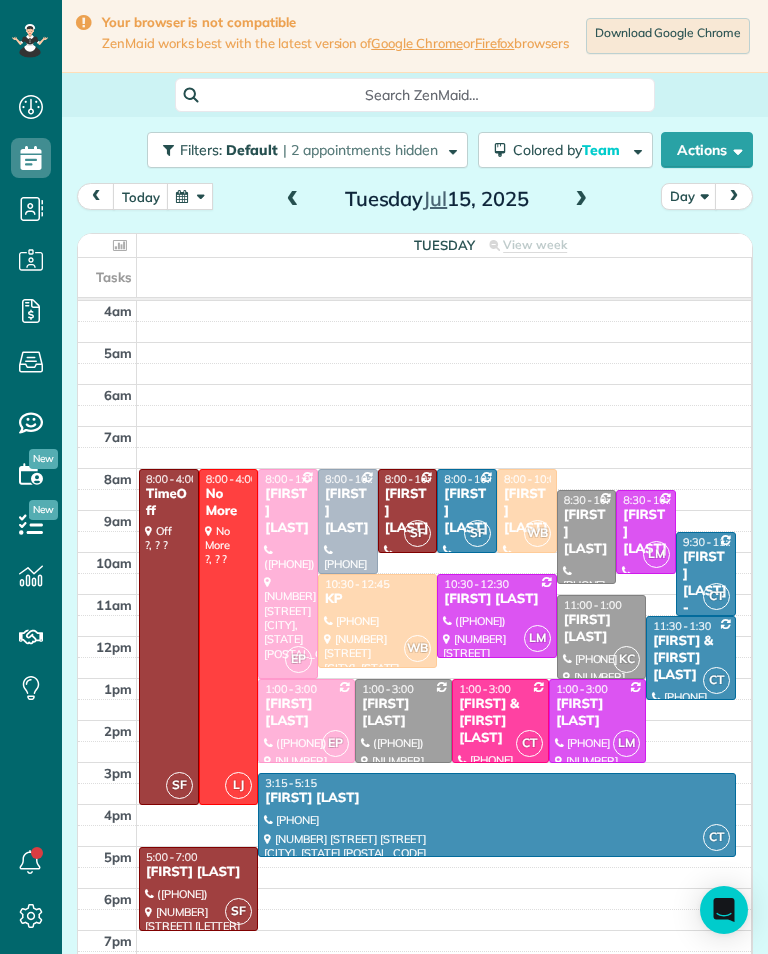 scroll, scrollTop: 985, scrollLeft: 62, axis: both 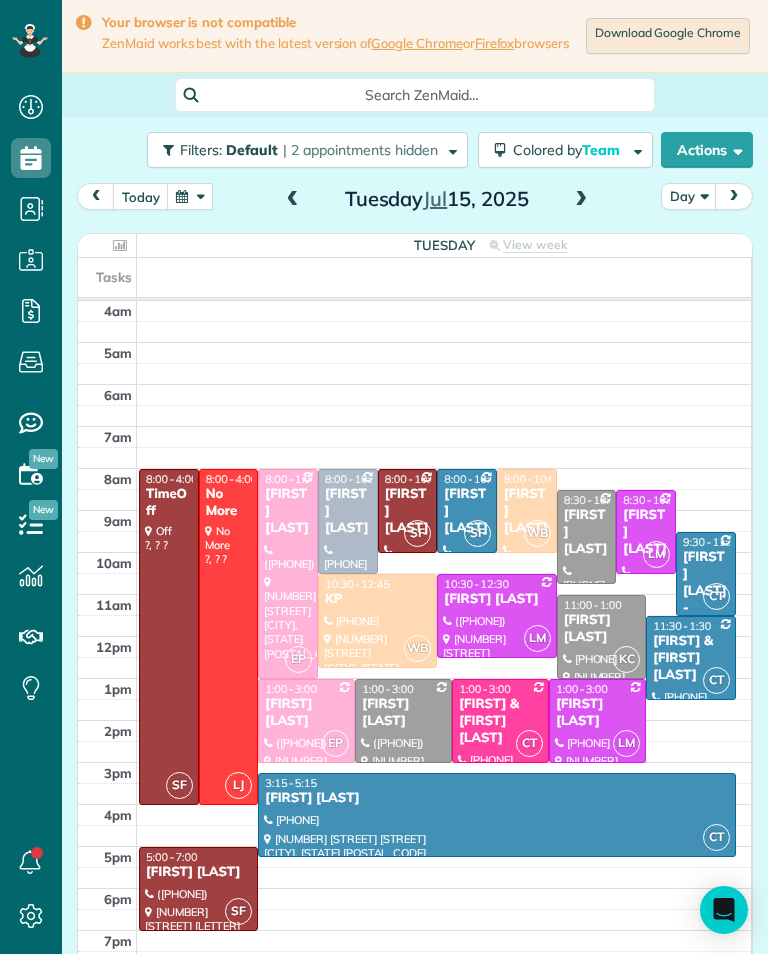 click at bounding box center (190, 196) 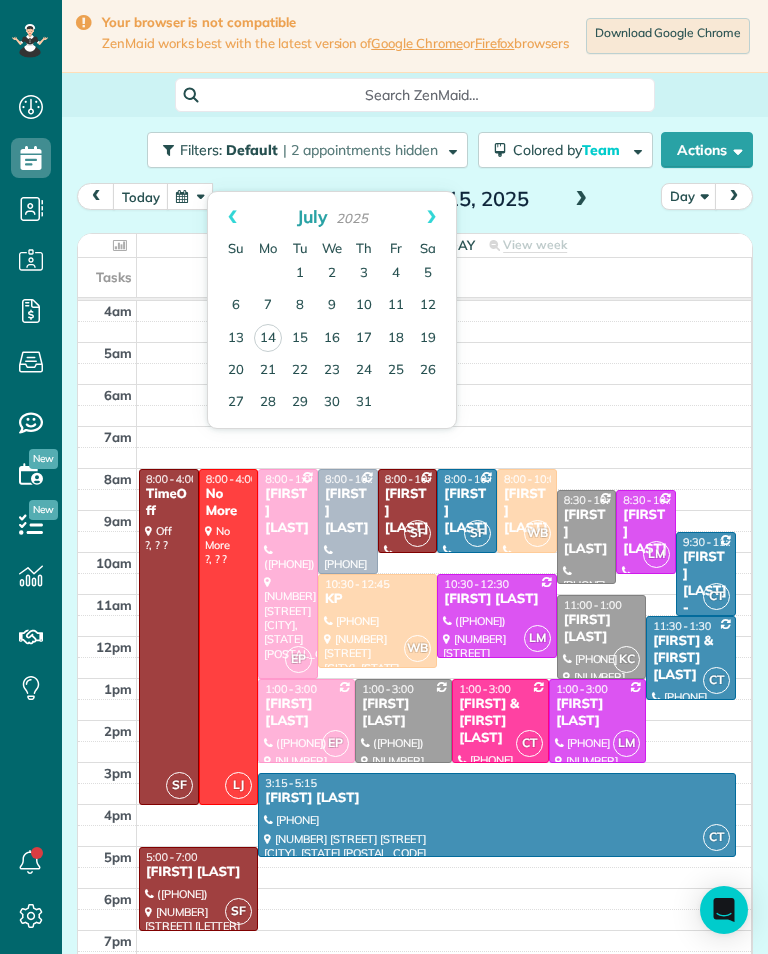 click on "19" at bounding box center [428, 339] 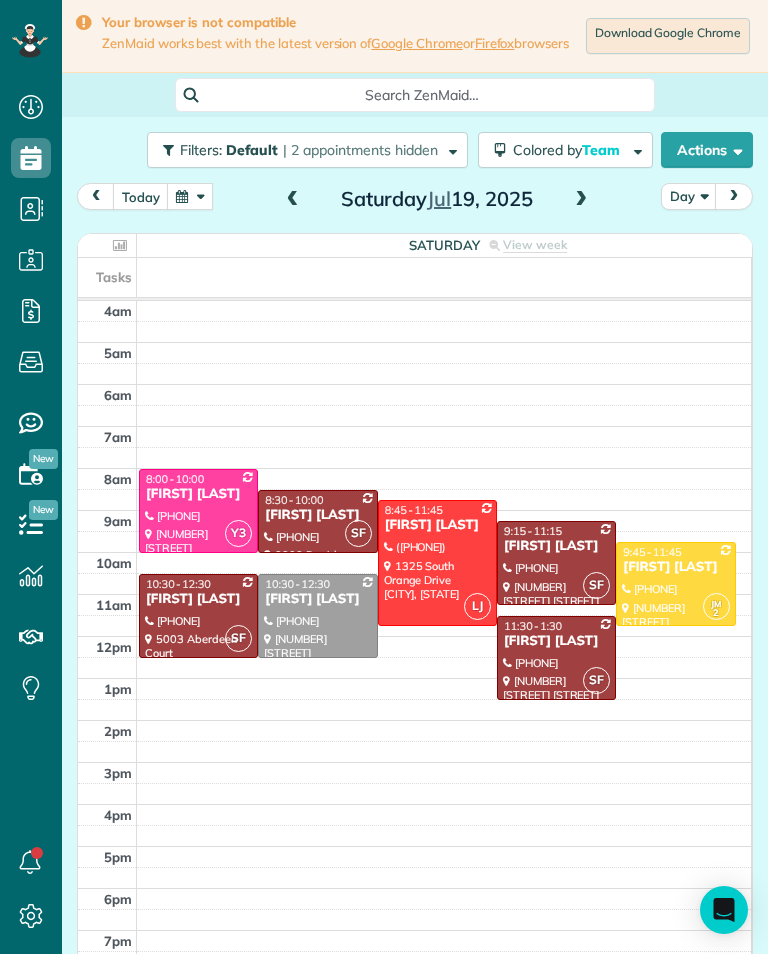 click at bounding box center [190, 196] 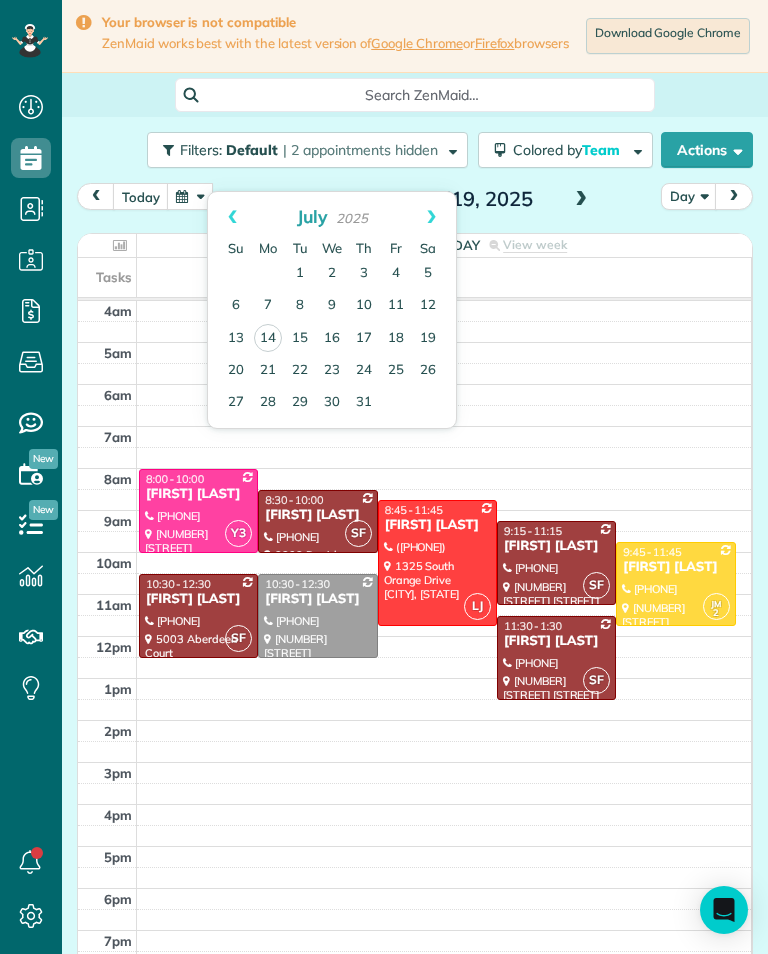 click on "15" at bounding box center (300, 339) 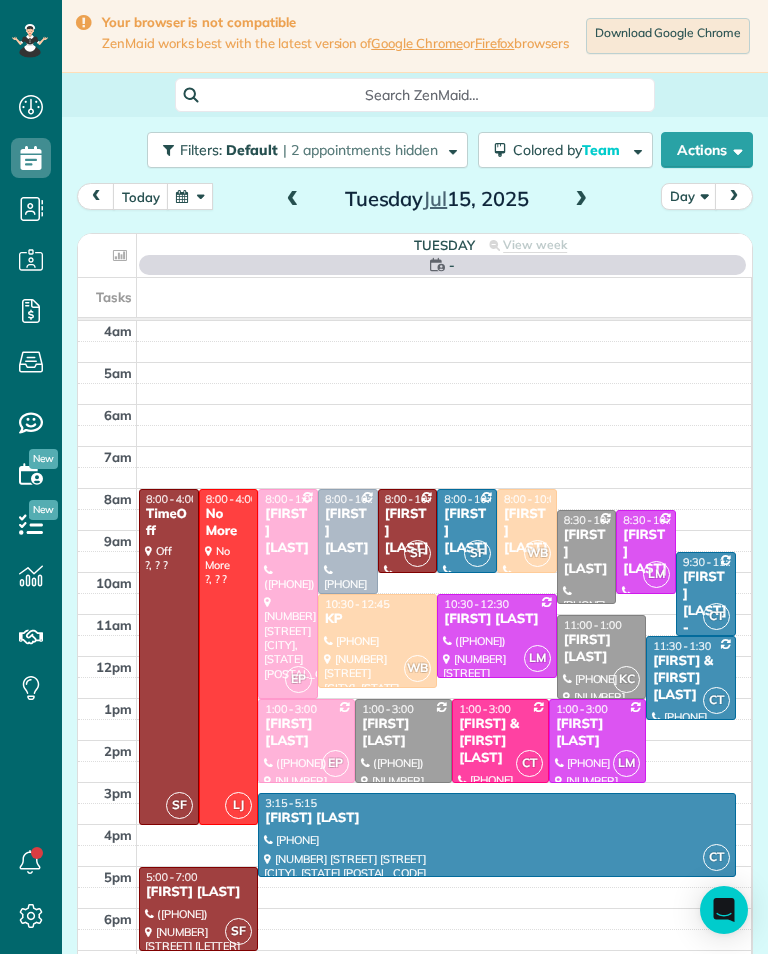click at bounding box center [293, 200] 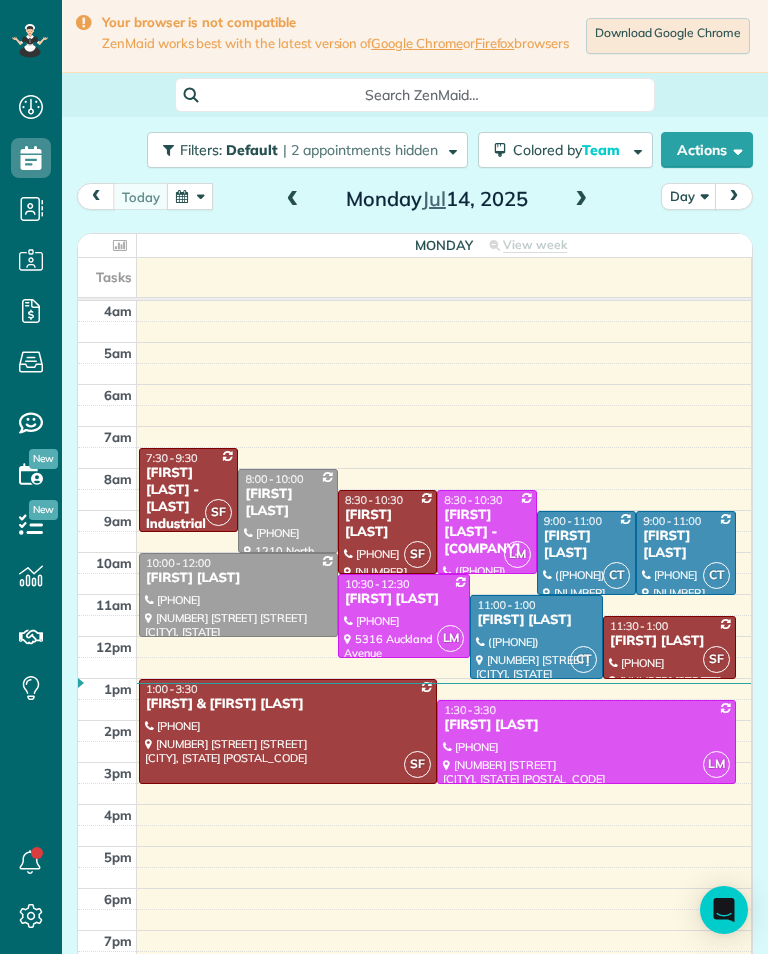 scroll, scrollTop: 985, scrollLeft: 62, axis: both 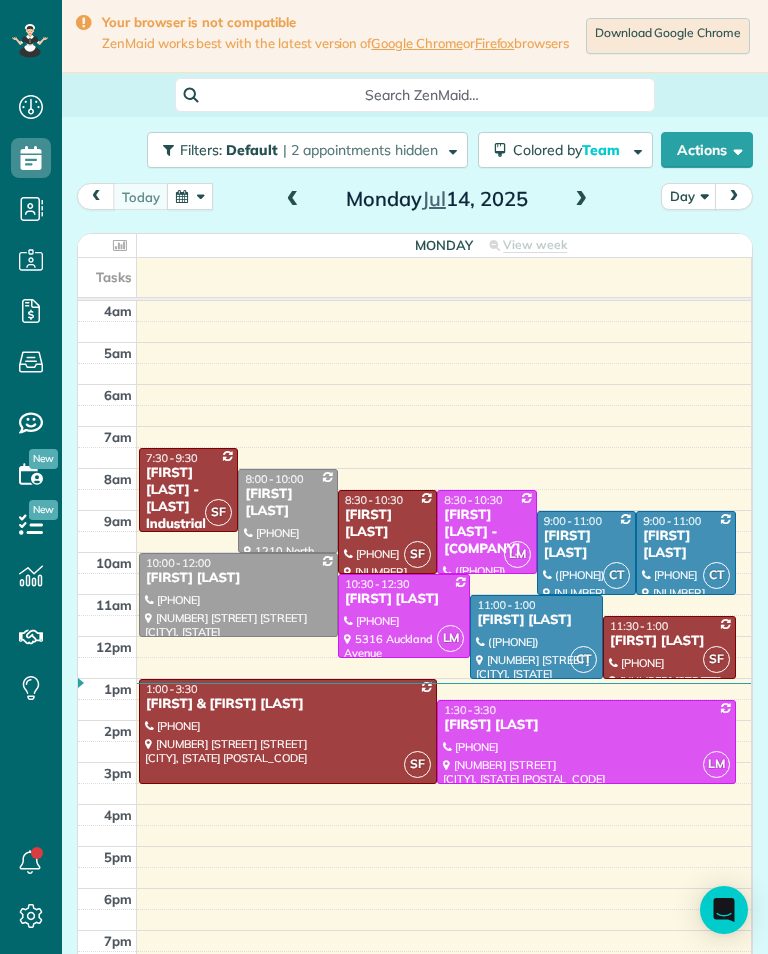 click at bounding box center [581, 200] 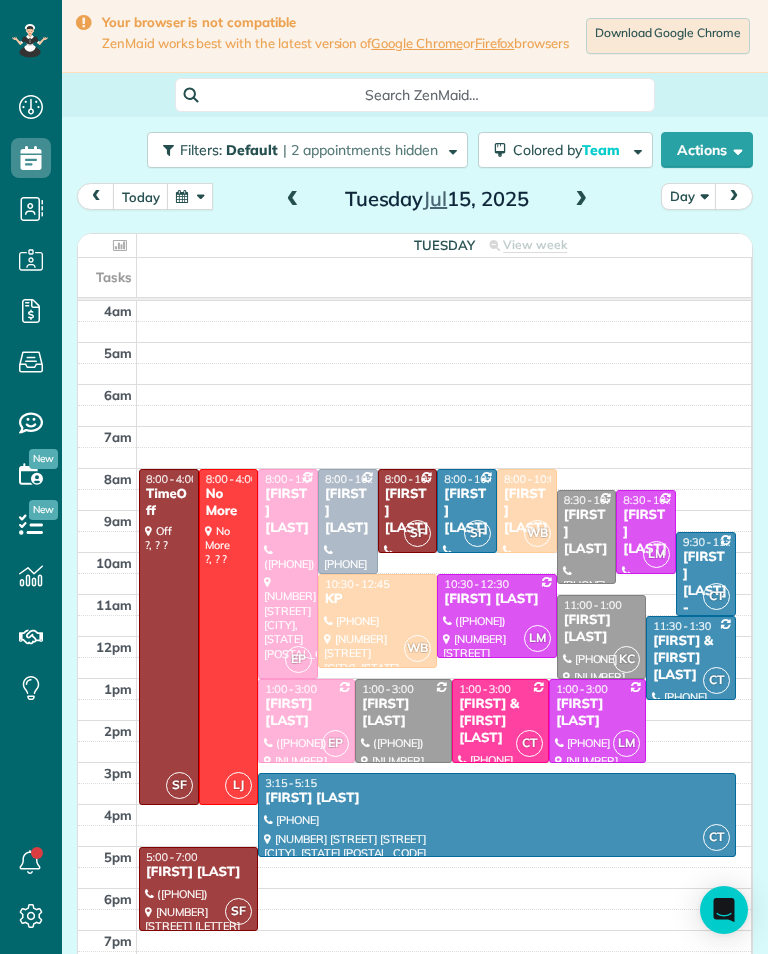 click at bounding box center [581, 200] 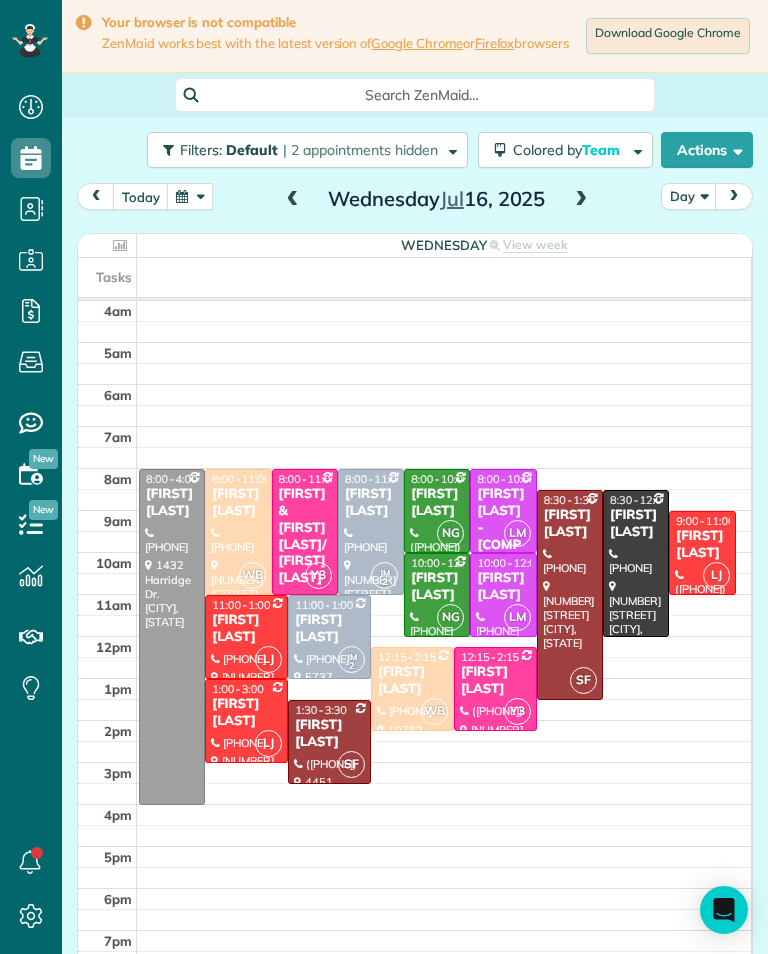 click at bounding box center [293, 200] 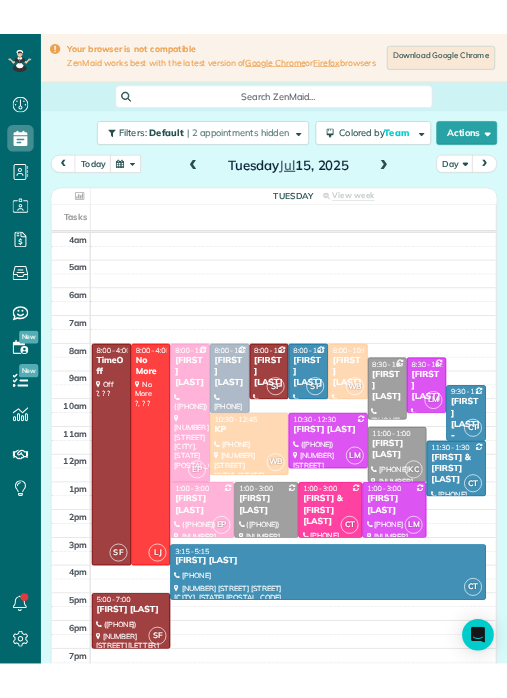 scroll, scrollTop: 985, scrollLeft: 62, axis: both 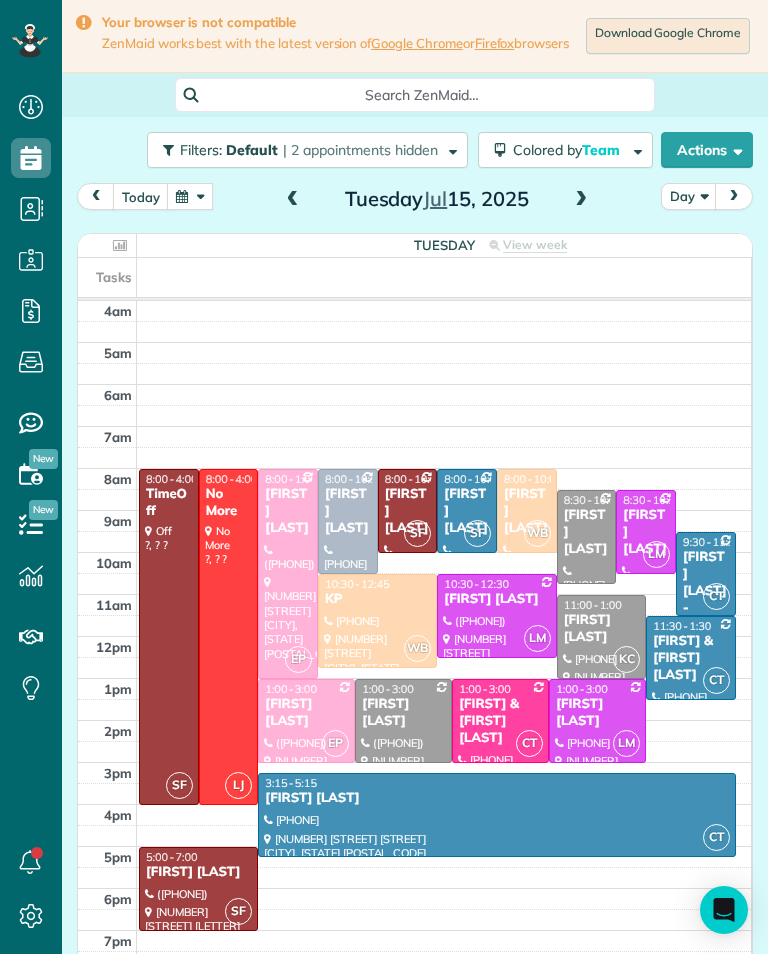 click at bounding box center (293, 200) 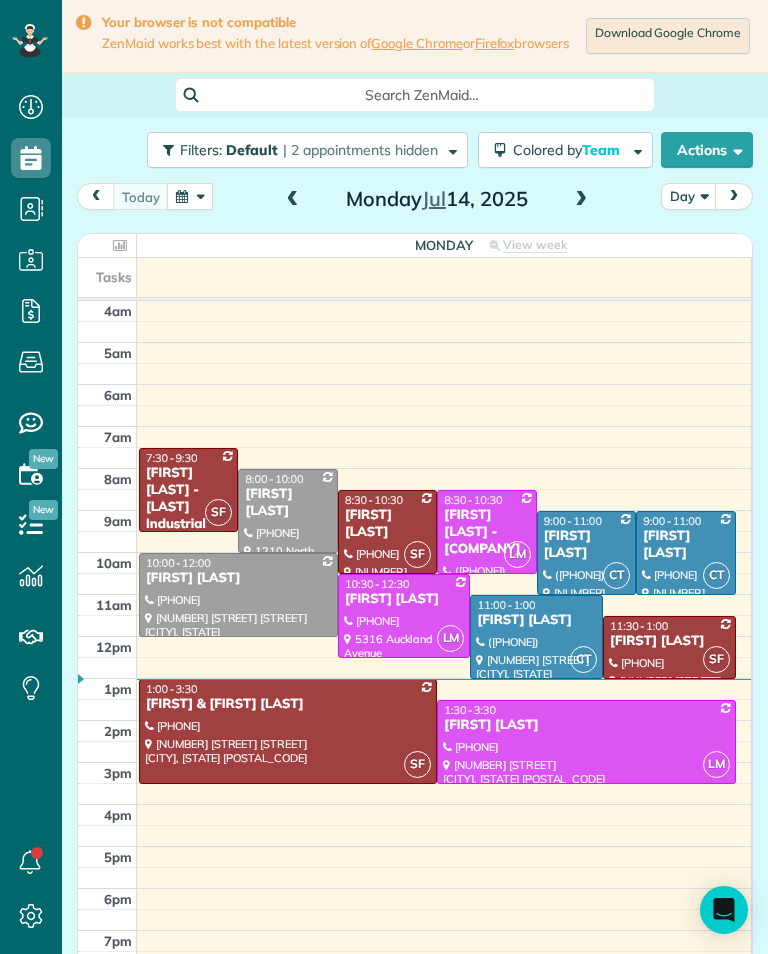 click at bounding box center (586, 742) 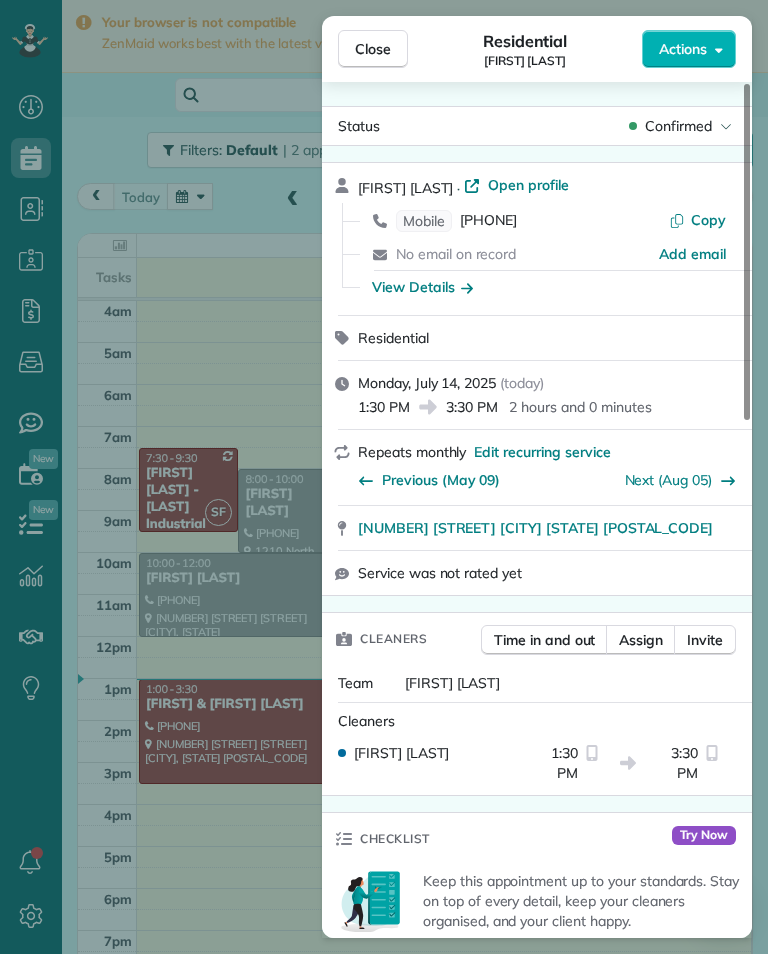 click on "View Details" at bounding box center [422, 287] 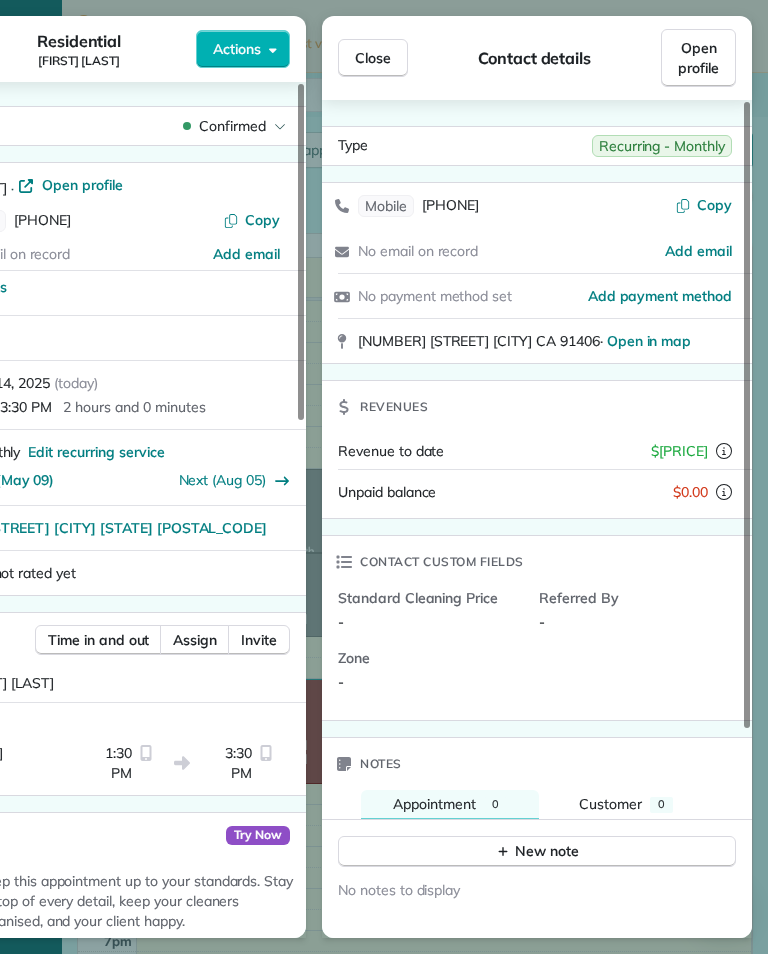 click on "Close" at bounding box center (373, 58) 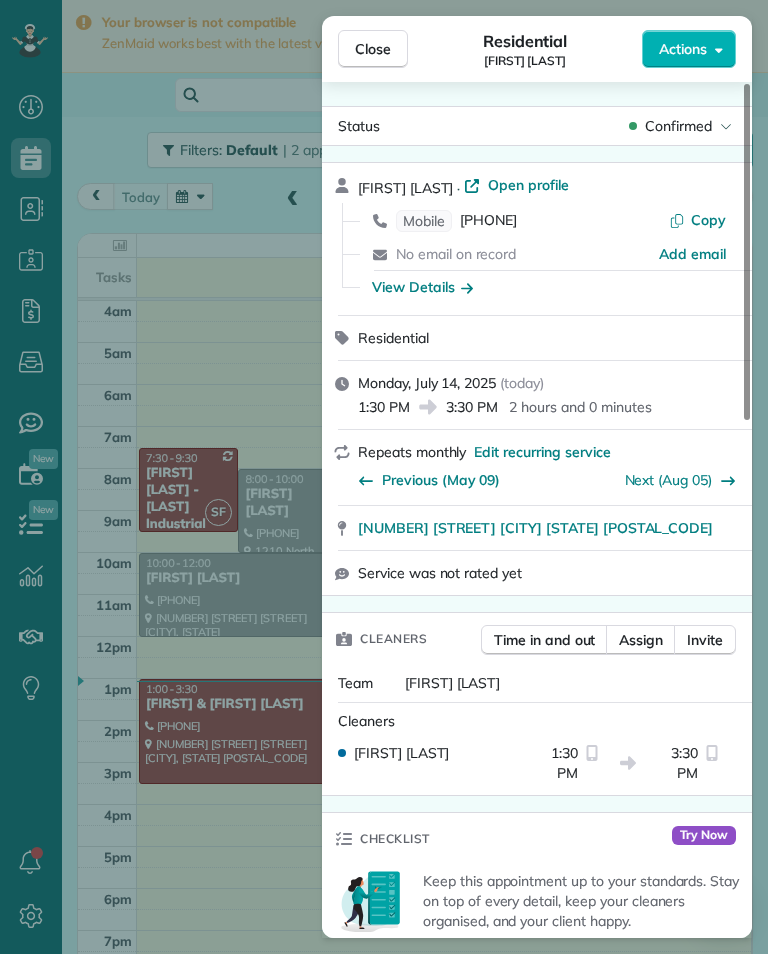 click on "Close Residential [FIRST] [LAST] Actions Status Confirmed [FIRST] [LAST] · Open profile Mobile [PHONE] Copy No email on record Add email View Details Residential [DAY], [MONTH] [DAY], [YEAR] ( [TIME_REFERENCE] ) [TIME] [TIME] [DURATION] Repeats [FREQUENCY] Edit recurring service Previous ([MONTH] [DAY]) Next ([MONTH] [DAY]) [NUMBER] [STREET] [CITY] [STATE] [POSTAL_CODE] Service was not rated yet Cleaners Time in and out Assign Invite Team [CLEANER_NAME] Cleaners [CLEANER_NAME]   [TIME] [TIME] Checklist Try Now Keep this appointment up to your standards. Stay on top of every detail, keep your cleaners organised, and your client happy. Assign a checklist Watch a 5 min demo Billing Billing actions Price [PRICE] Overcharge [PRICE] Discount [PRICE] Coupon discount - Primary tax - Secondary tax - Total appointment price [PRICE] Tips collected New feature! [PRICE] Mark as paid Total including tip [PRICE] Get paid online in no-time! Send an invoice and reward your cleaners with tips Charge customer credit card Appointment custom fields Key # - Work items [NUMBER] [NUMBER]" at bounding box center (384, 477) 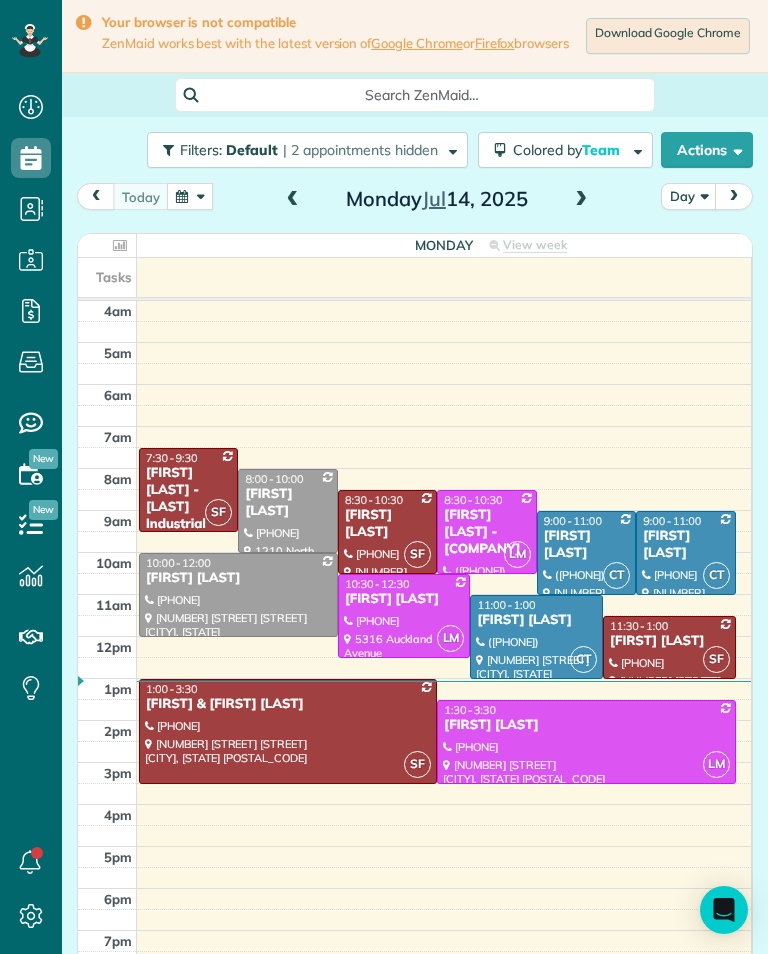 click at bounding box center (581, 200) 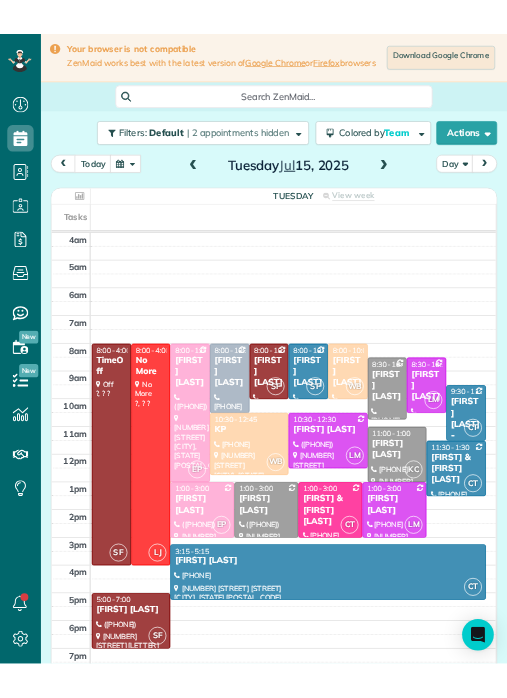 scroll, scrollTop: 985, scrollLeft: 62, axis: both 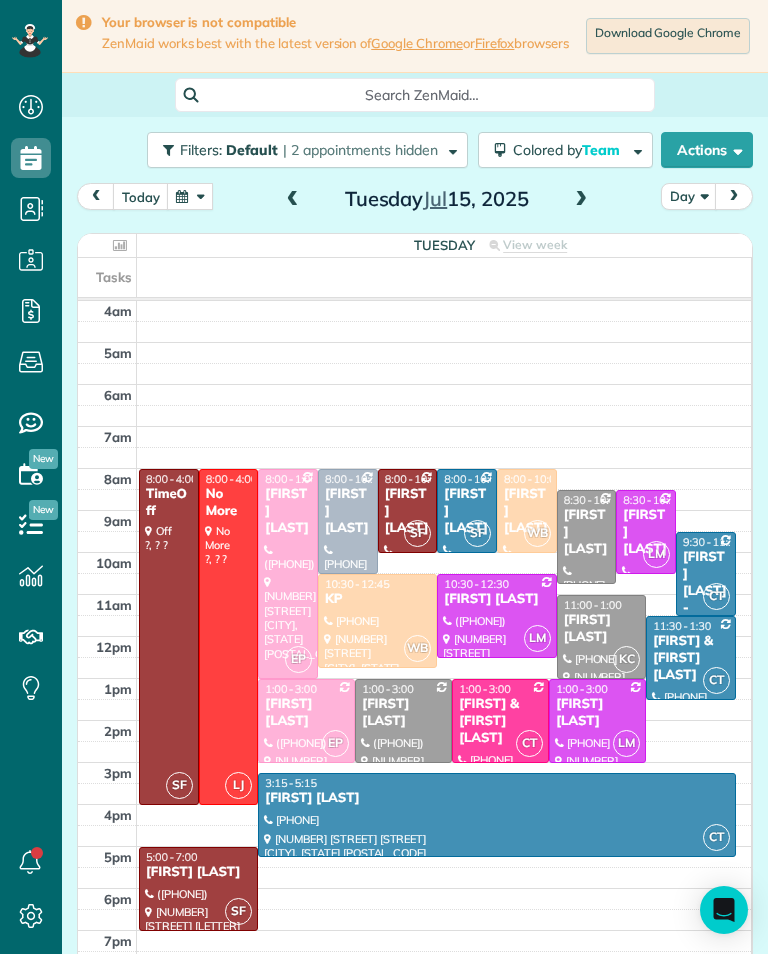 click at bounding box center (190, 196) 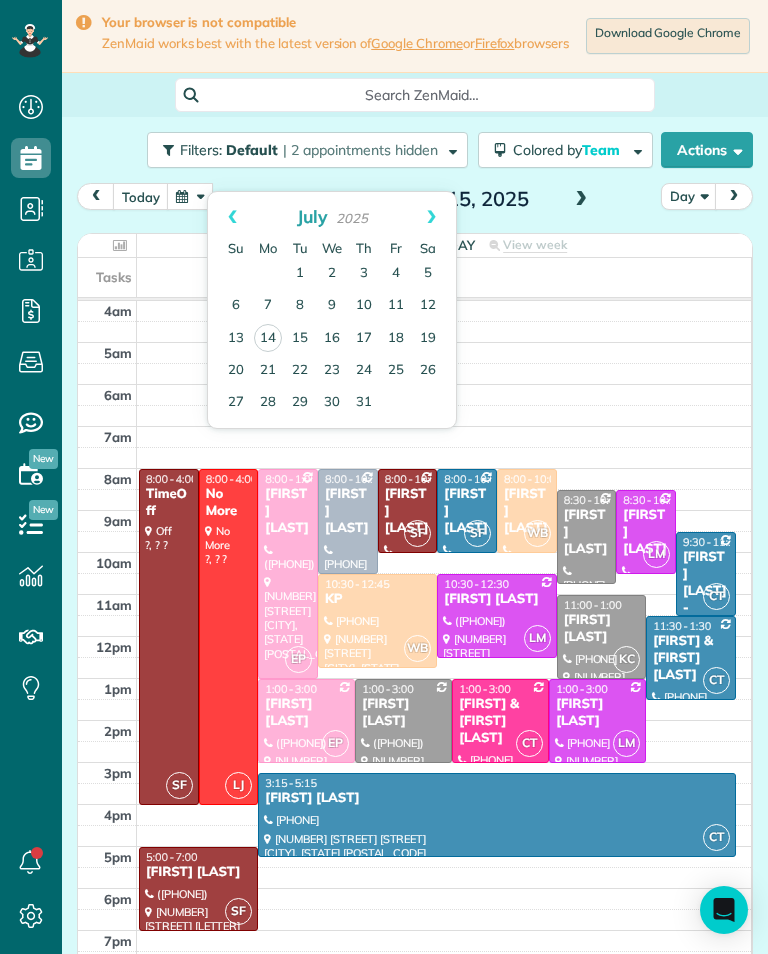 click at bounding box center [190, 196] 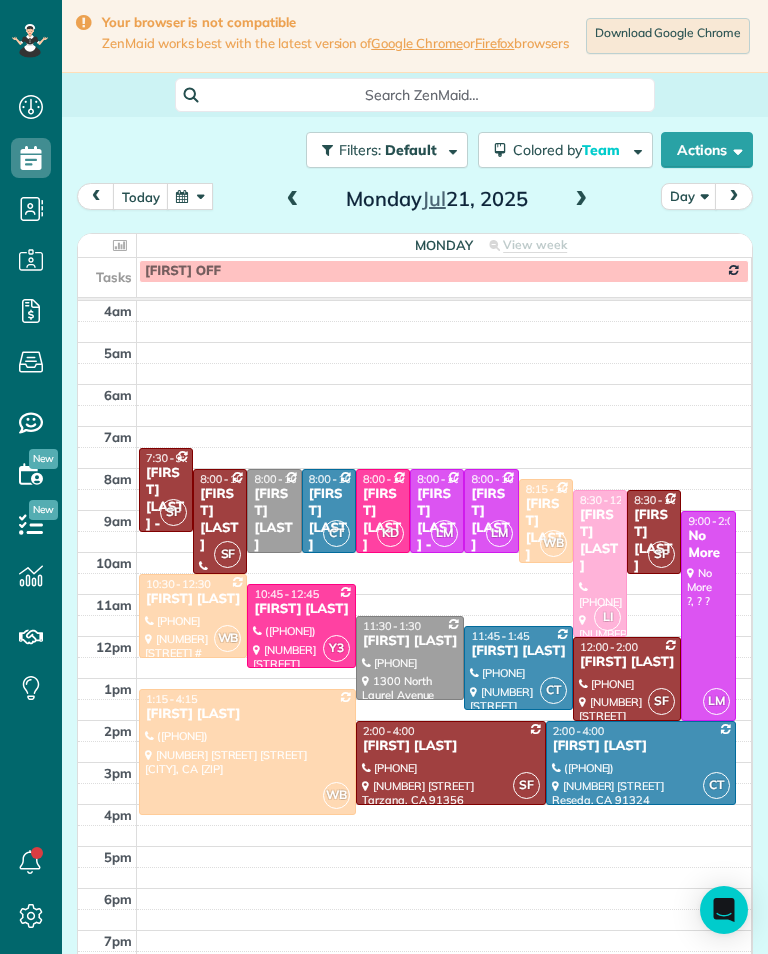 click at bounding box center (581, 200) 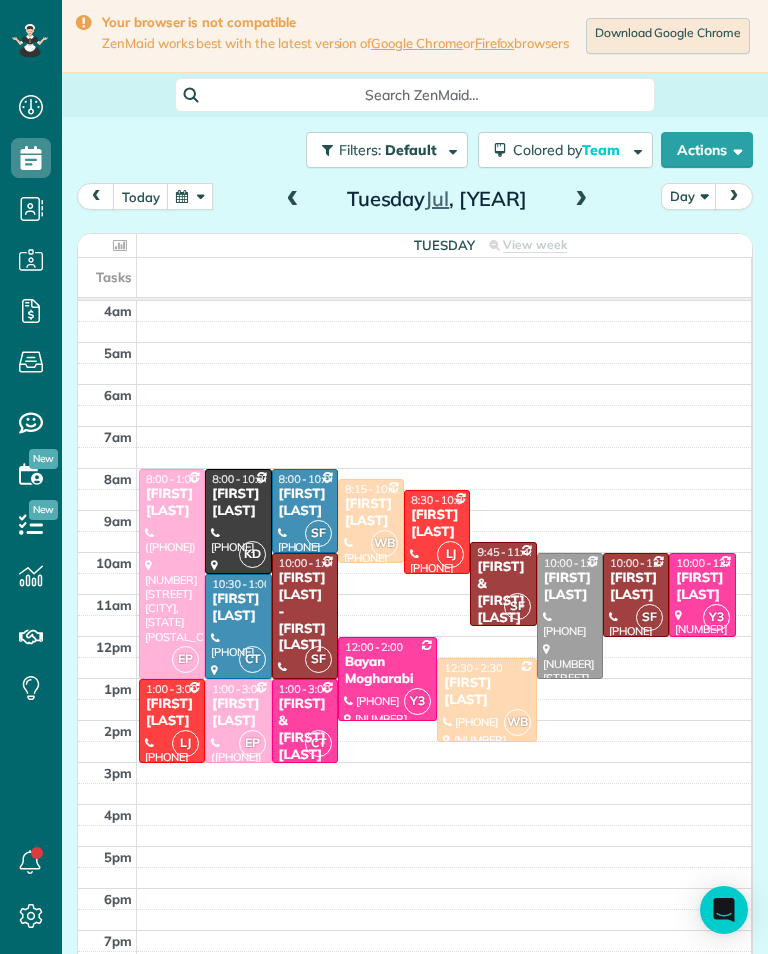 click at bounding box center (581, 200) 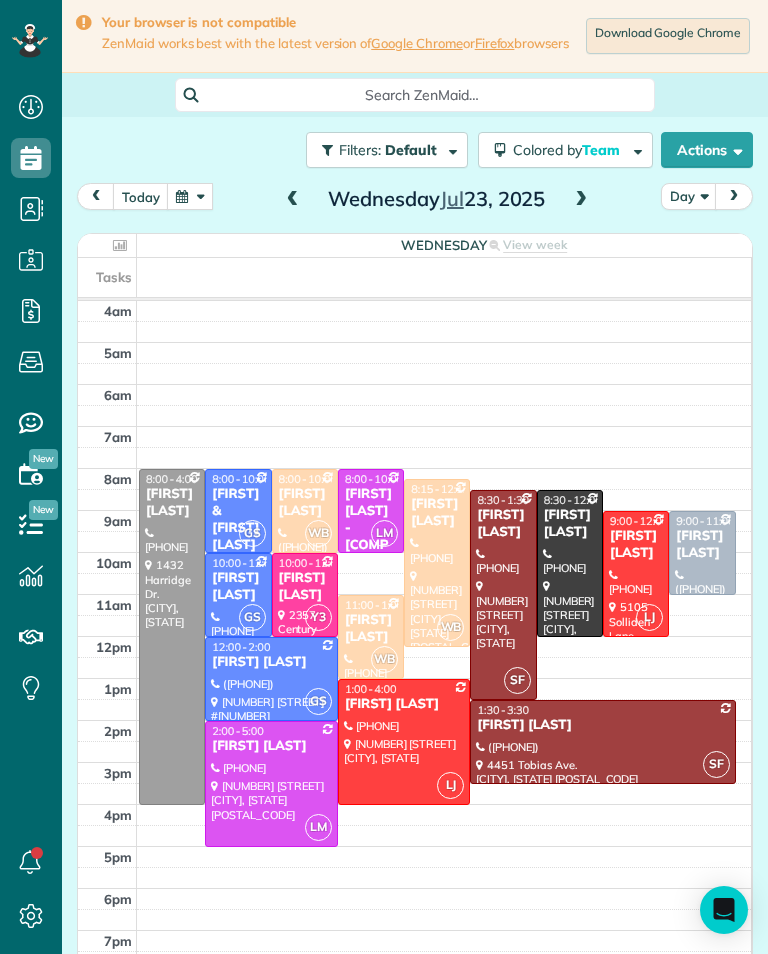 click at bounding box center [581, 200] 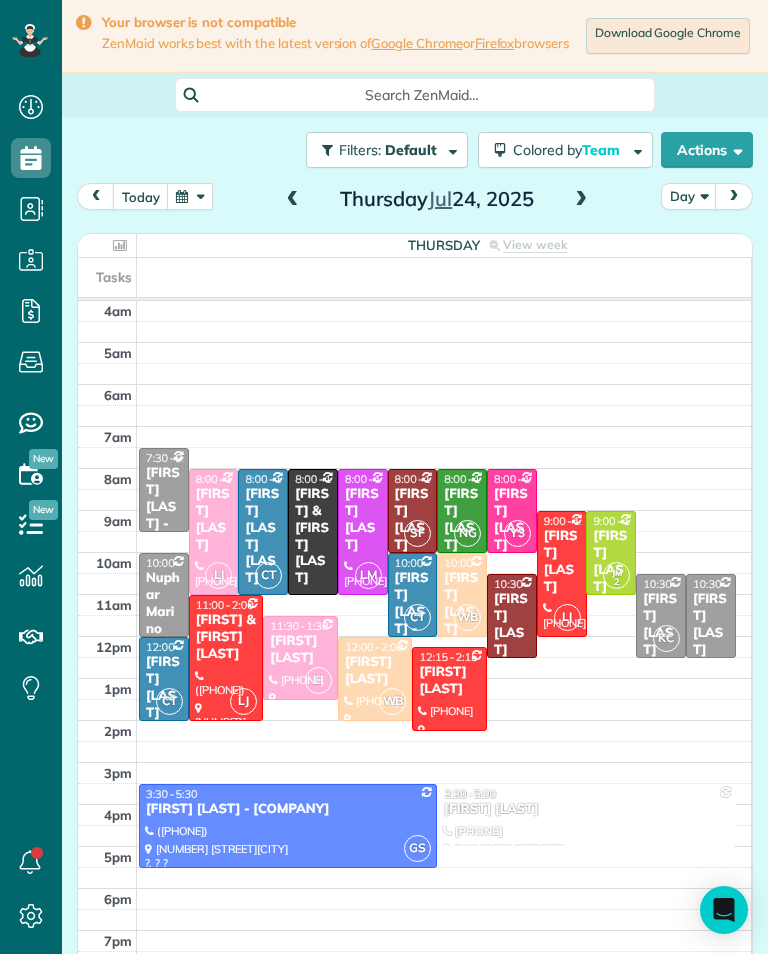 click at bounding box center (581, 200) 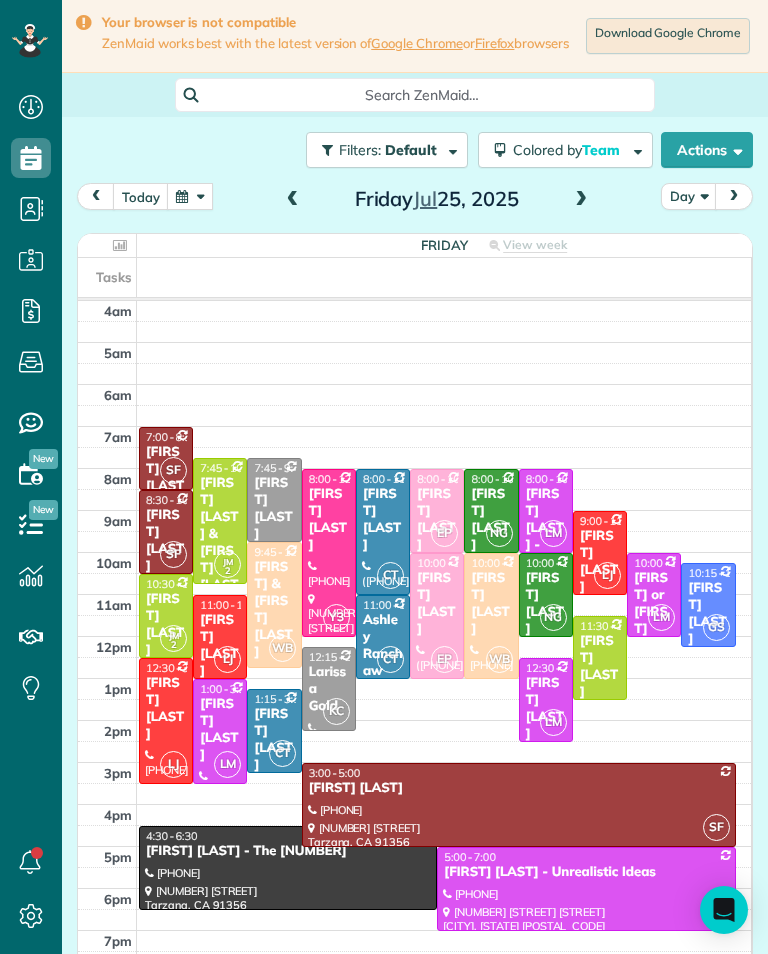 click at bounding box center (190, 196) 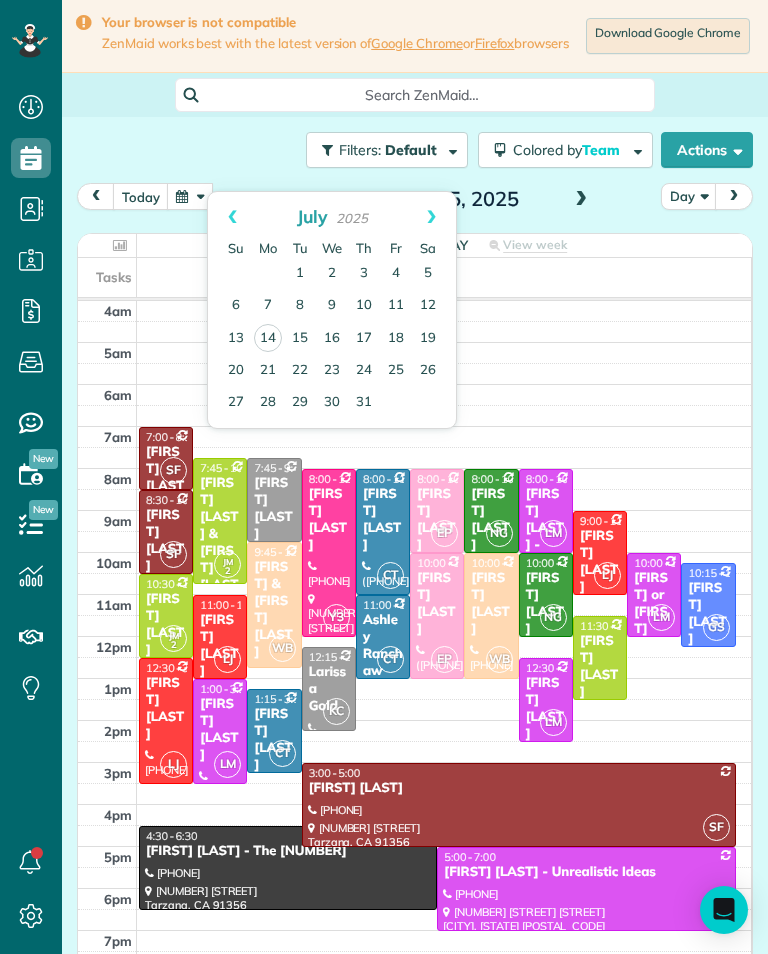click on "28" at bounding box center (268, 403) 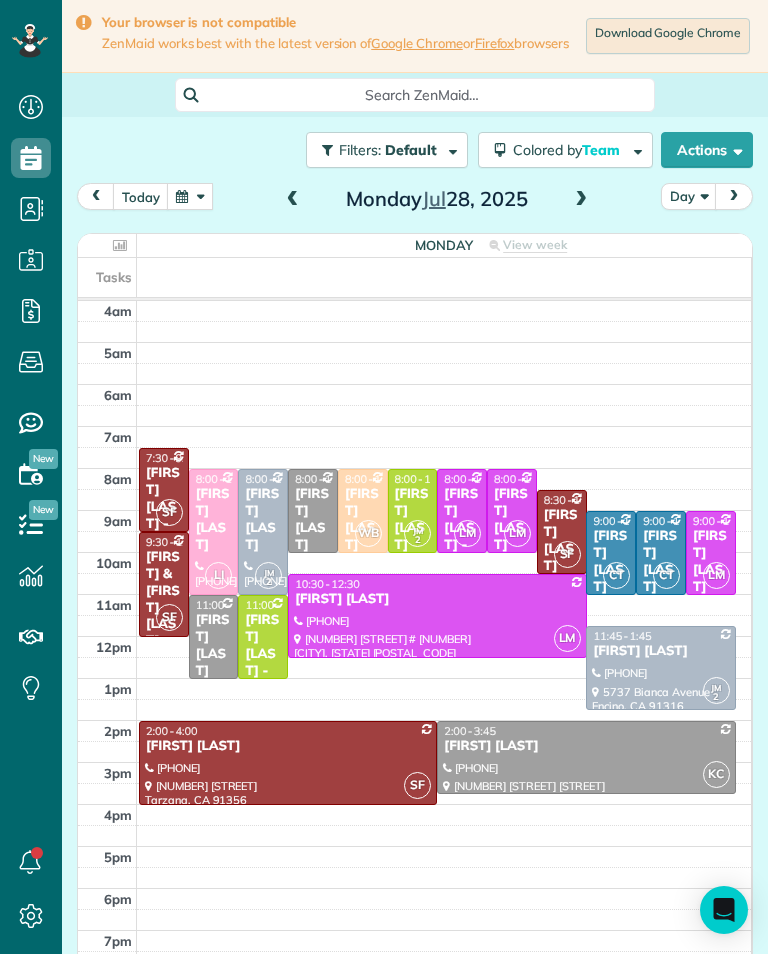 click at bounding box center (581, 200) 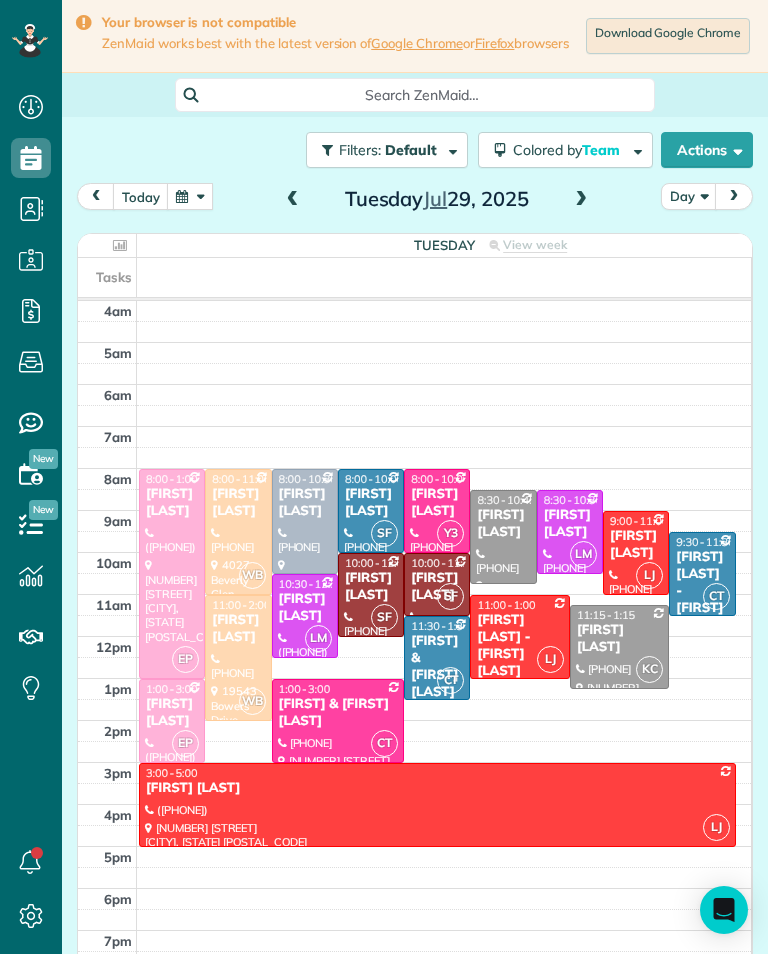click at bounding box center [293, 200] 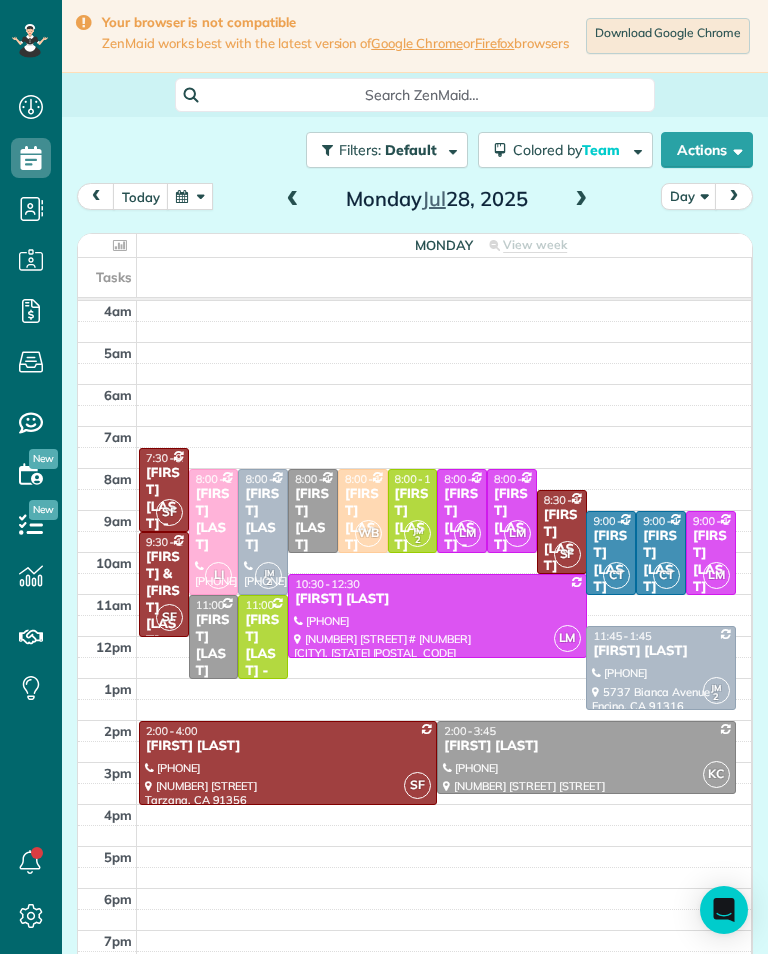 scroll, scrollTop: 985, scrollLeft: 62, axis: both 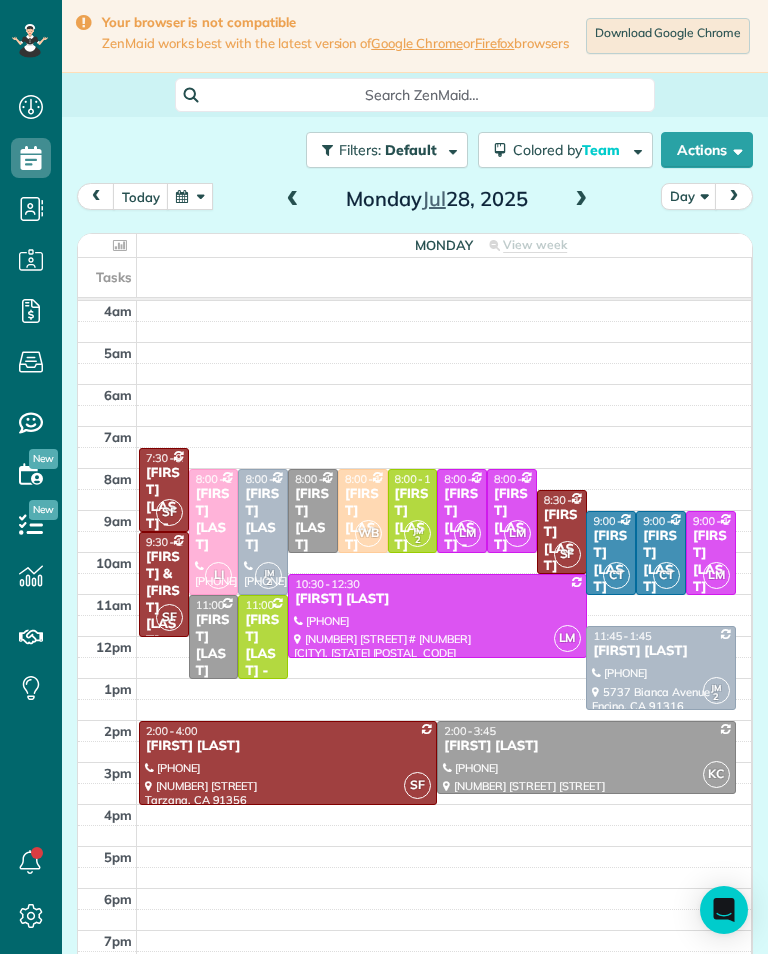 click at bounding box center (190, 196) 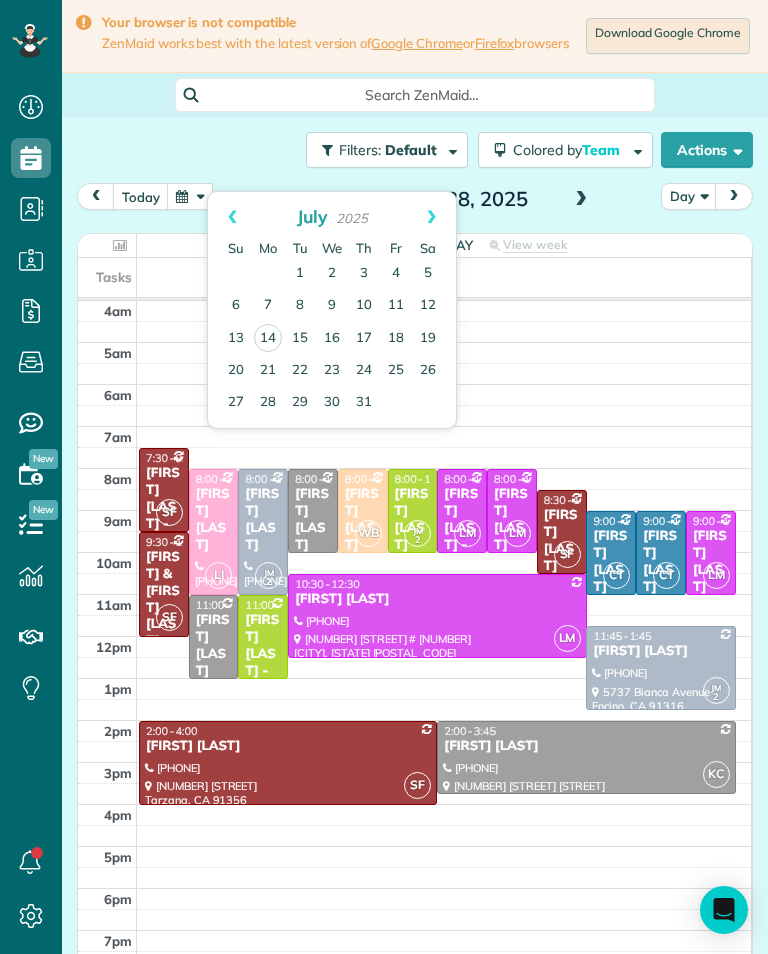 click on "Next" at bounding box center (431, 217) 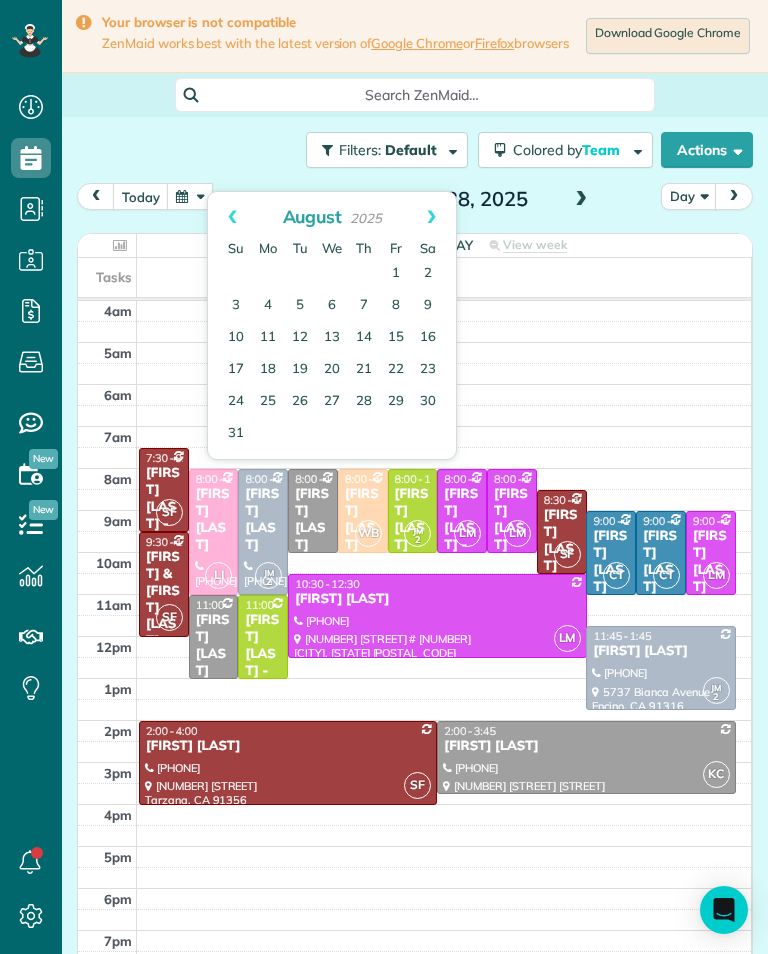 click on "4" at bounding box center [268, 306] 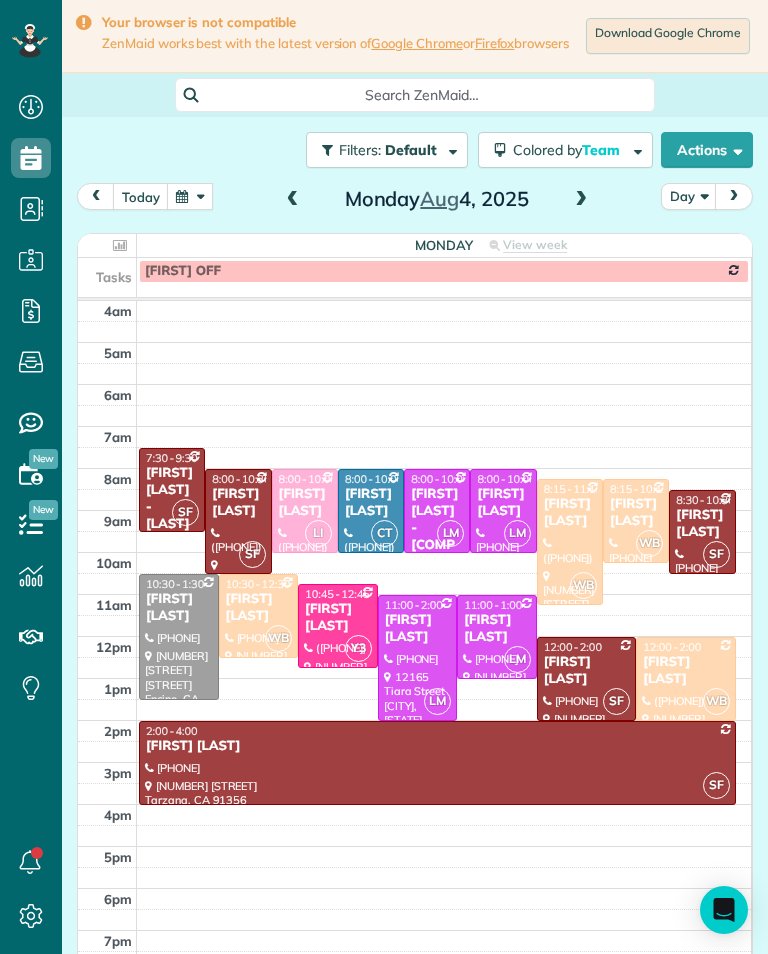 click at bounding box center [581, 200] 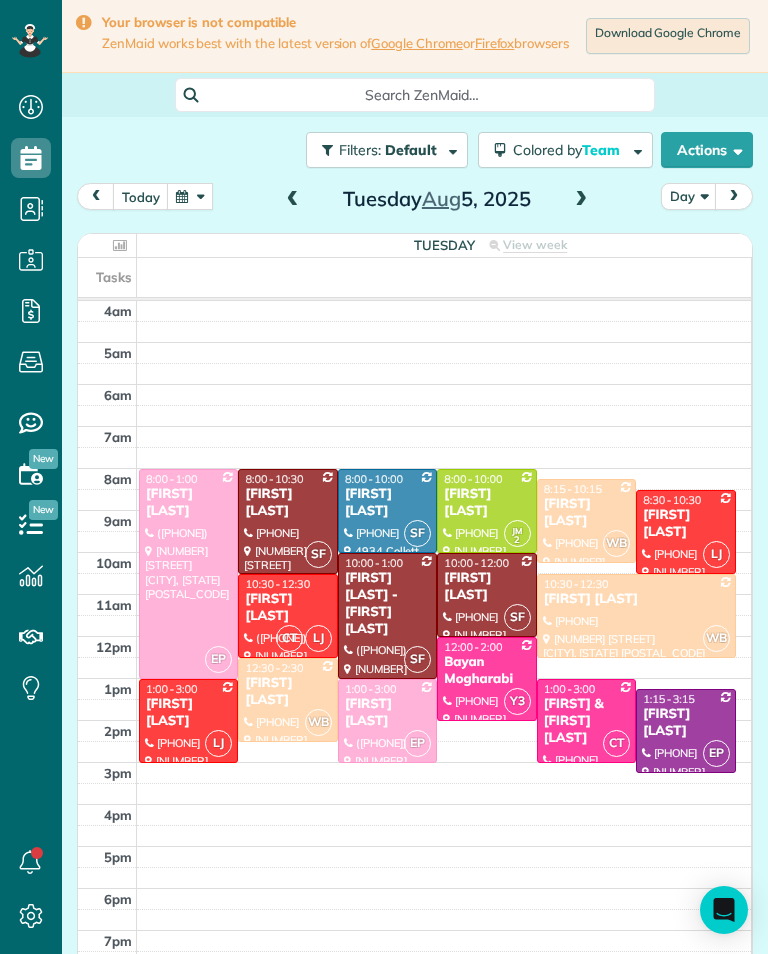 click at bounding box center [581, 200] 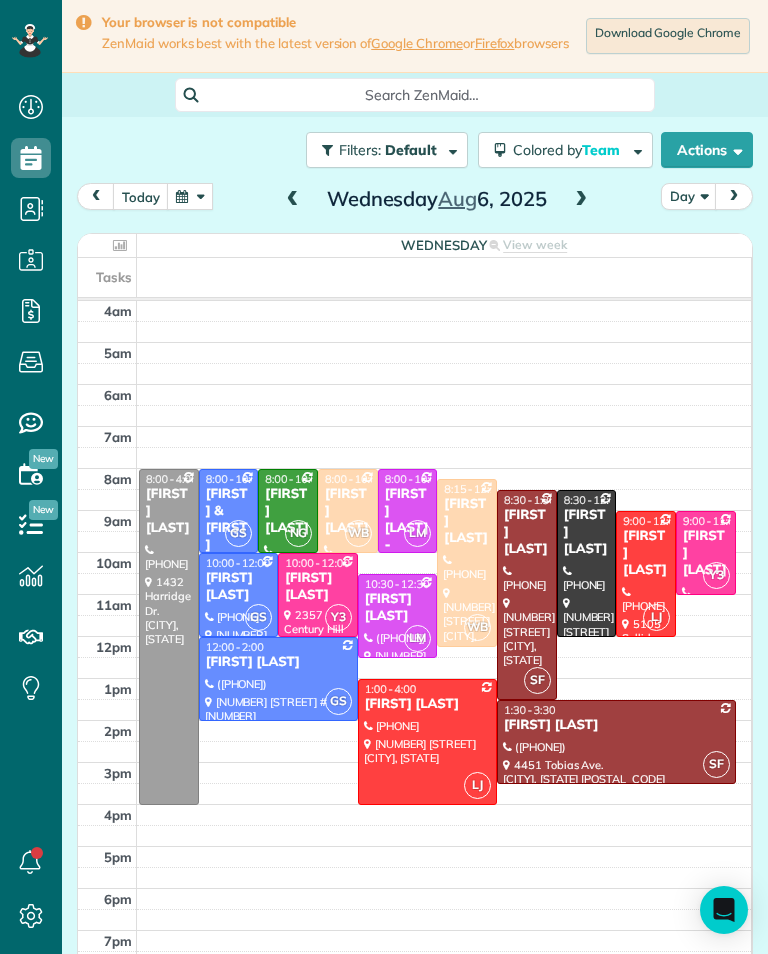 click at bounding box center [293, 200] 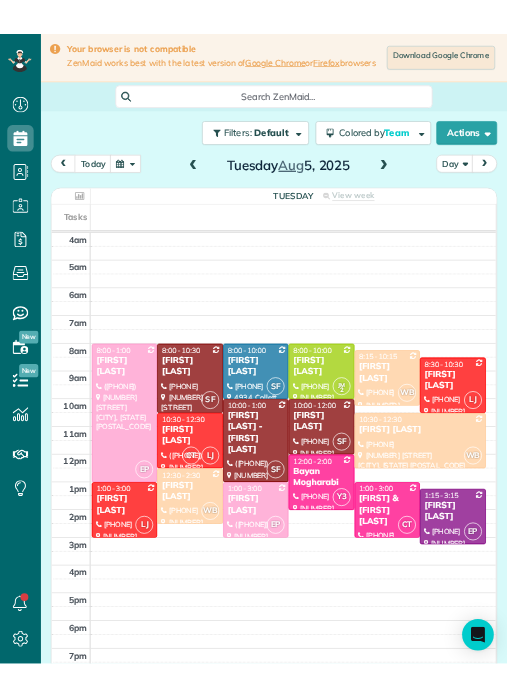 scroll, scrollTop: 985, scrollLeft: 62, axis: both 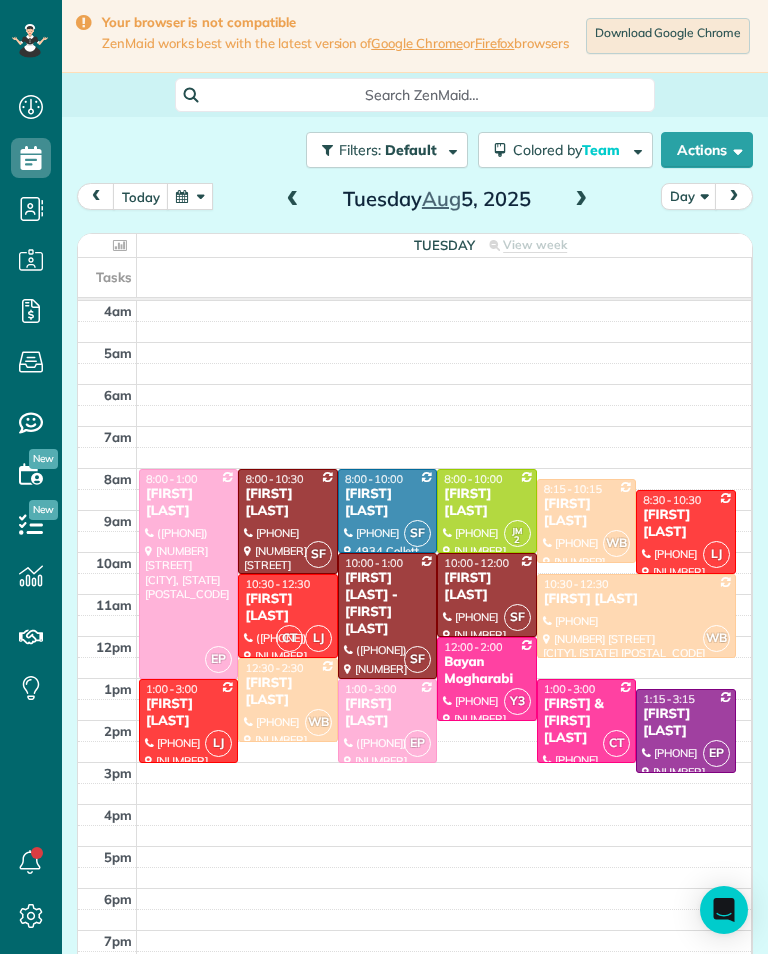 click at bounding box center (581, 200) 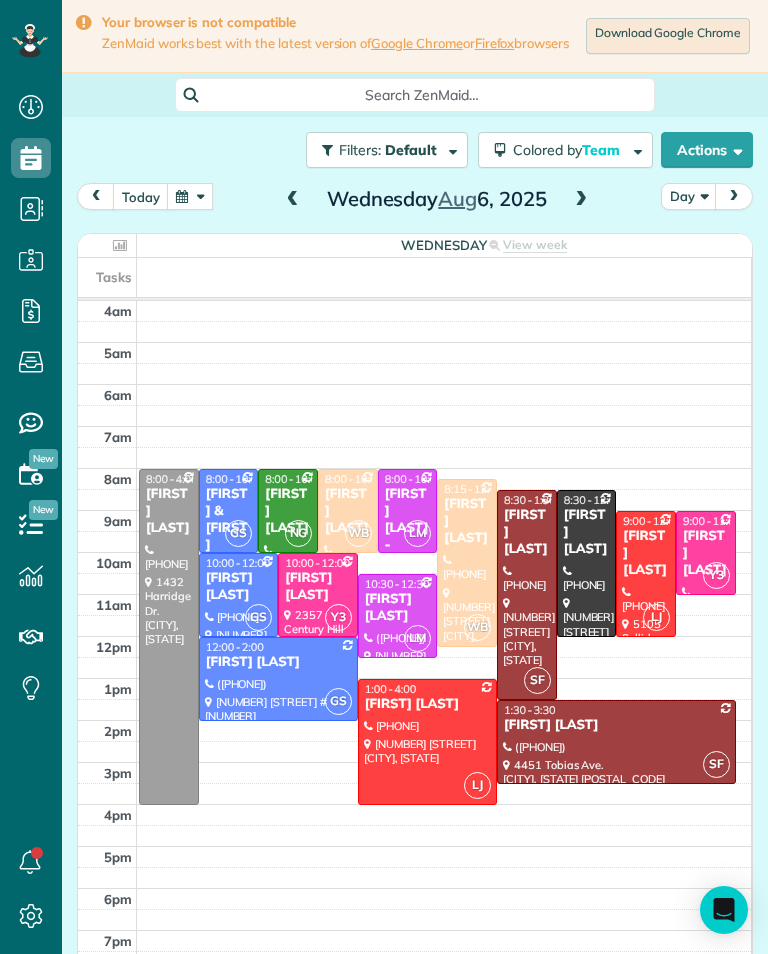 click at bounding box center [581, 200] 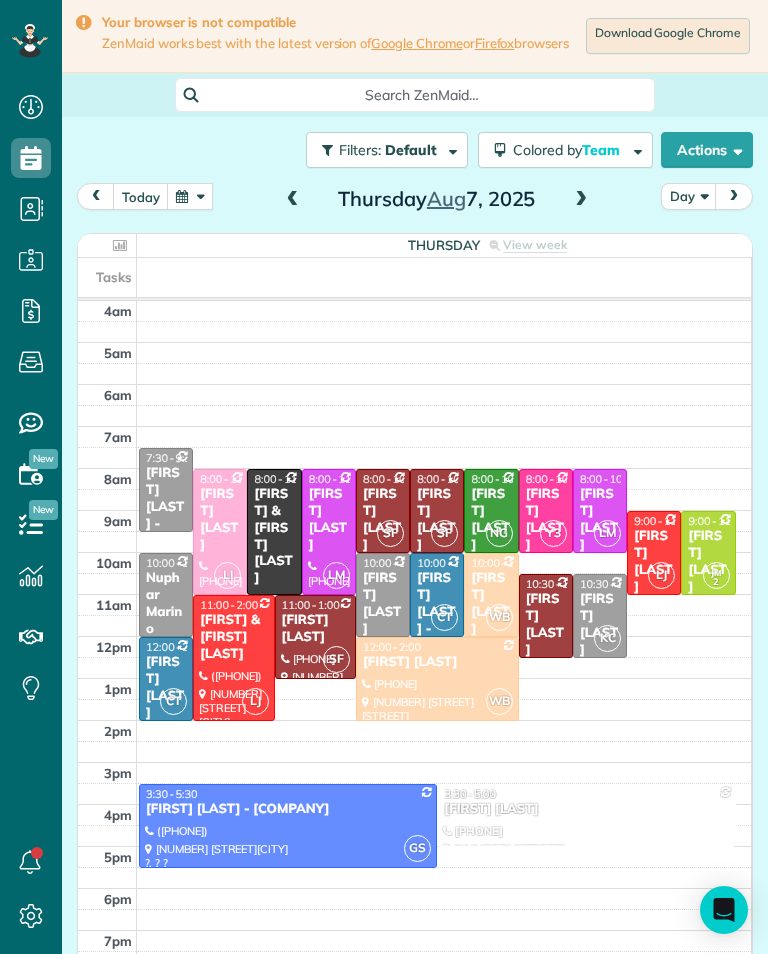 click at bounding box center [581, 200] 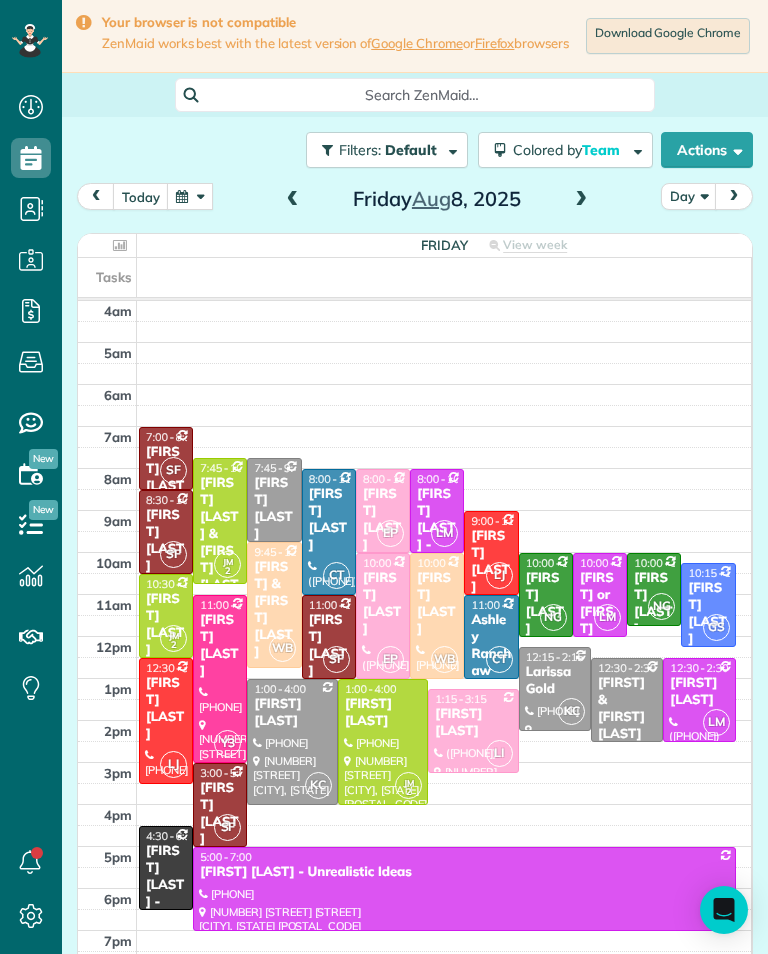 click at bounding box center [293, 200] 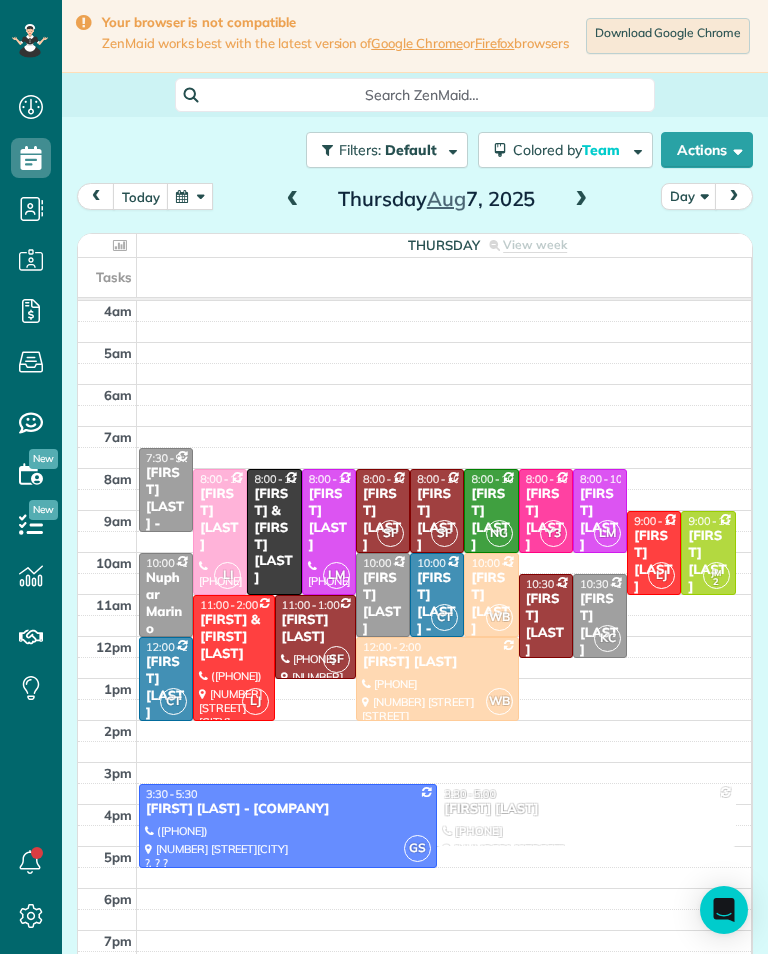 click at bounding box center [293, 200] 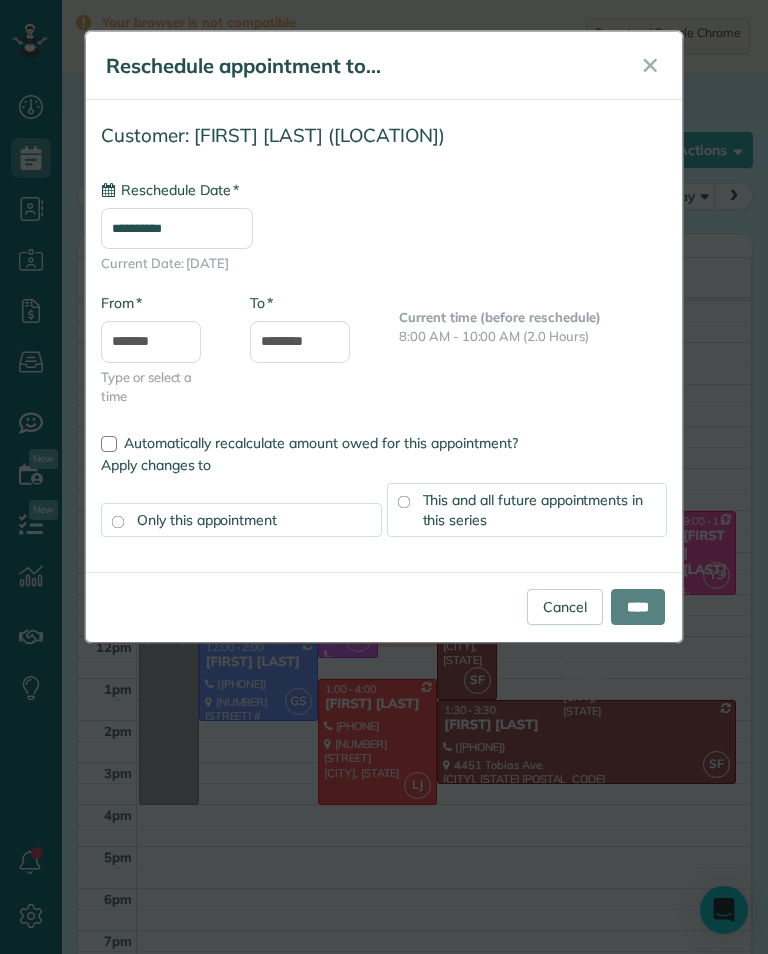 type on "**********" 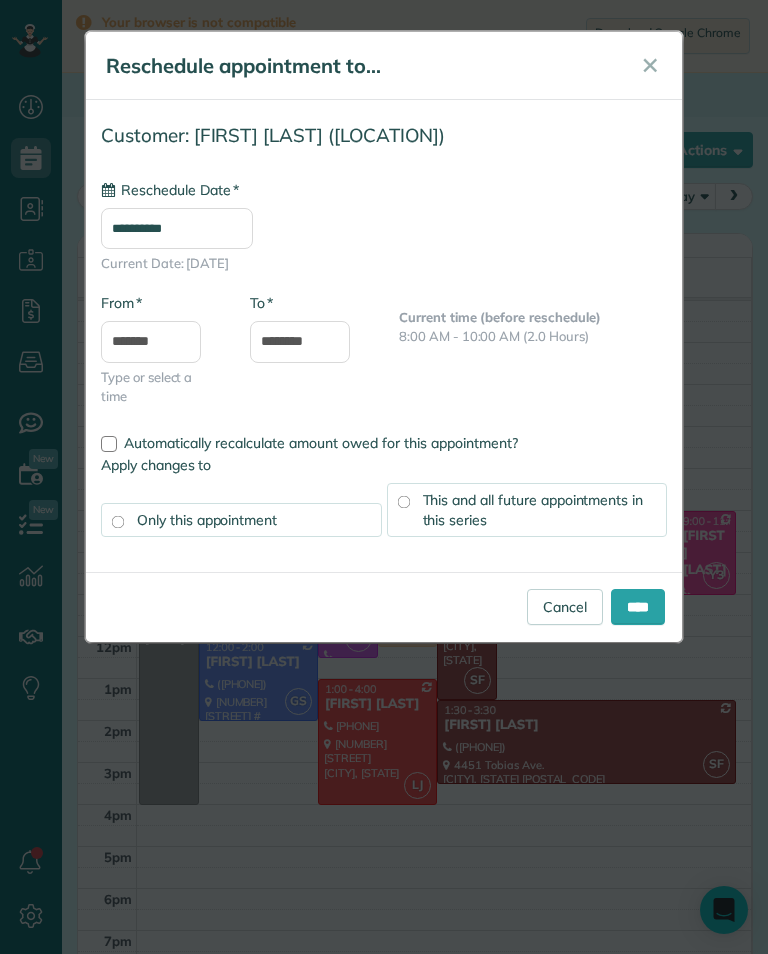click on "****" at bounding box center [638, 607] 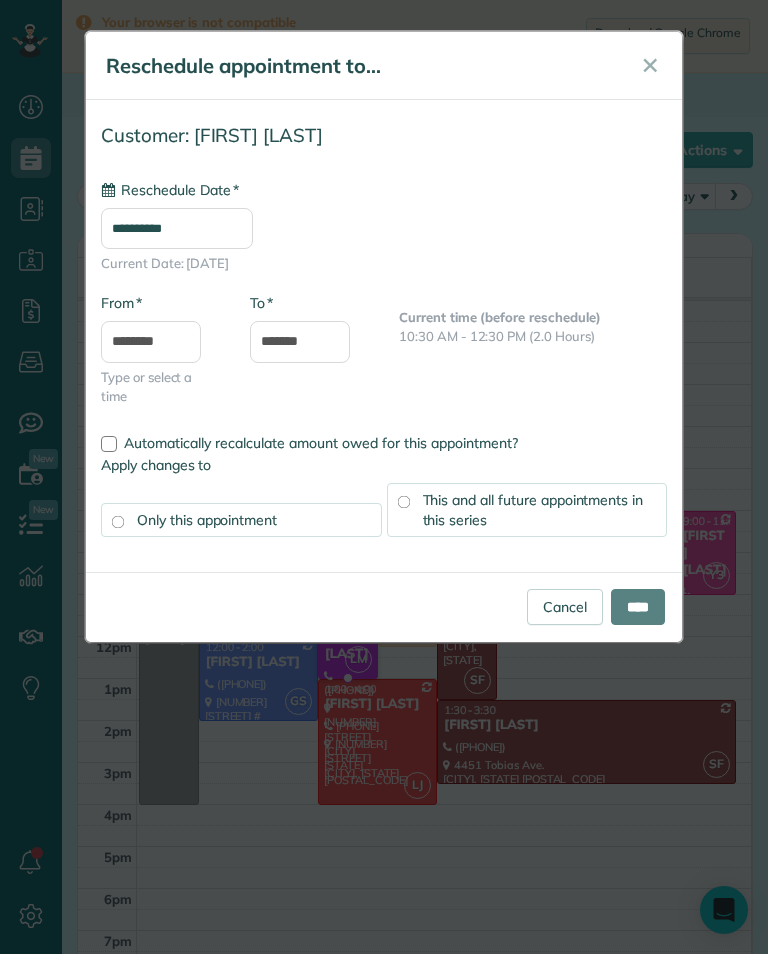 type on "**********" 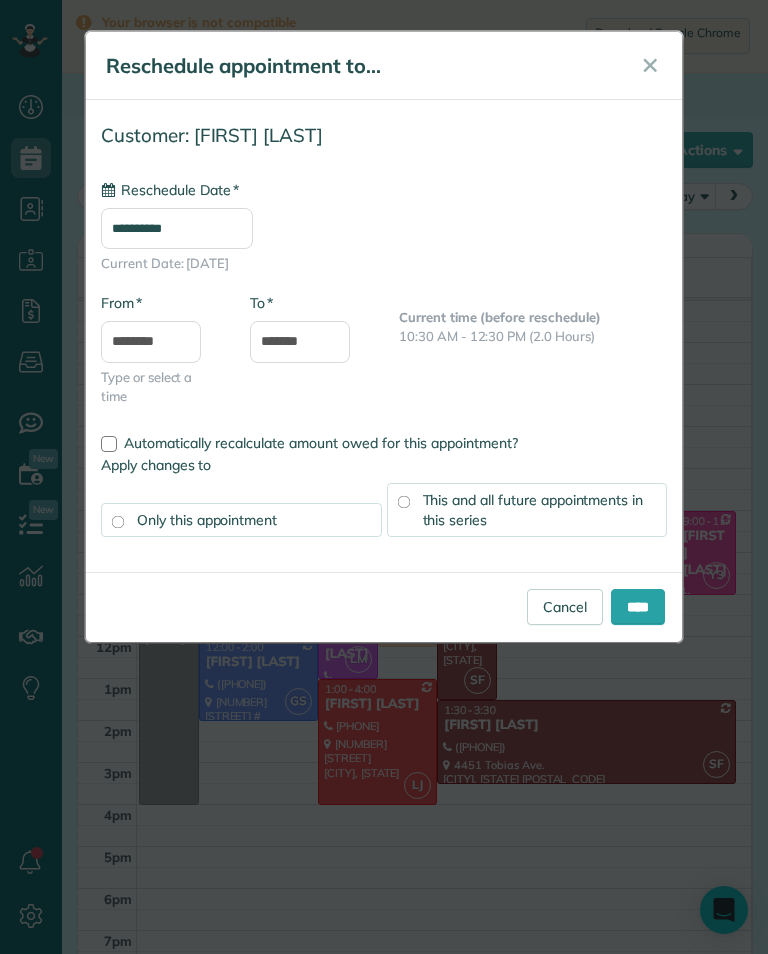click on "****" at bounding box center (638, 607) 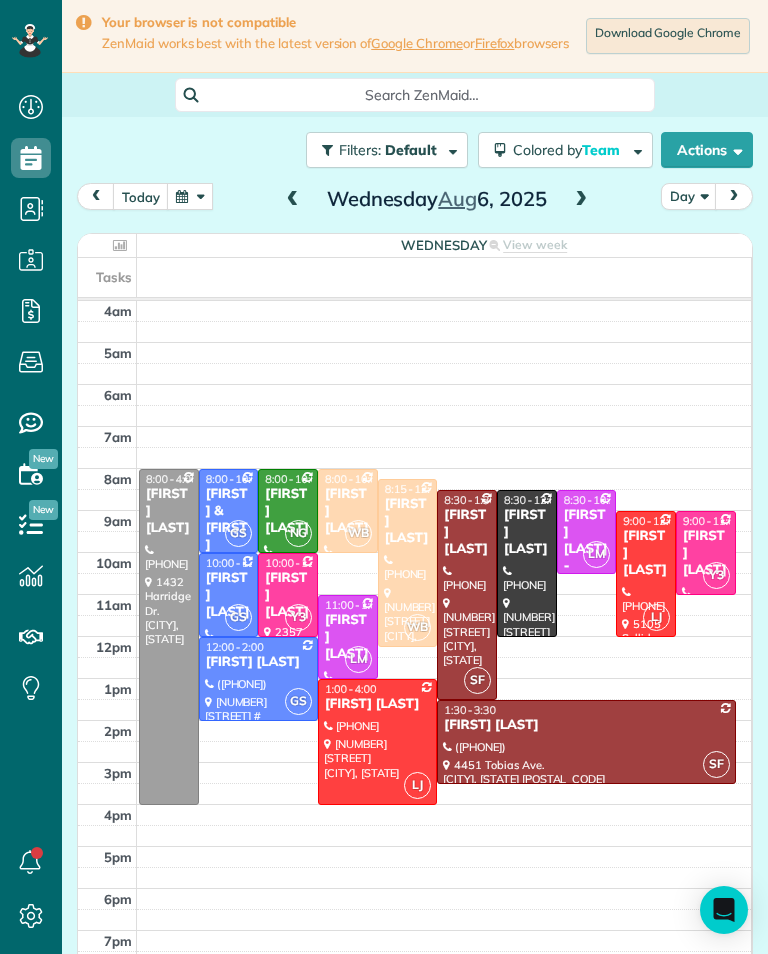 scroll, scrollTop: 985, scrollLeft: 62, axis: both 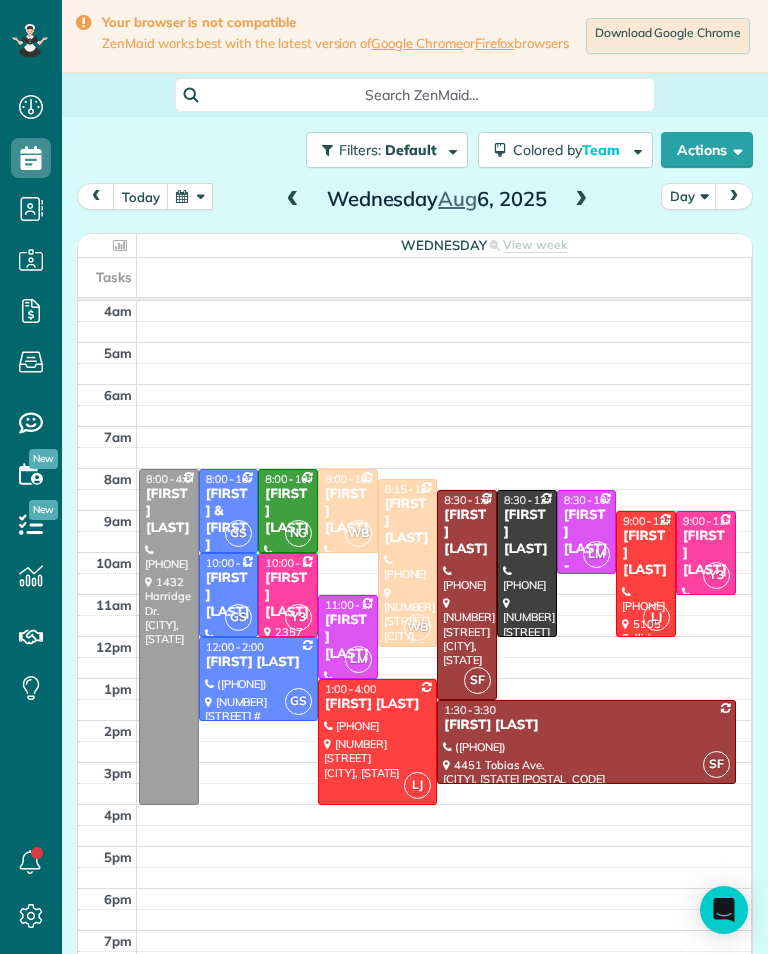 click at bounding box center [190, 196] 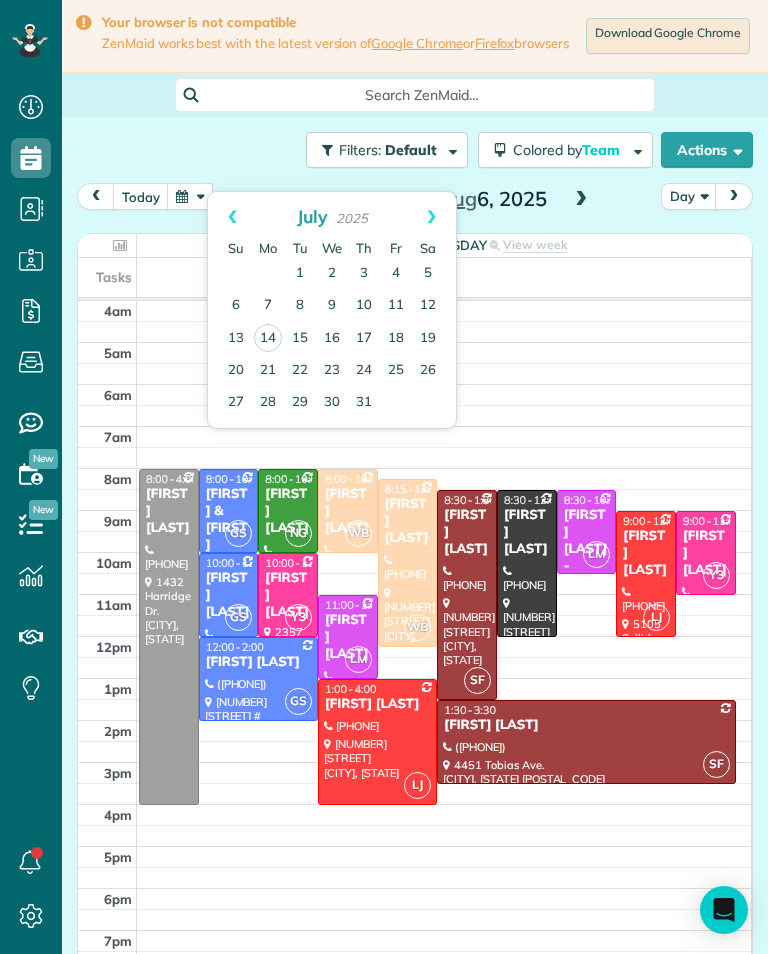 click on "15" at bounding box center (300, 339) 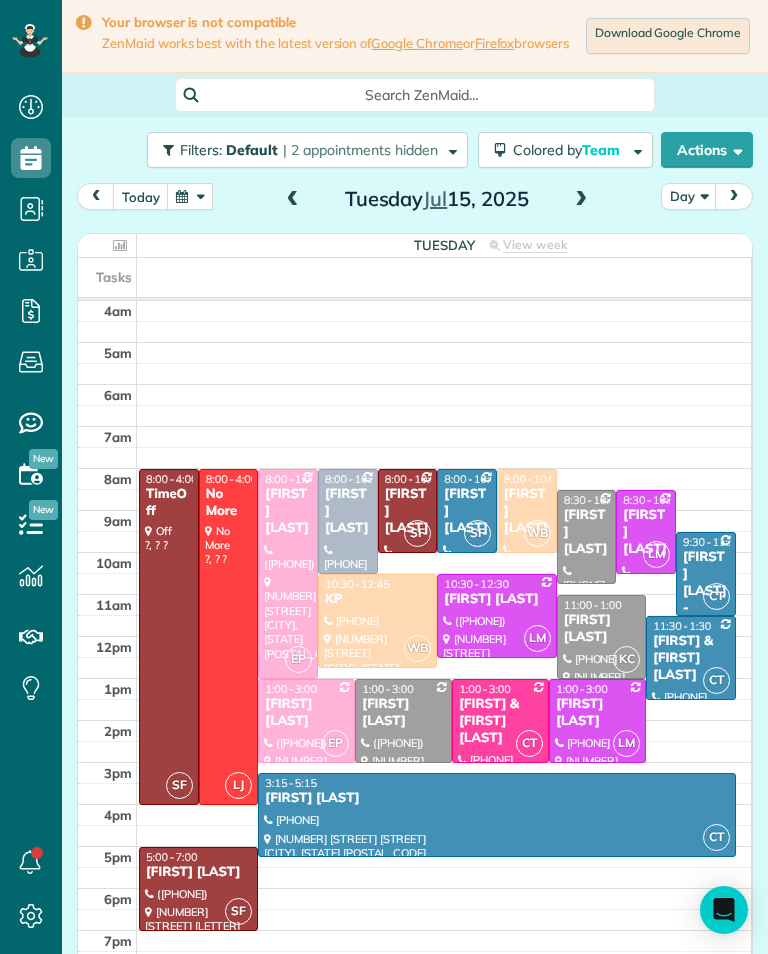 click on "[FIRST] [LAST]" at bounding box center (527, 511) 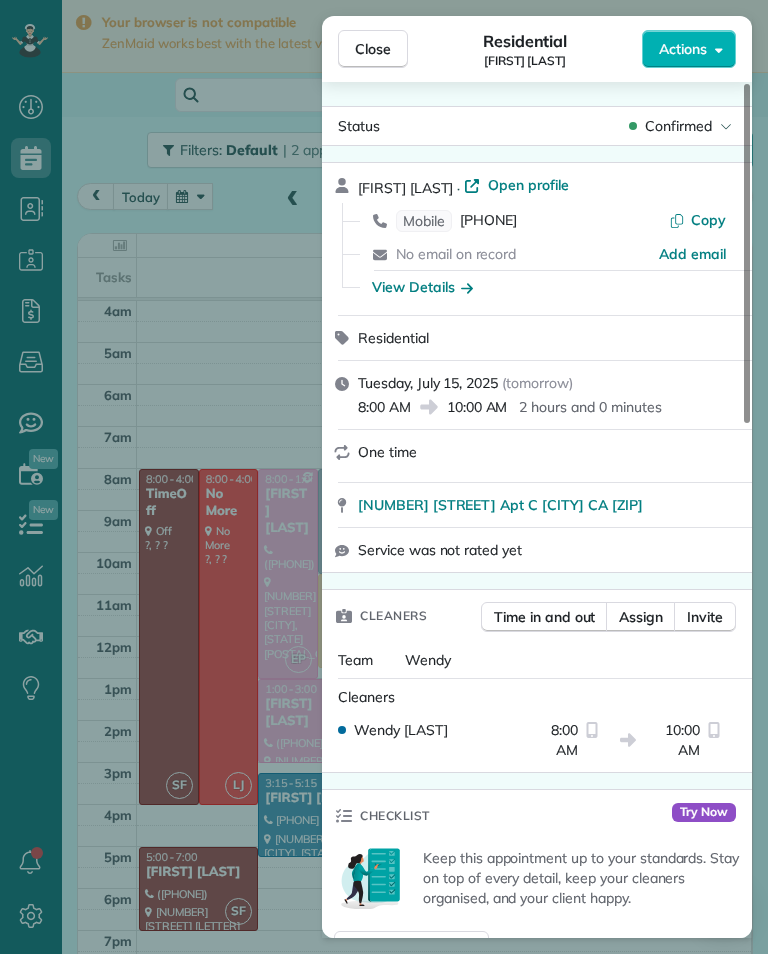 click on "View Details" at bounding box center (422, 287) 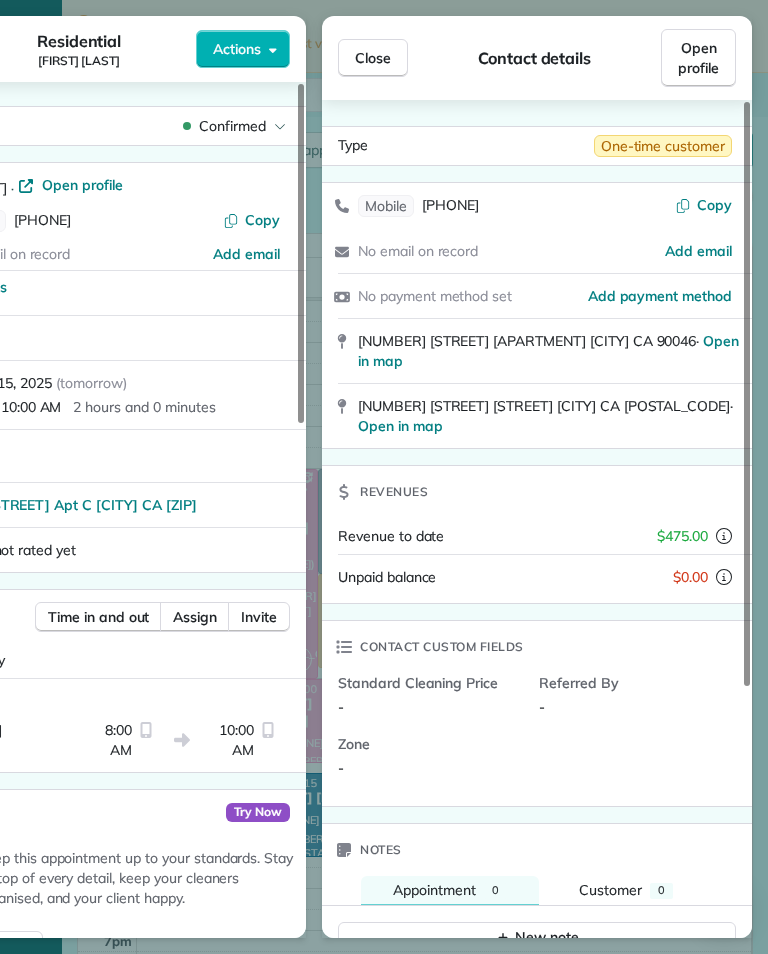 click on "Close" at bounding box center [373, 58] 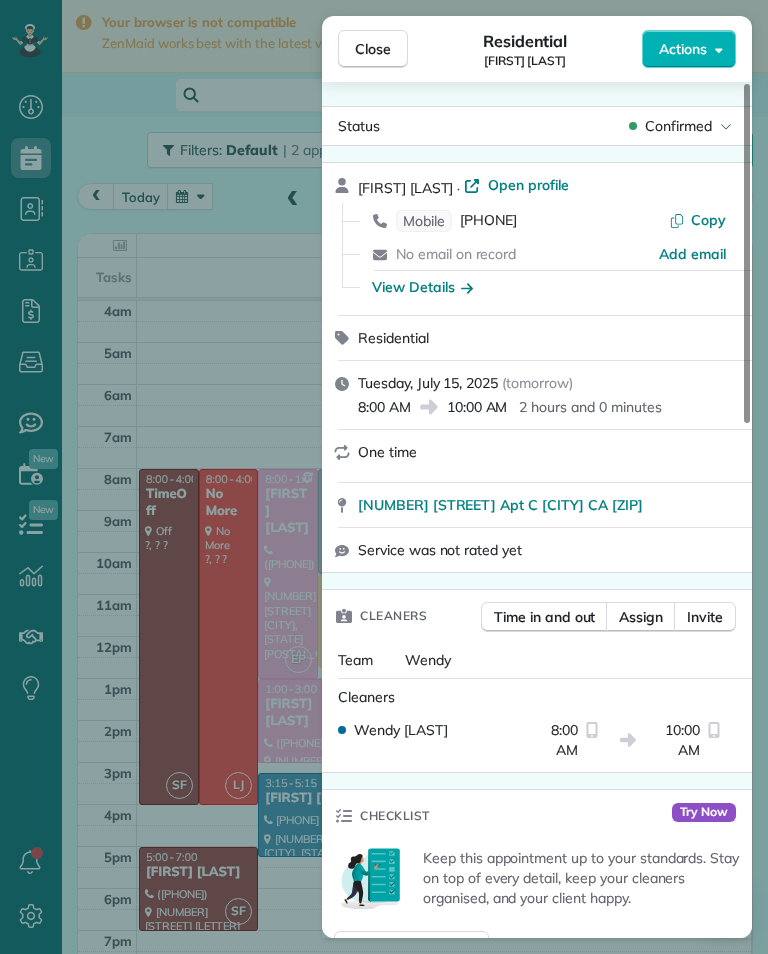click on "Close Residential [FIRST] [LAST] Actions Status Confirmed [FIRST] [LAST] · Open profile Mobile [PHONE] Copy No email on record Add email View Details Residential [DAY], [MONTH] [DAY], [YEAR] ( [TIME_REFERENCE] ) [TIME] [TIME] [DURATION] One time [NUMBER] [STREET] Apt [LETTER] [CITY] [STATE] Service was not rated yet Cleaners Time in and out Assign Invite Team [CLEANER_NAME] Cleaners [CLEANER_NAME]   [BONILLA] [TIME] [TIME] Checklist Try Now Keep this appointment up to your standards. Stay on top of every detail, keep your cleaners organised, and your client happy. Assign a checklist Watch a 5 min demo Billing Billing actions Price [PRICE] Overcharge [PRICE] Discount [PRICE] Coupon discount - Primary tax - Secondary tax - Total appointment price [PRICE] Tips collected New feature! [PRICE] Mark as paid Total including tip [PRICE] Get paid online in no-time! Send an invoice and reward your cleaners with tips Charge customer credit card Appointment custom fields Key # - Work items No work items to display Notes Appointment [NUMBER] Customer" at bounding box center (384, 477) 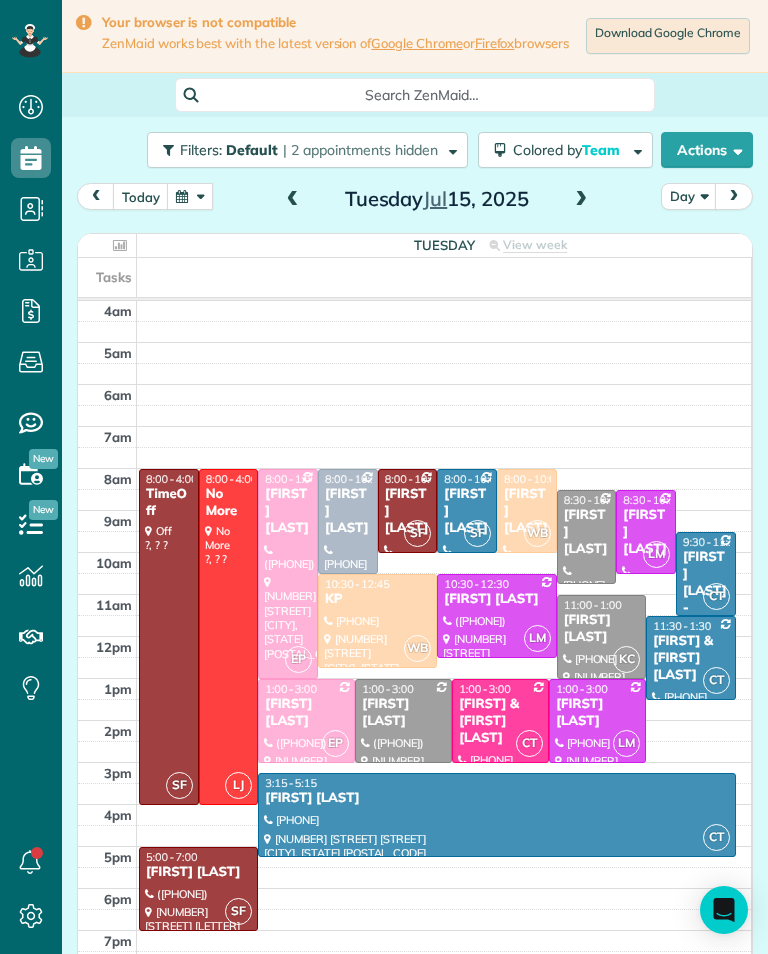 scroll, scrollTop: 985, scrollLeft: 62, axis: both 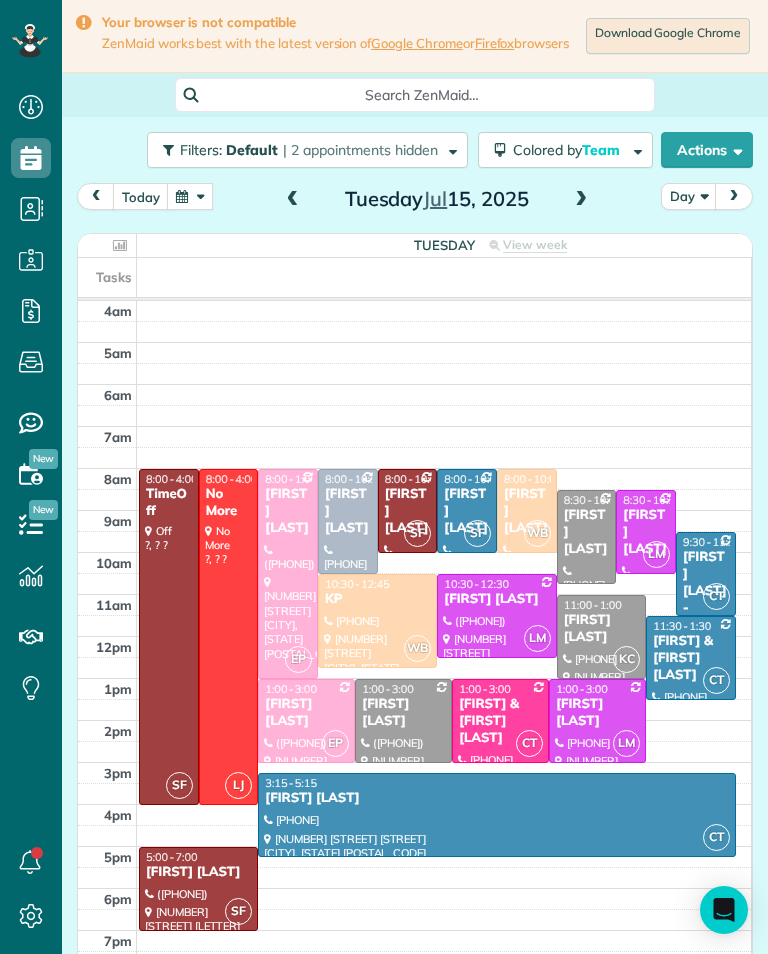 click at bounding box center [581, 200] 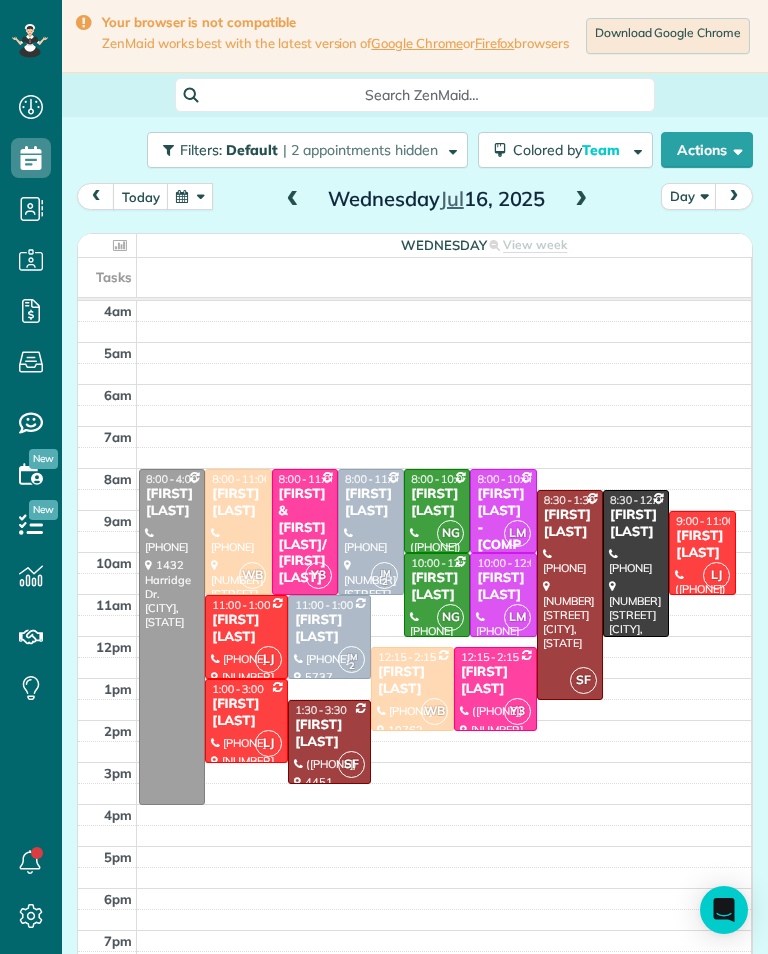 click at bounding box center (581, 200) 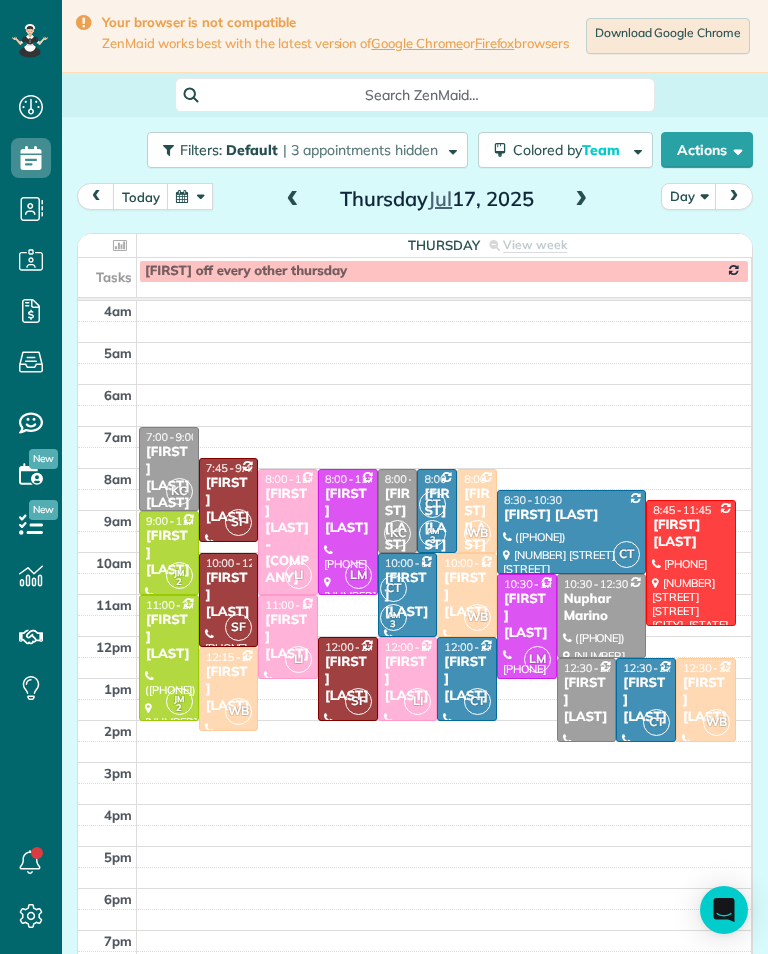 click at bounding box center [190, 196] 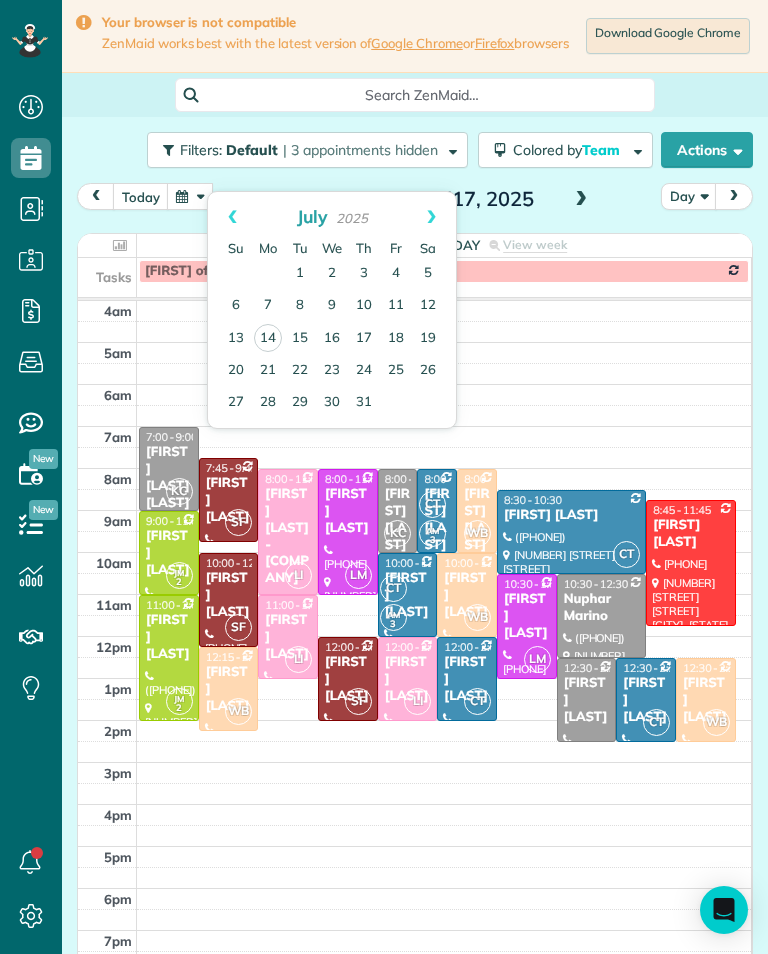 click on "17" at bounding box center [364, 339] 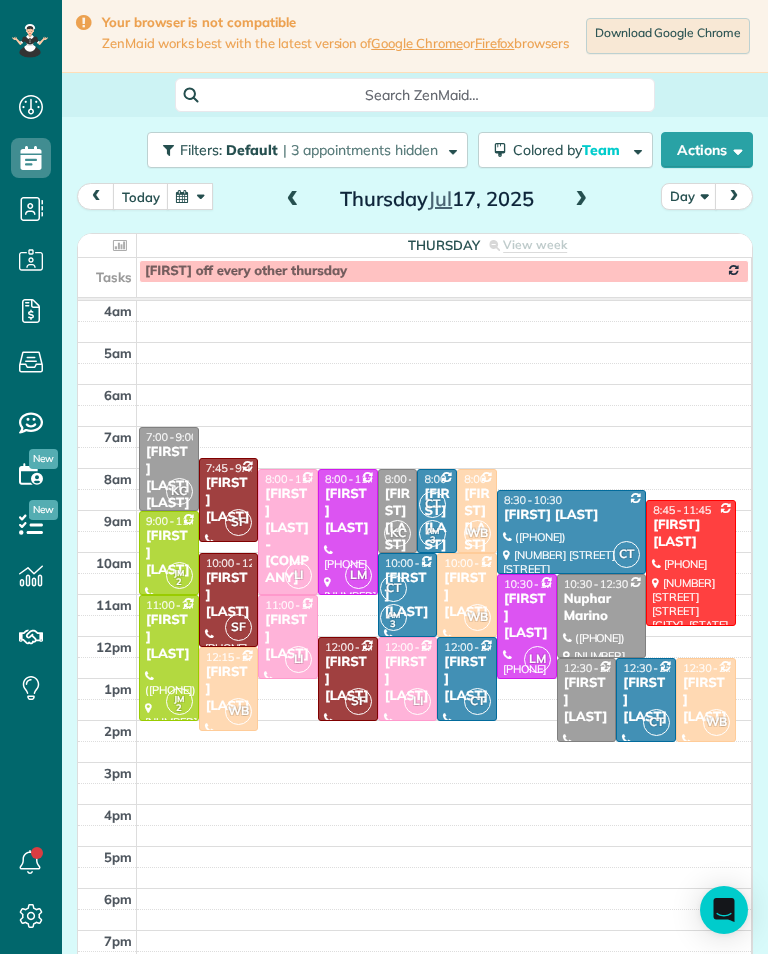 click at bounding box center (190, 196) 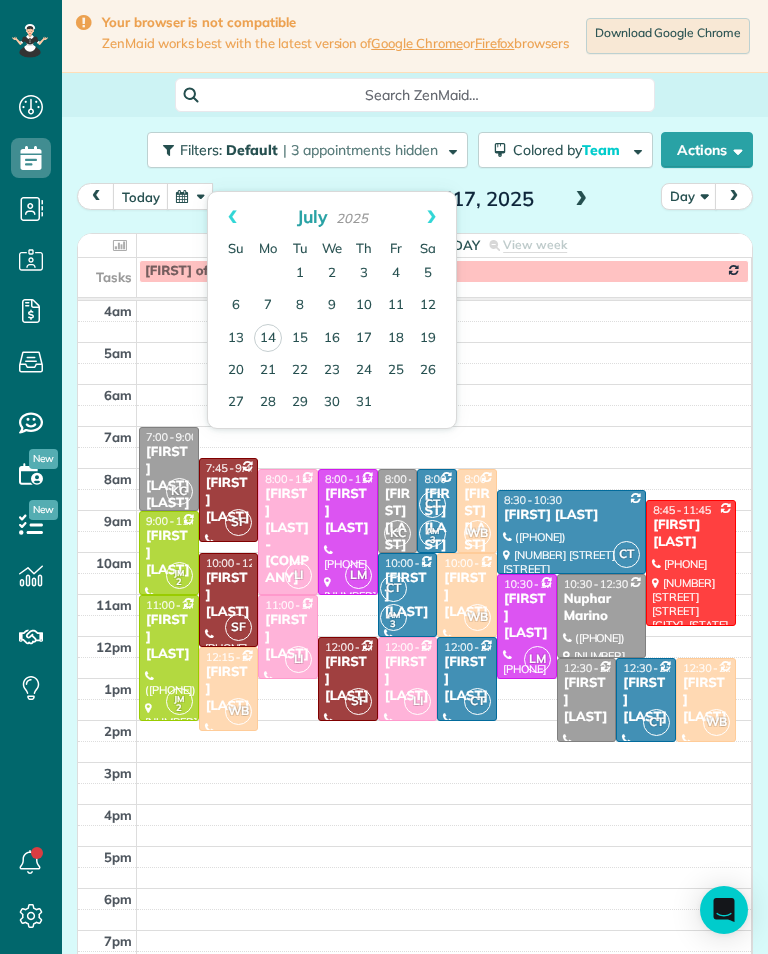 click on "15" at bounding box center [300, 339] 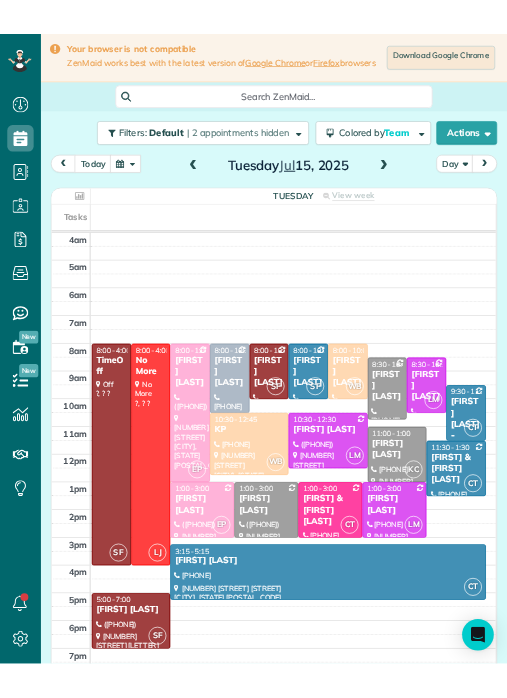 scroll, scrollTop: 985, scrollLeft: 62, axis: both 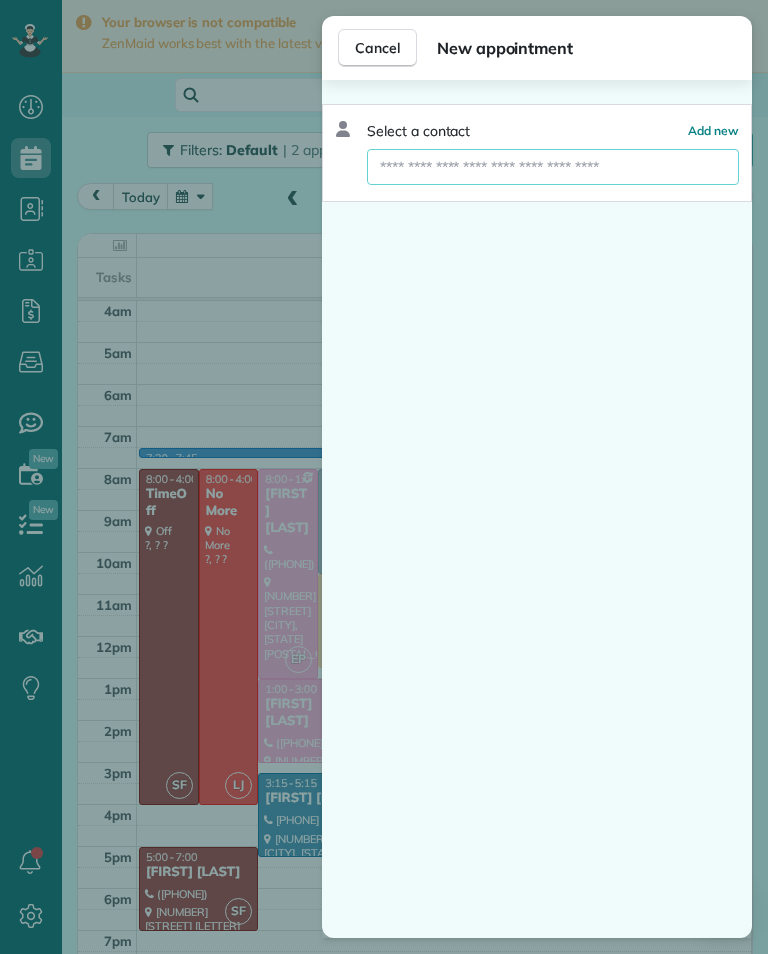 click at bounding box center [553, 167] 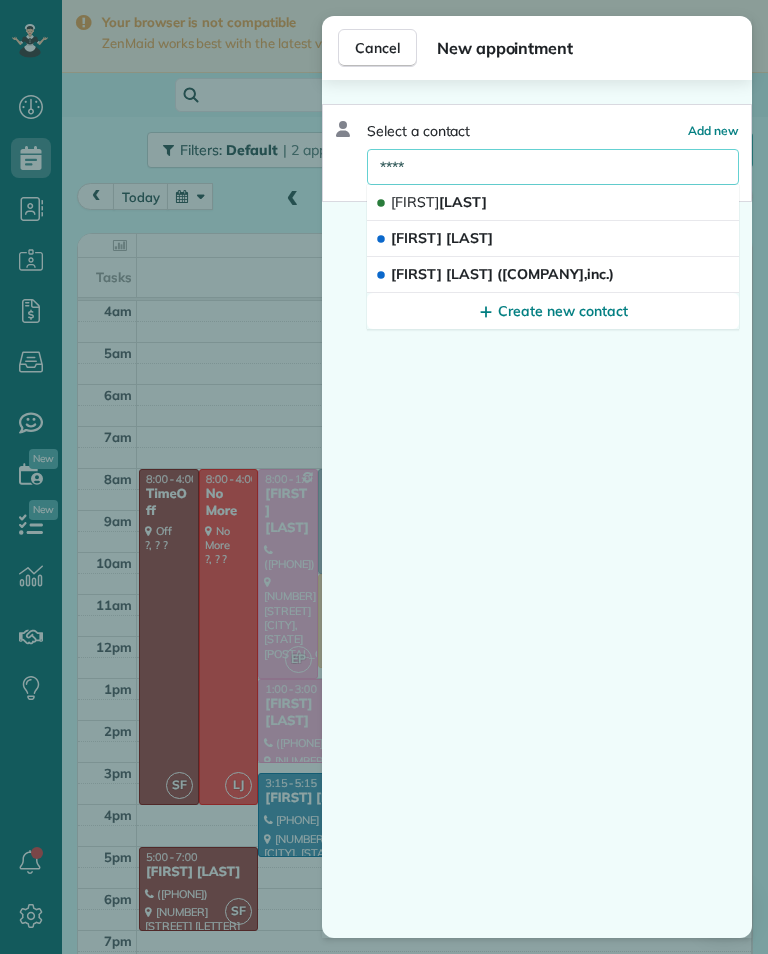 type on "****" 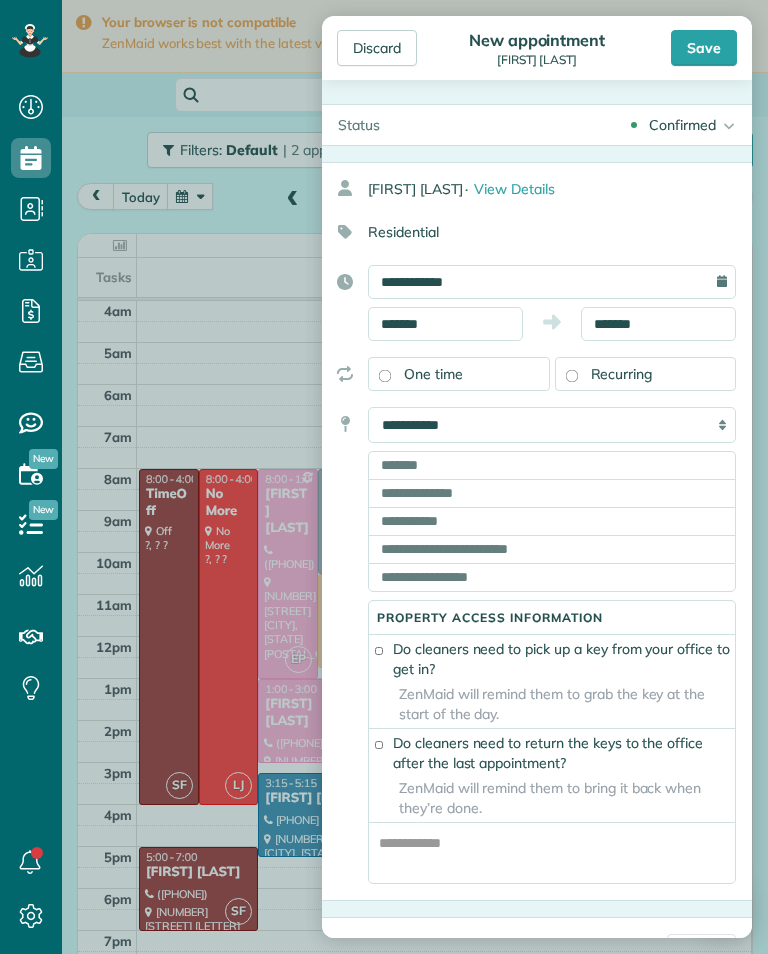 scroll, scrollTop: 985, scrollLeft: 62, axis: both 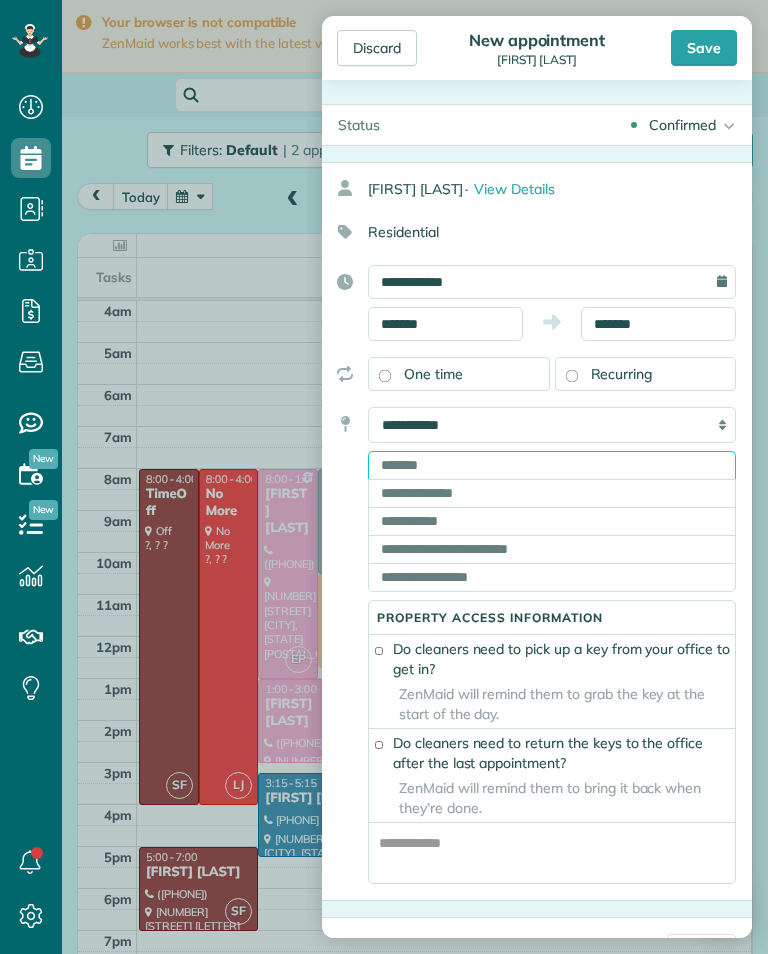 click at bounding box center [552, 465] 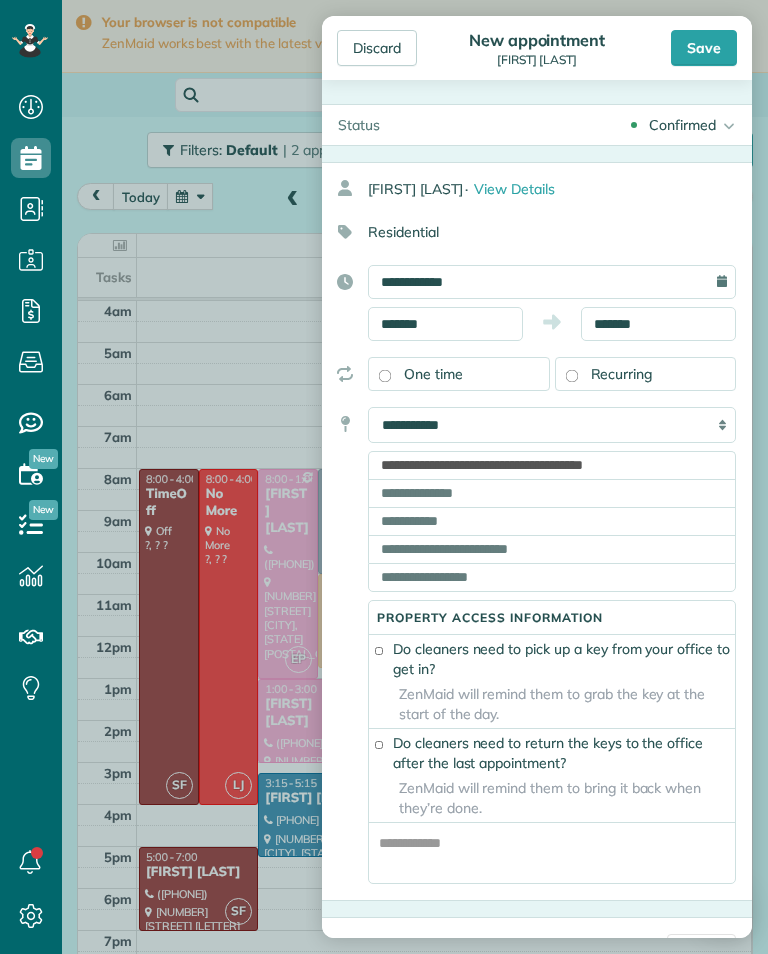 type on "**********" 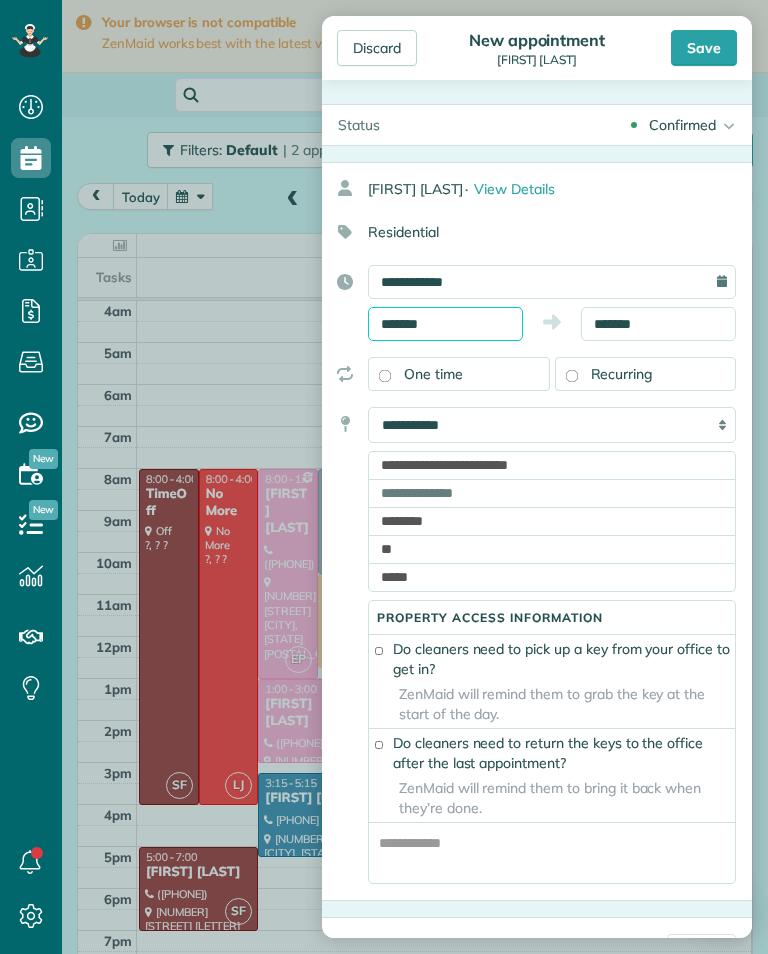 click on "Dashboard
Scheduling
Calendar View
List View
Dispatch View - Weekly scheduling (Beta)" at bounding box center (384, 477) 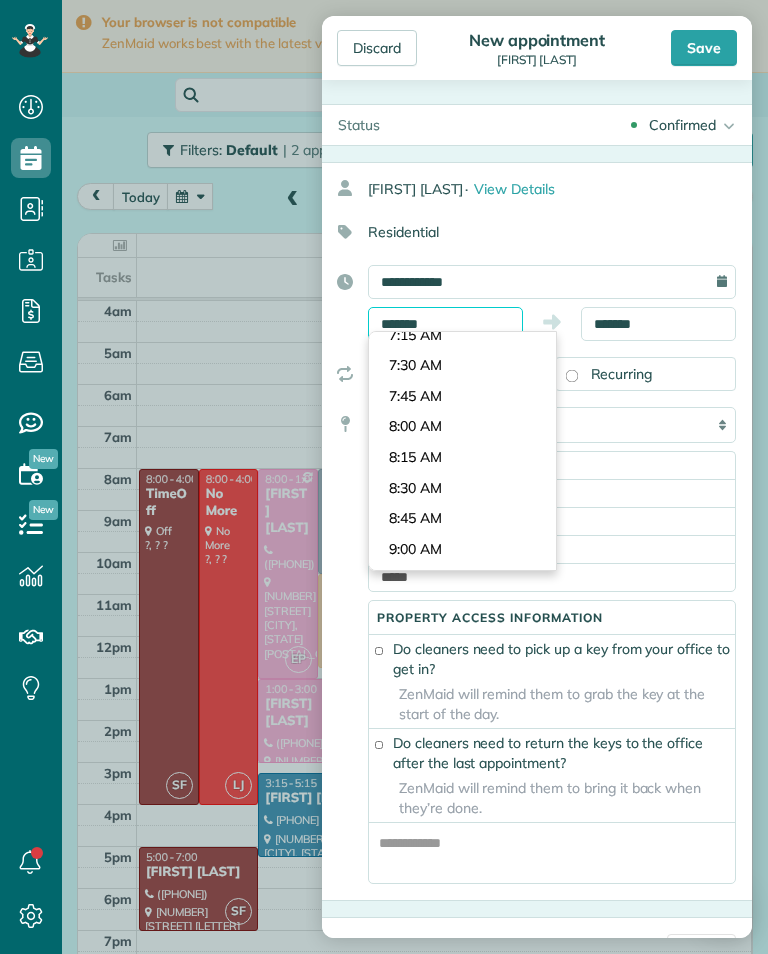 scroll, scrollTop: 866, scrollLeft: 0, axis: vertical 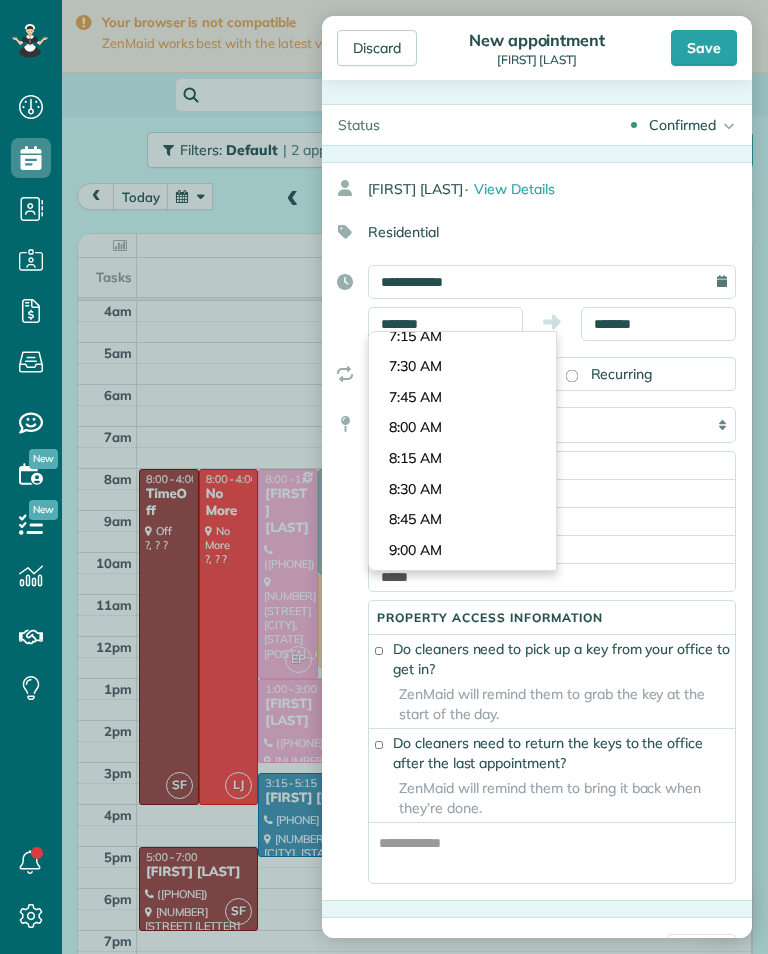 click on "Dashboard
Scheduling
Calendar View
List View
Dispatch View - Weekly scheduling (Beta)" at bounding box center (384, 477) 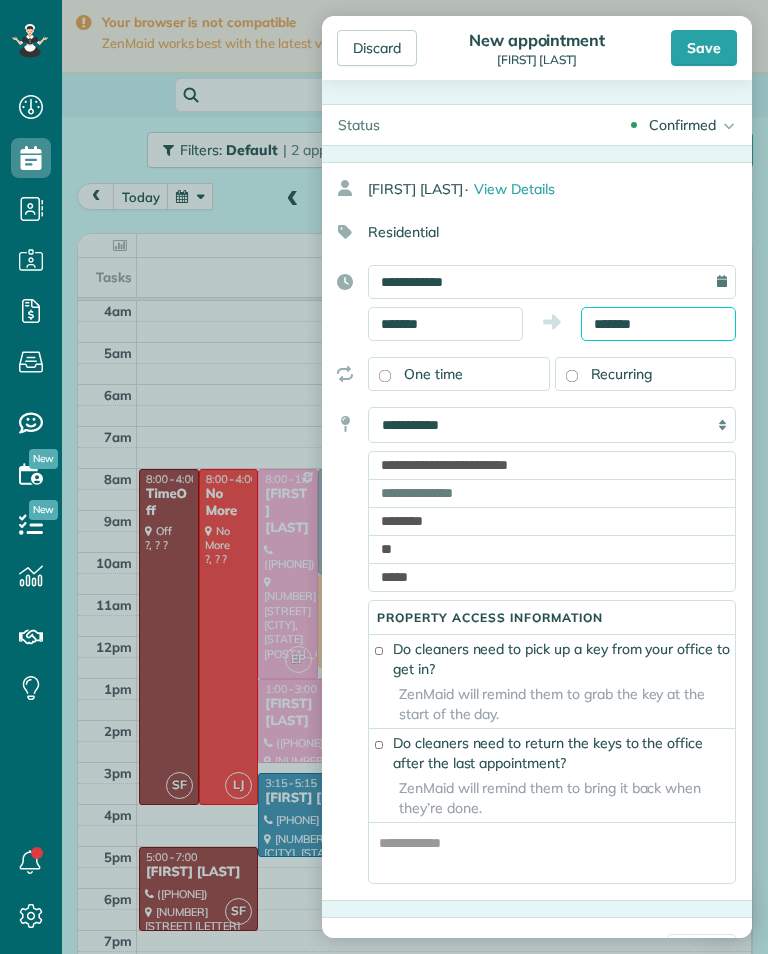 click on "*******" at bounding box center (658, 324) 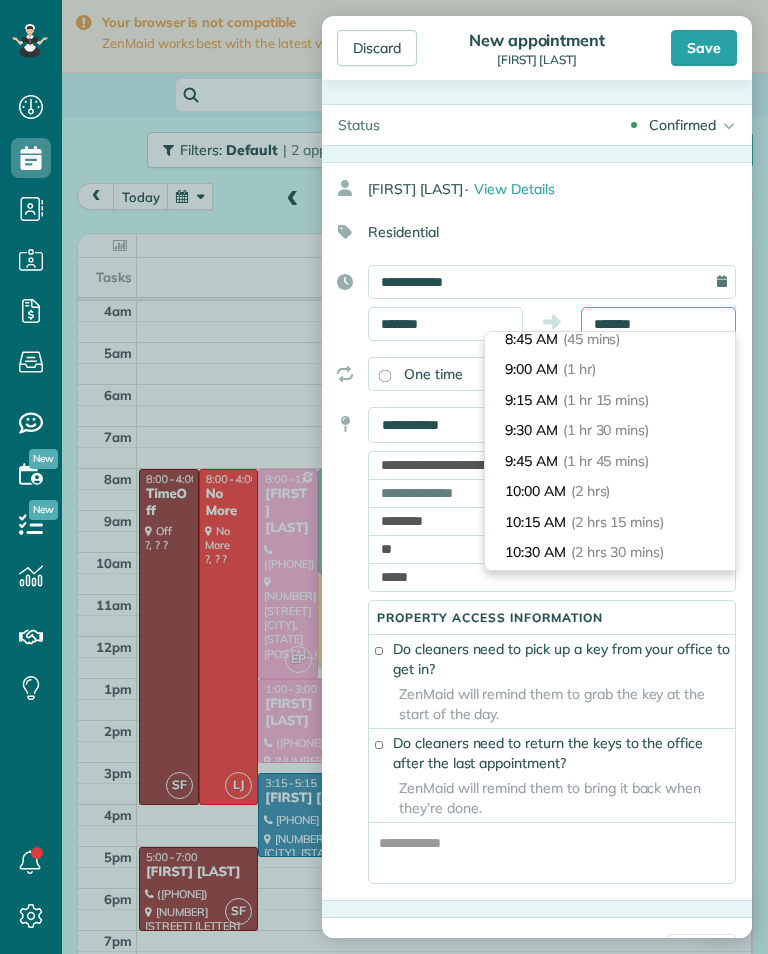 scroll, scrollTop: 106, scrollLeft: 0, axis: vertical 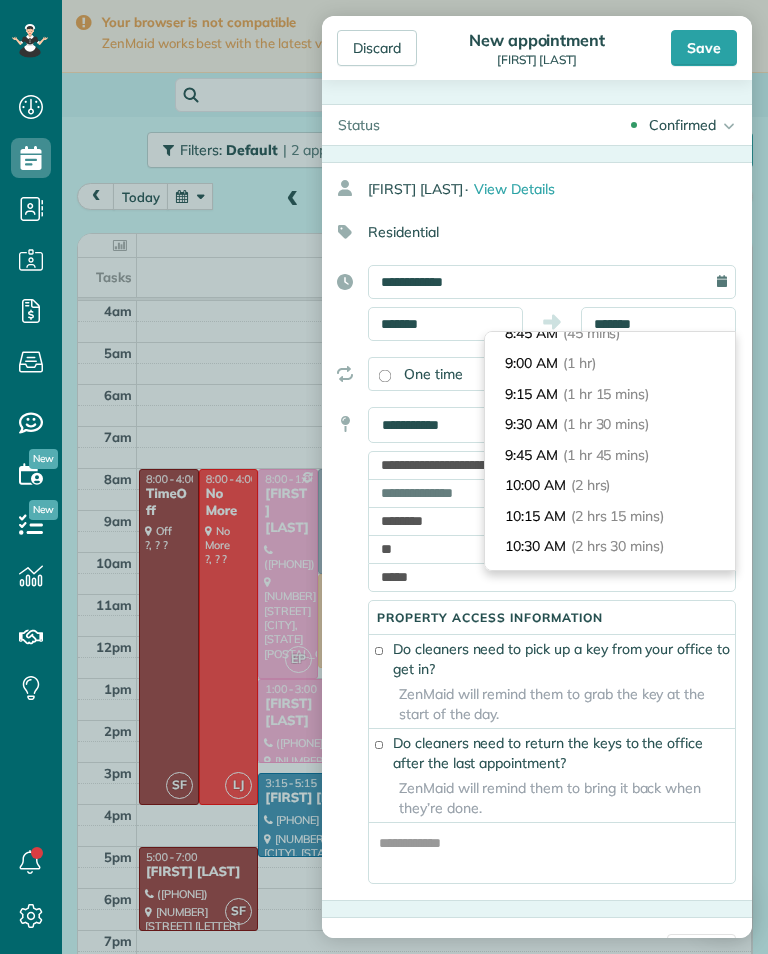 click on "10:00 AM  (2 hrs)" at bounding box center [610, 485] 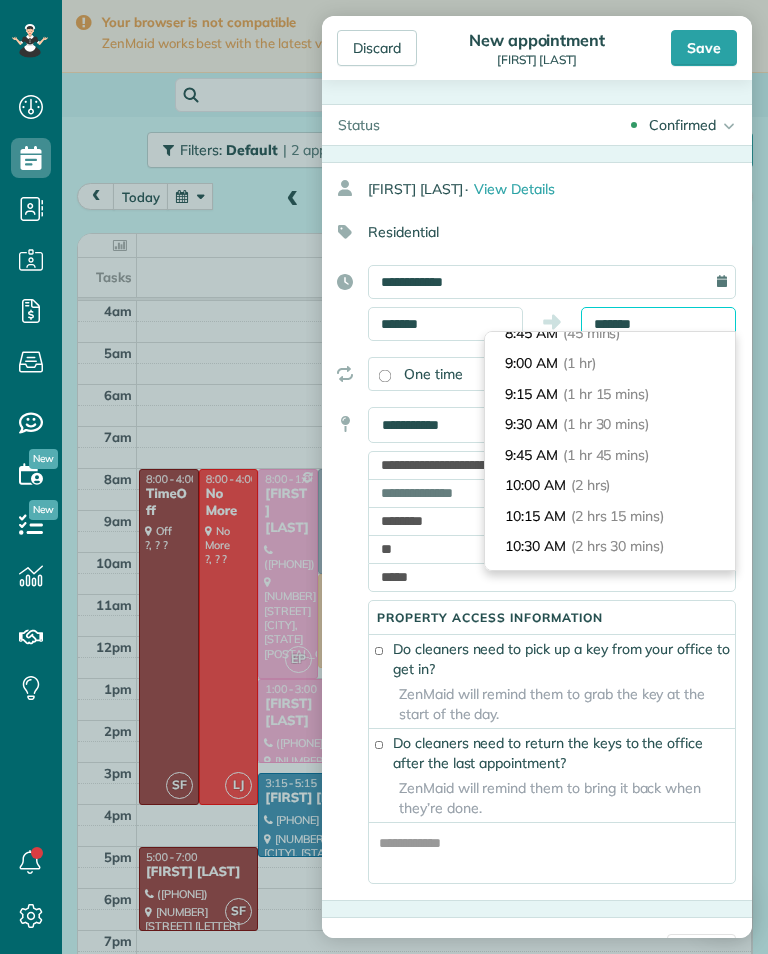 type on "********" 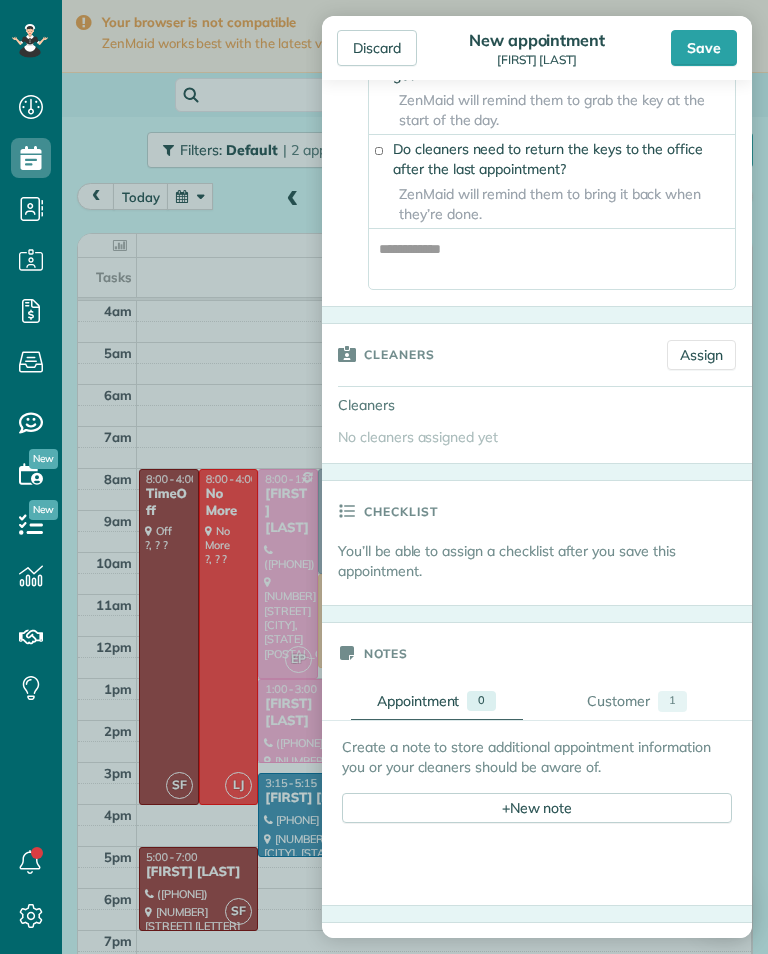 scroll, scrollTop: 595, scrollLeft: 0, axis: vertical 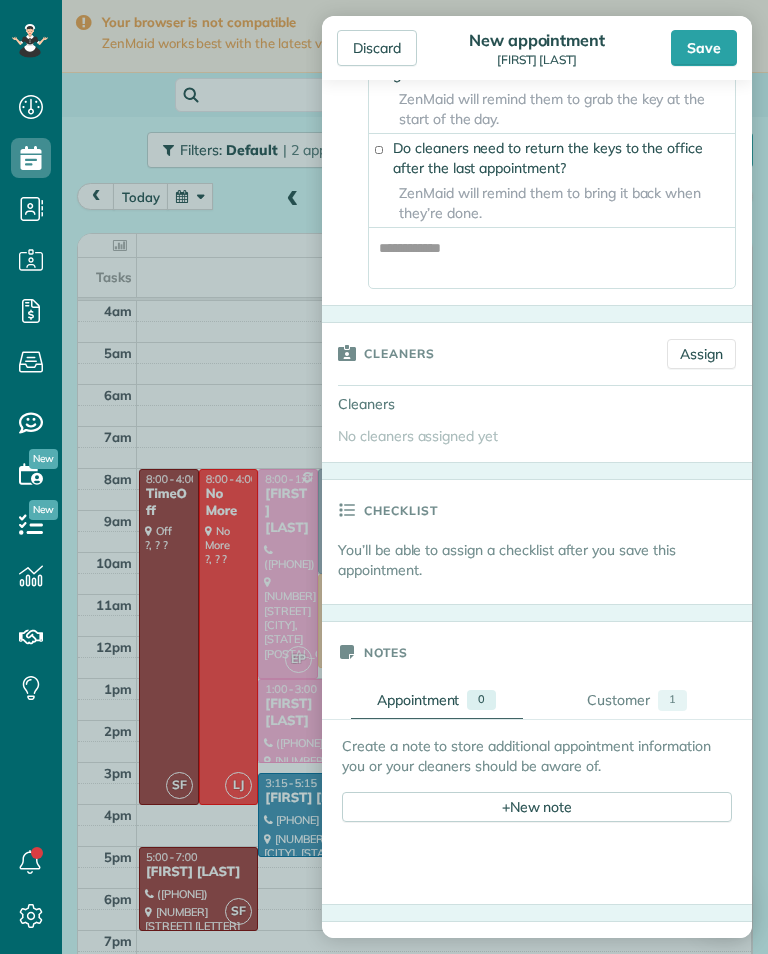 click on "Assign" at bounding box center [701, 354] 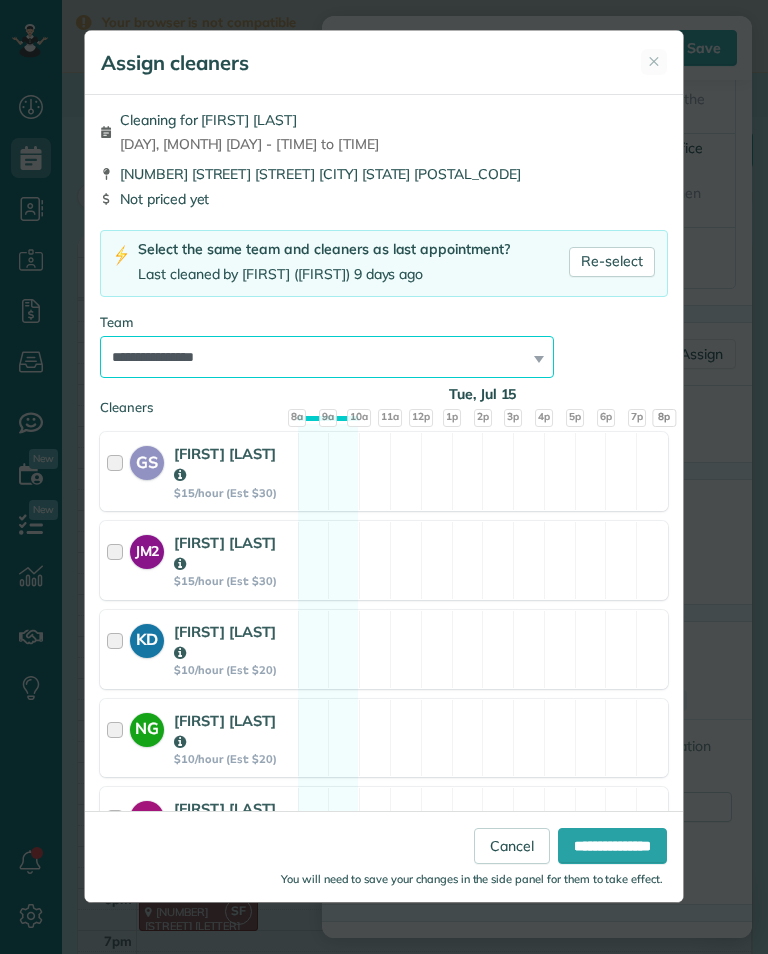 click on "**********" at bounding box center [327, 357] 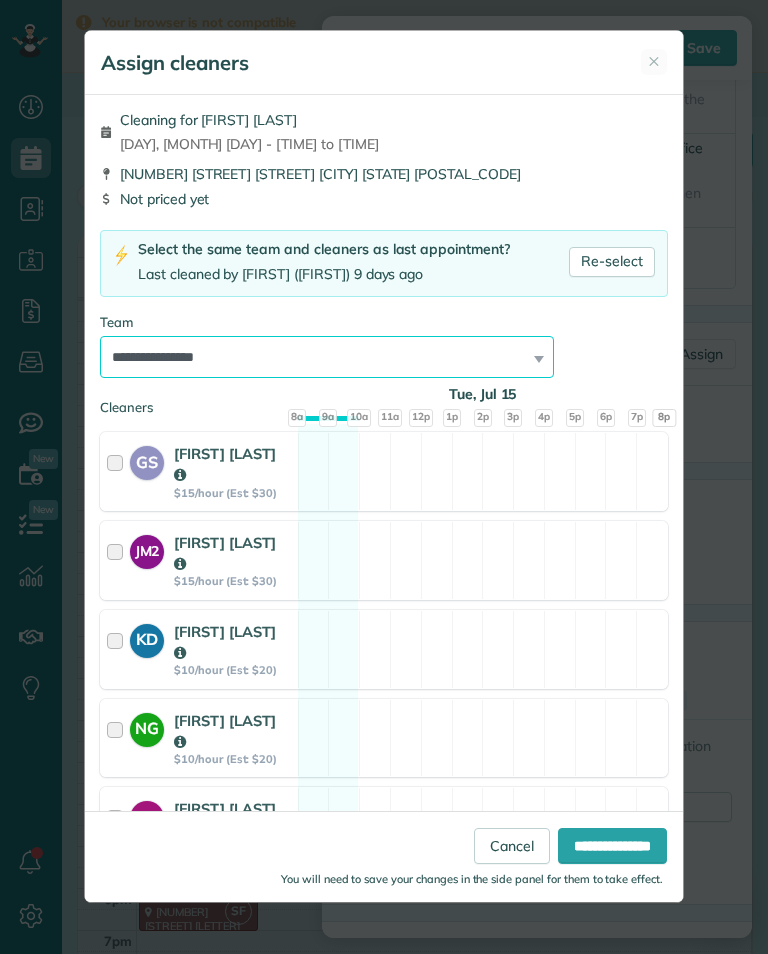 select on "****" 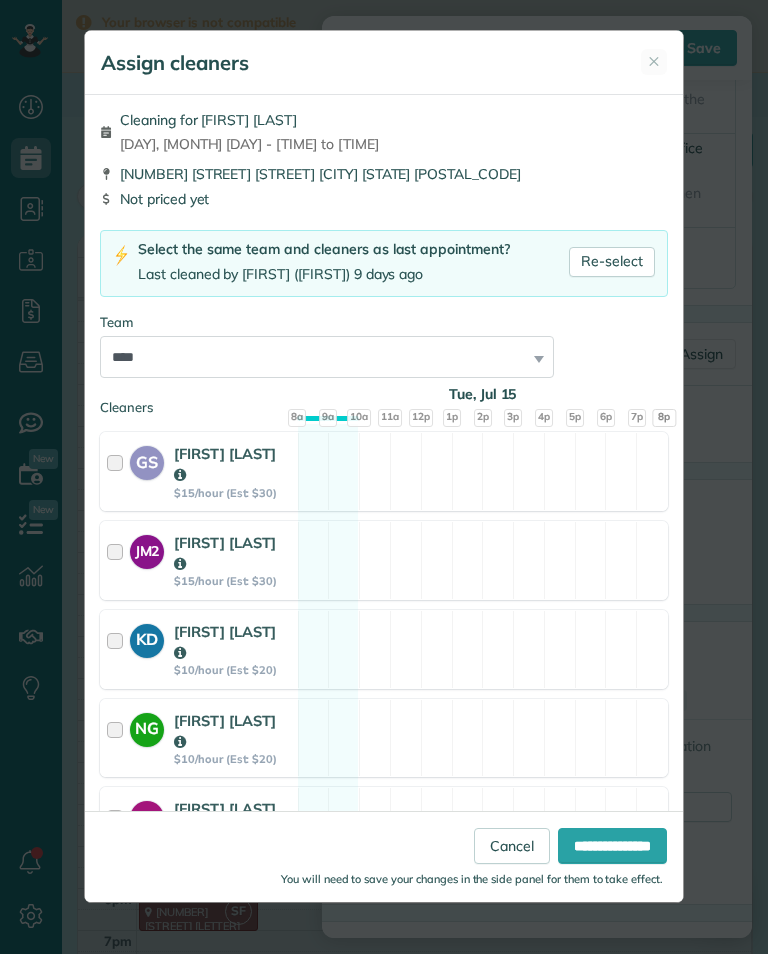 click on "**********" at bounding box center (612, 846) 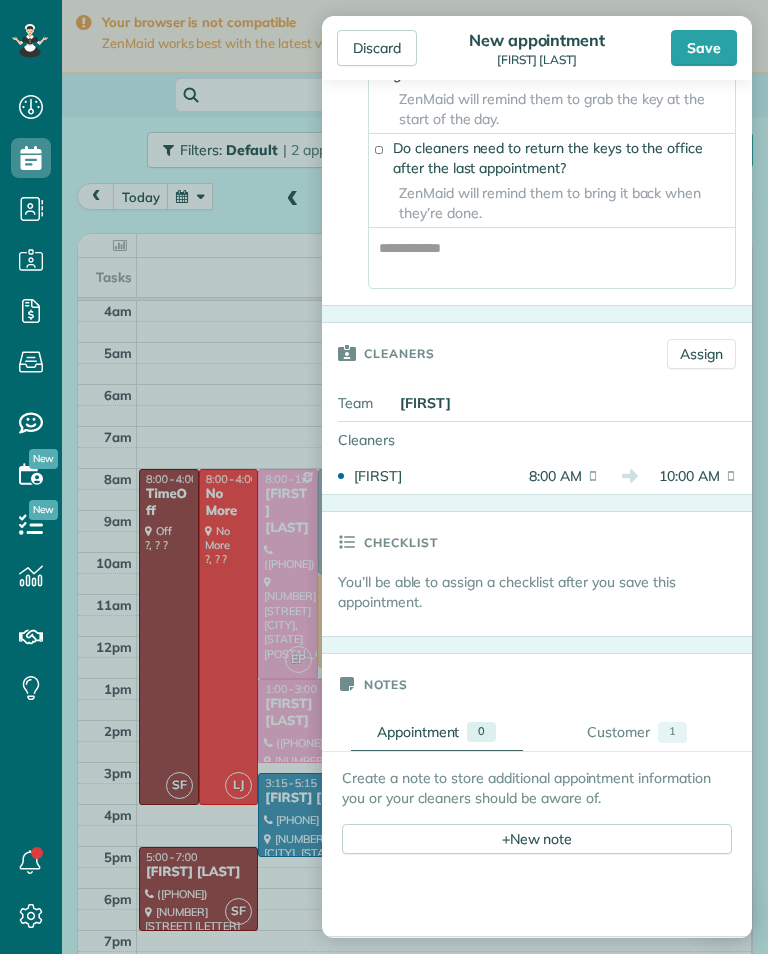 click on "Save" at bounding box center [704, 48] 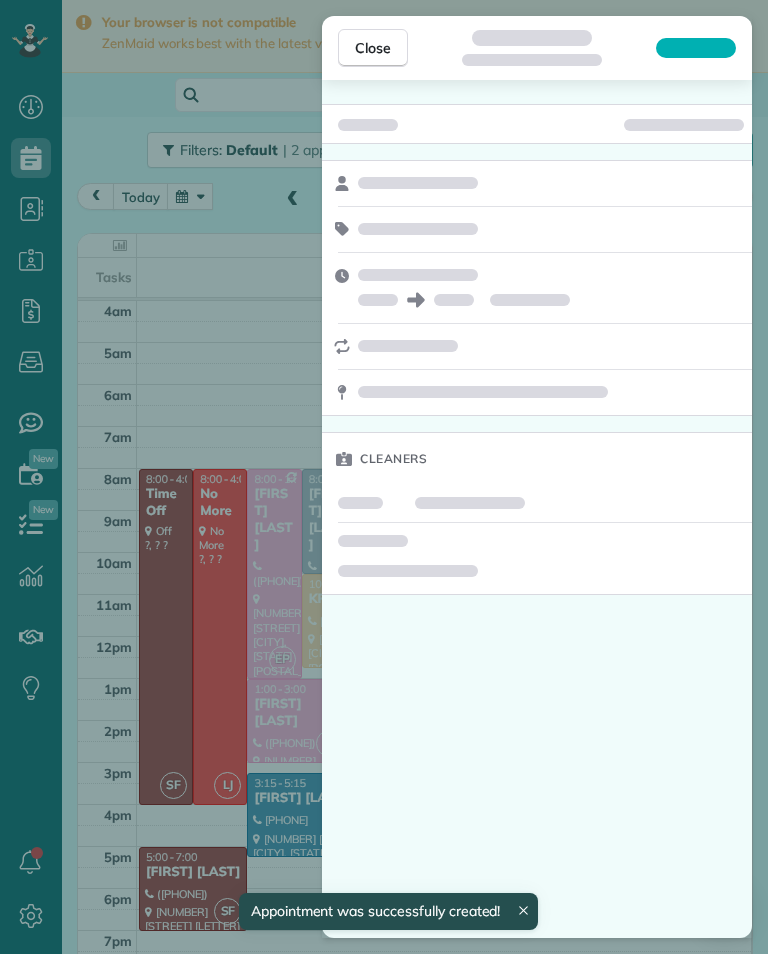 click on "Close   Cleaners" at bounding box center [384, 477] 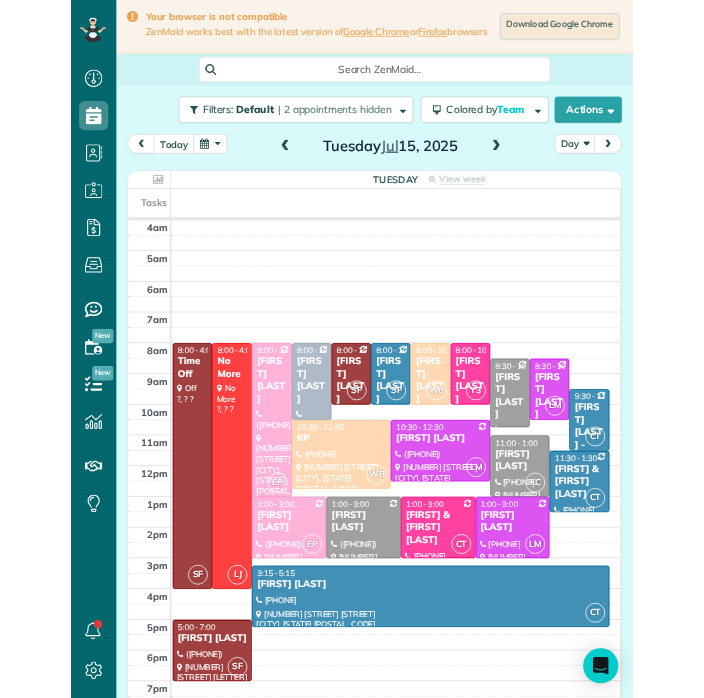 scroll, scrollTop: 0, scrollLeft: 0, axis: both 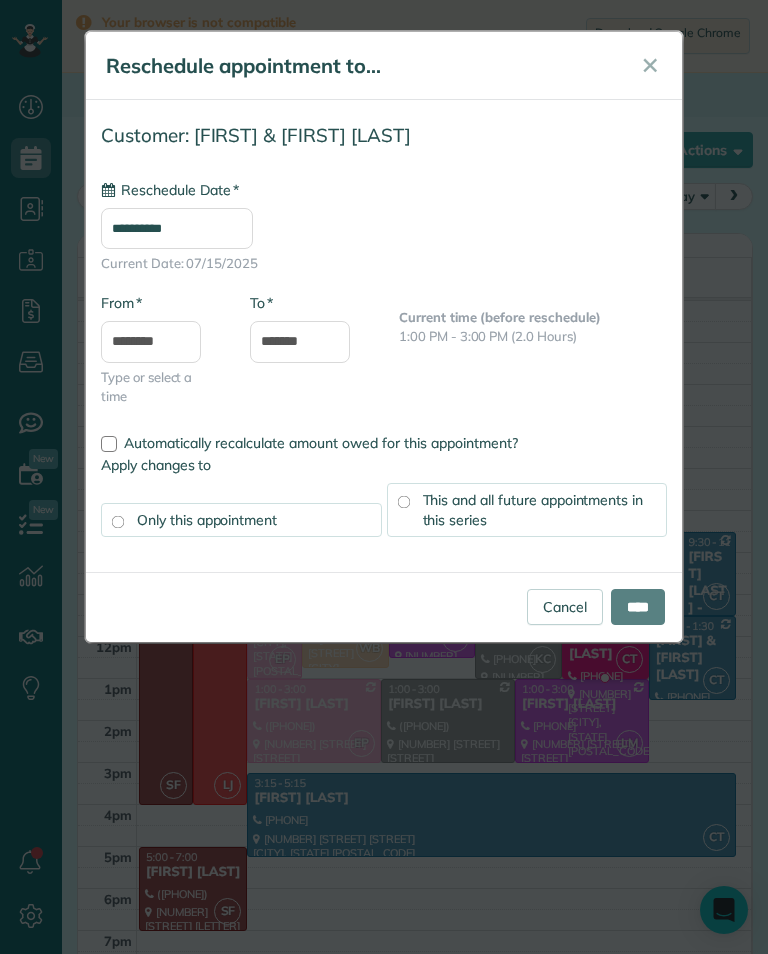 type on "**********" 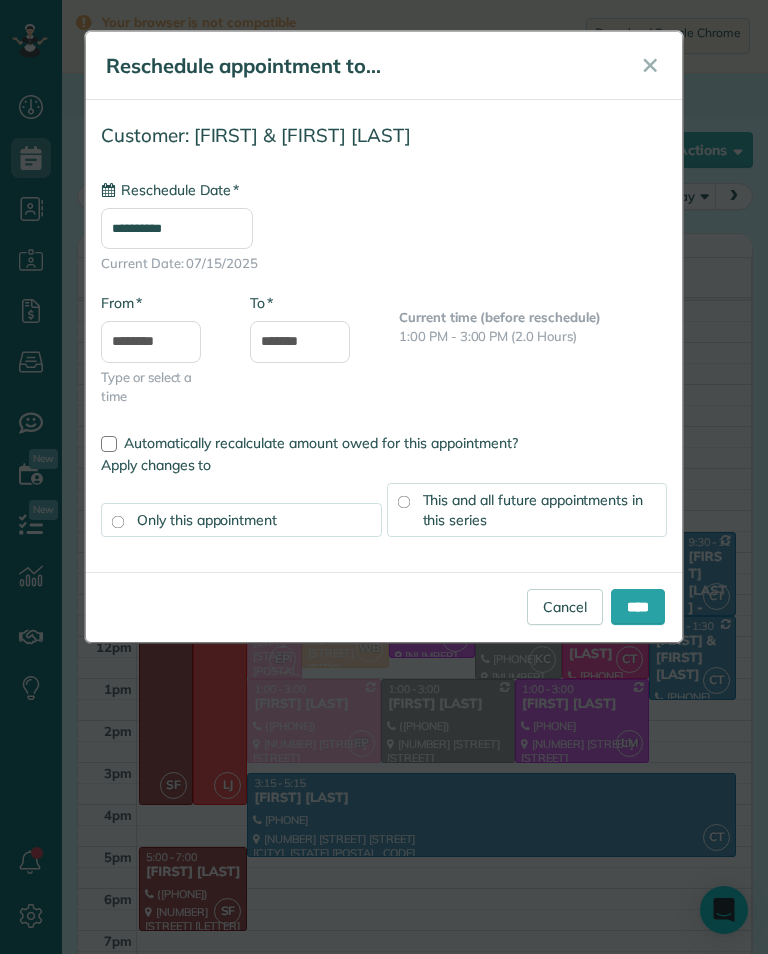 click on "****" at bounding box center [638, 607] 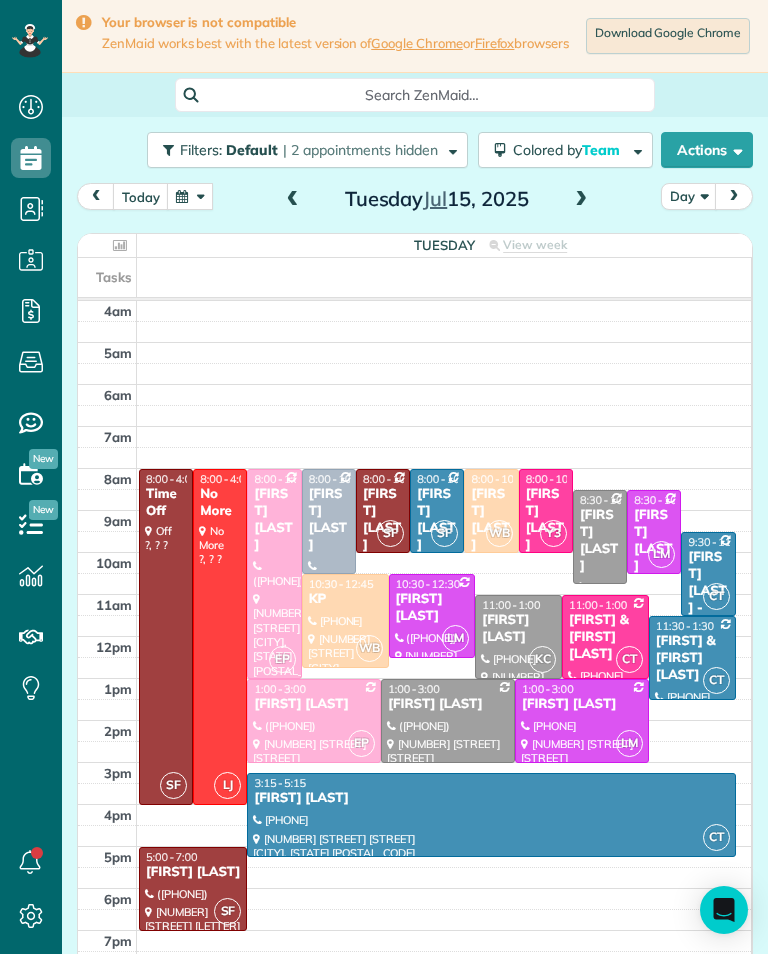 scroll, scrollTop: 985, scrollLeft: 62, axis: both 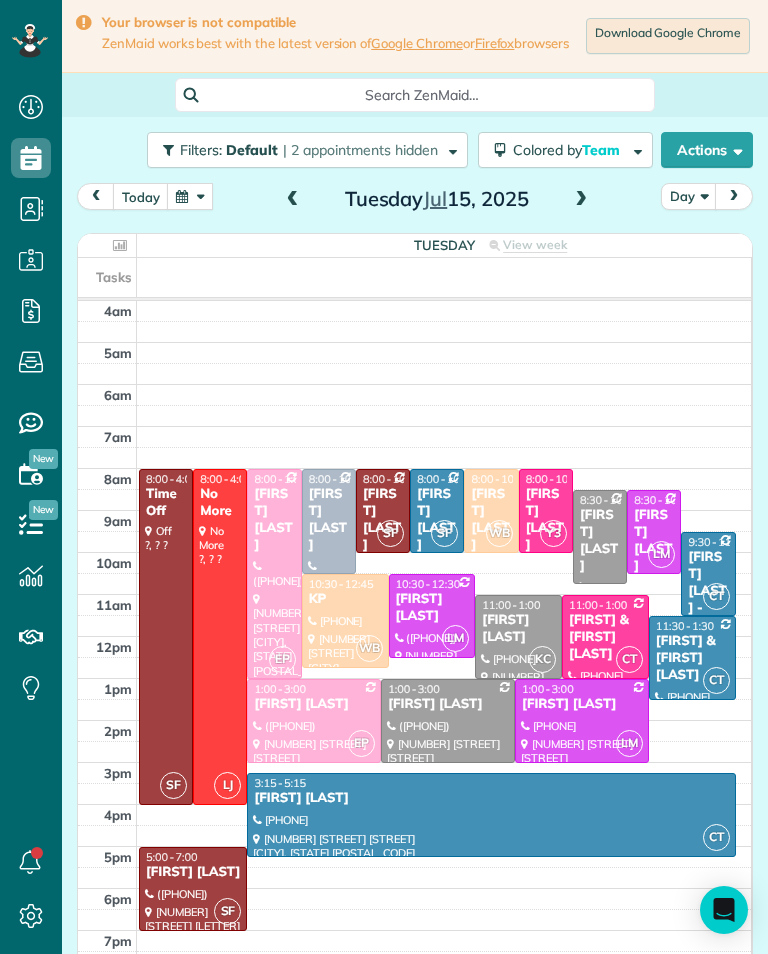 click at bounding box center [190, 196] 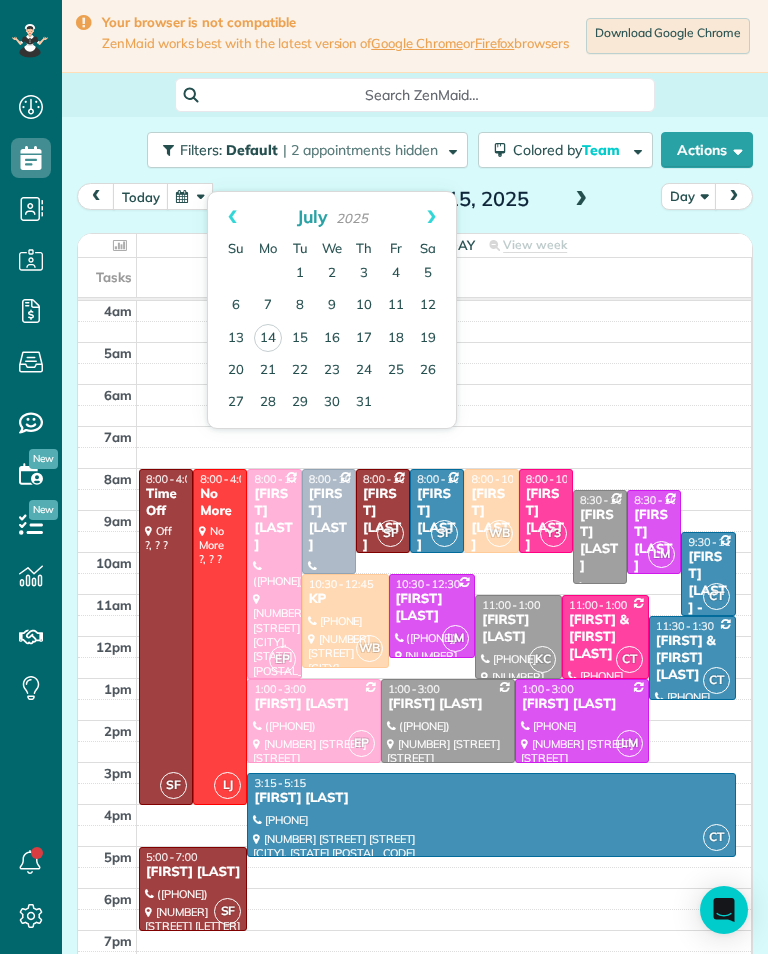 click on "16" at bounding box center [332, 339] 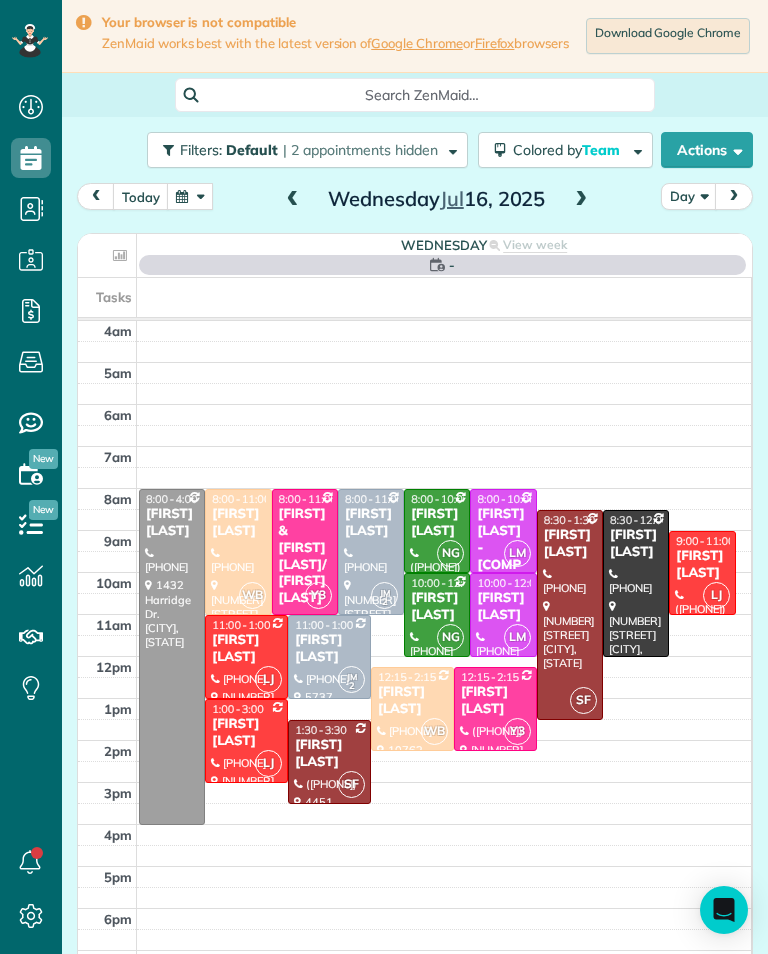 click at bounding box center [190, 196] 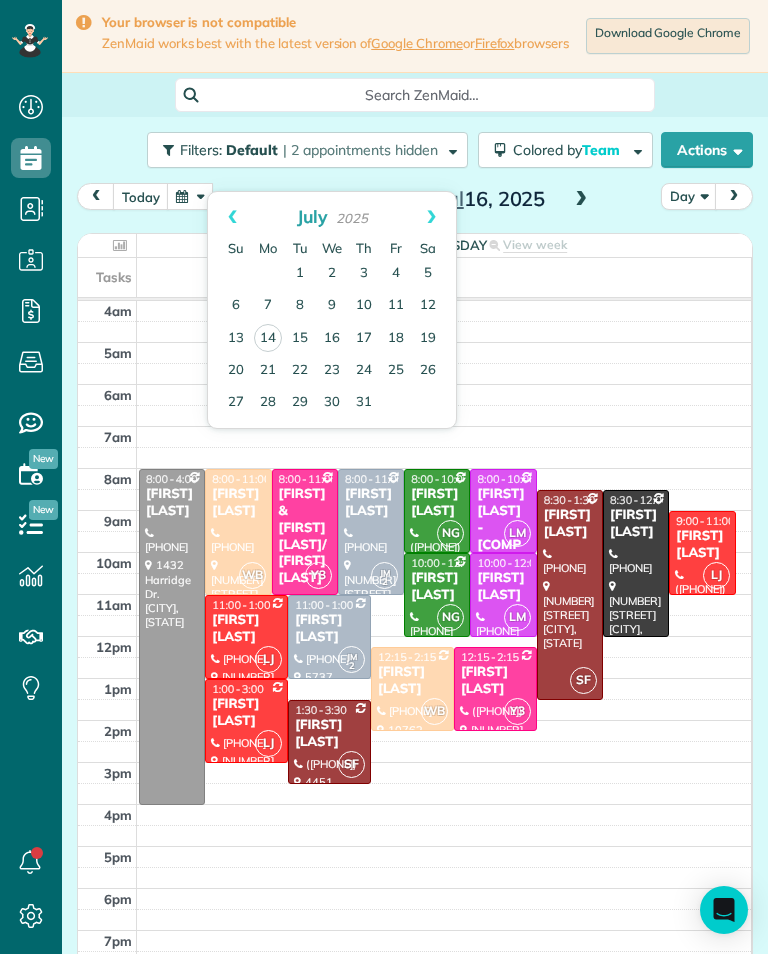 click on "Next" at bounding box center (431, 217) 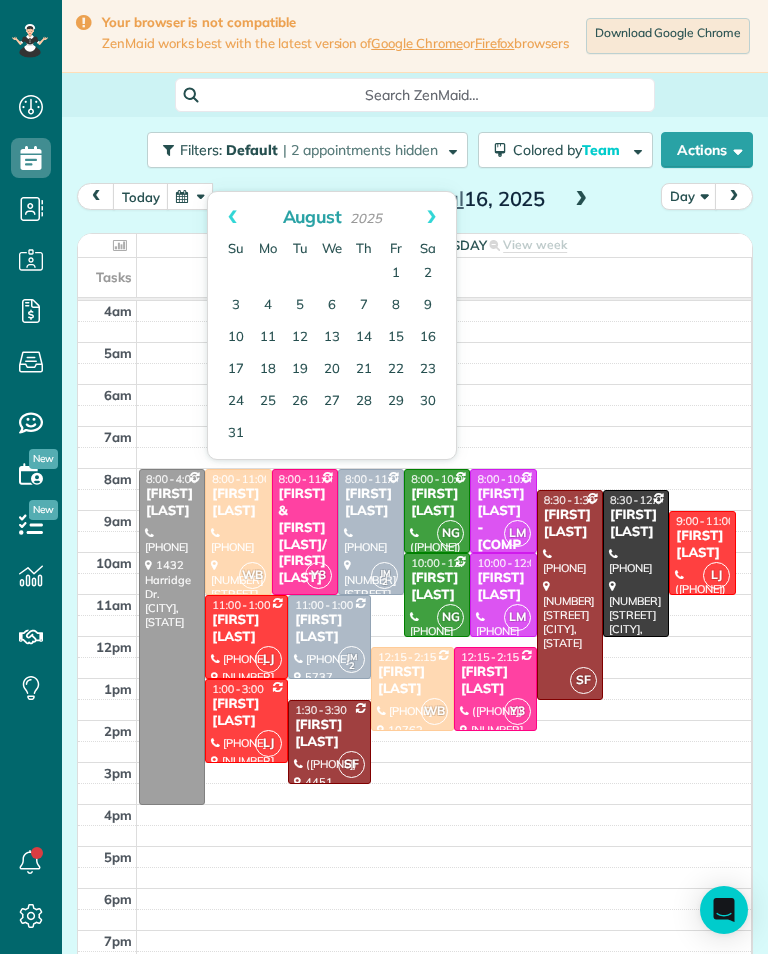 click on "6" at bounding box center (332, 306) 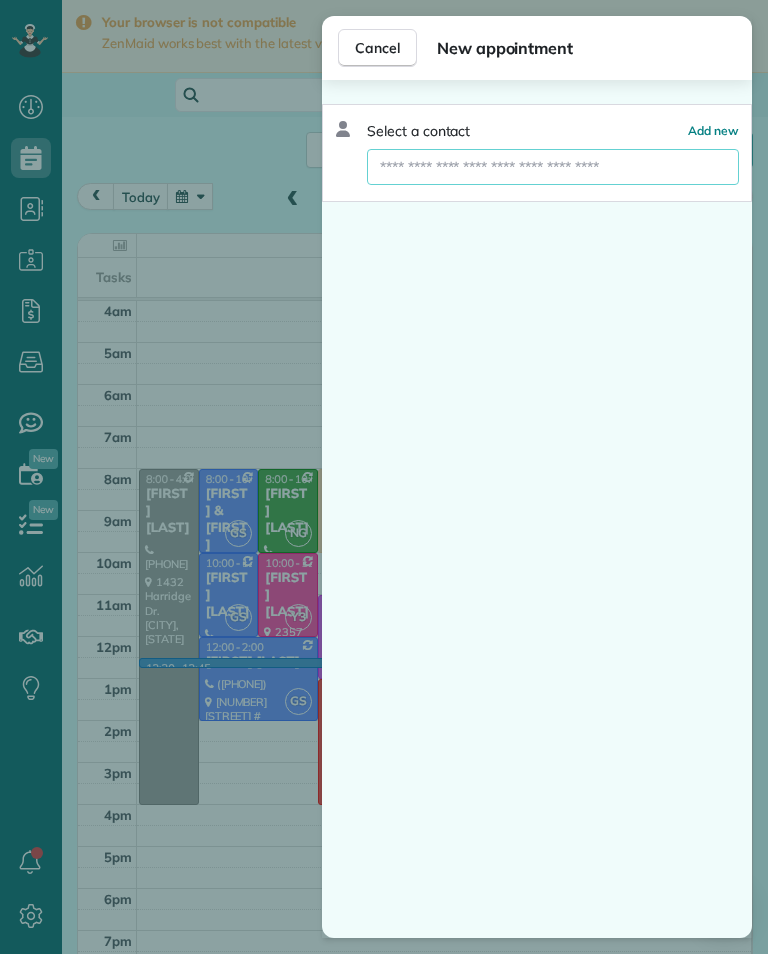 click at bounding box center (553, 167) 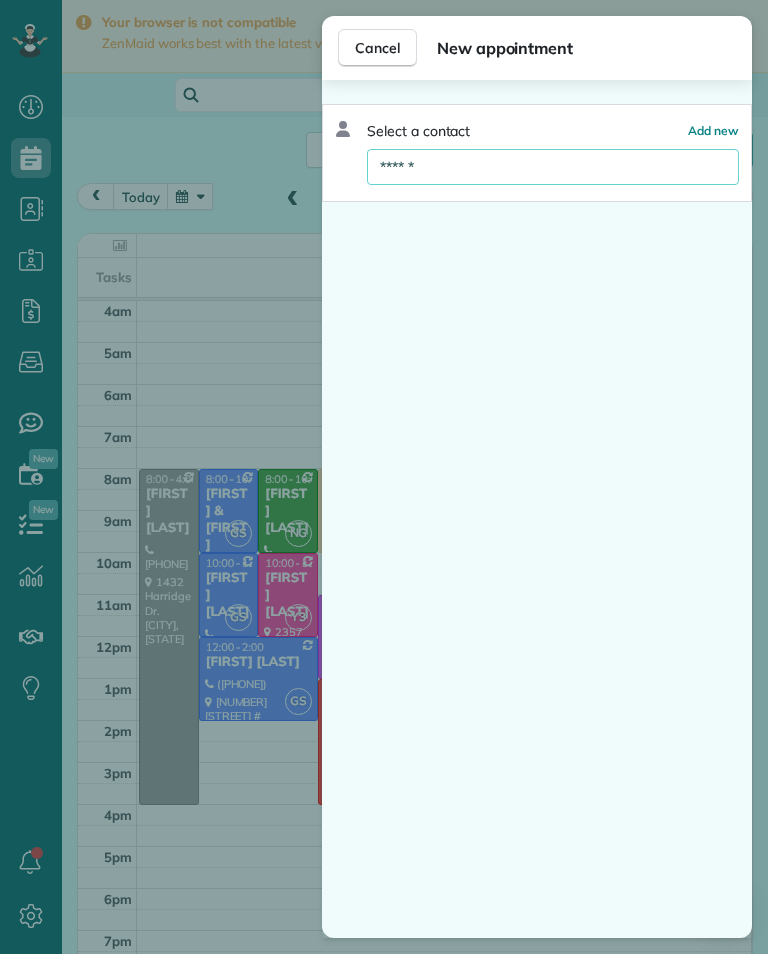 type on "******" 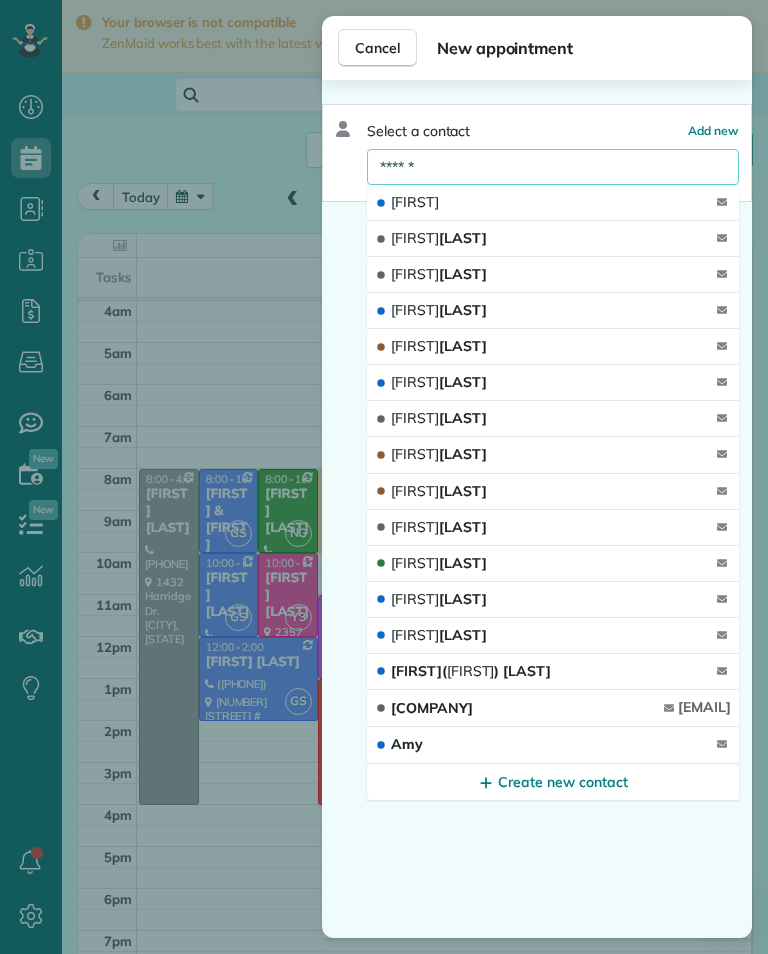 click on "[FIRST] [LAST]" at bounding box center [553, 564] 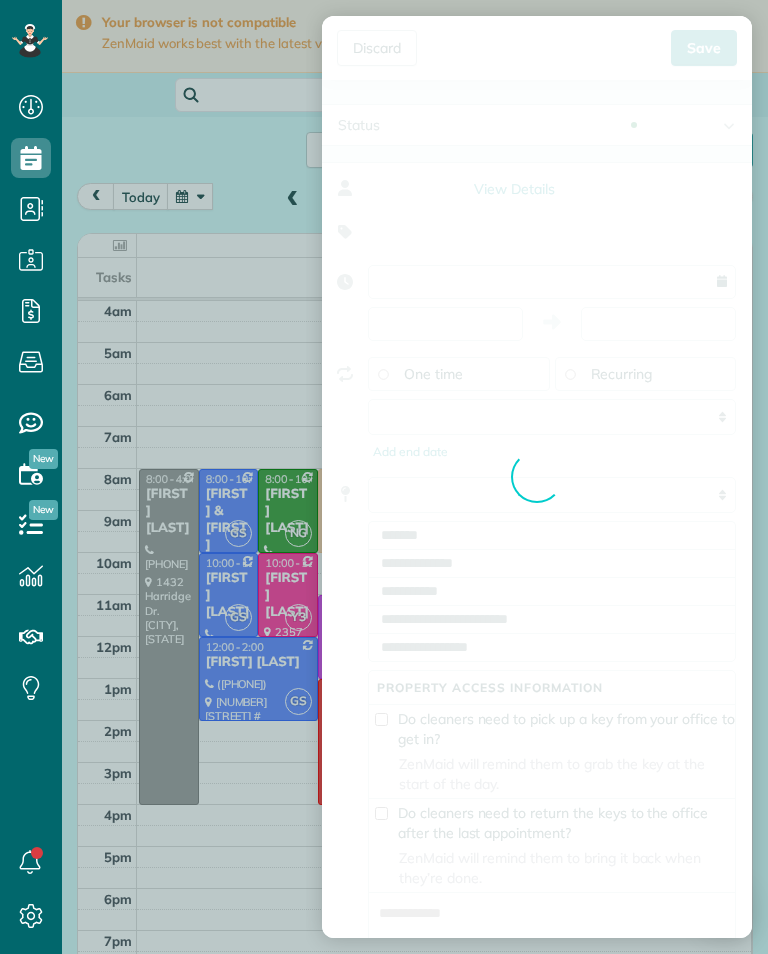 type on "**********" 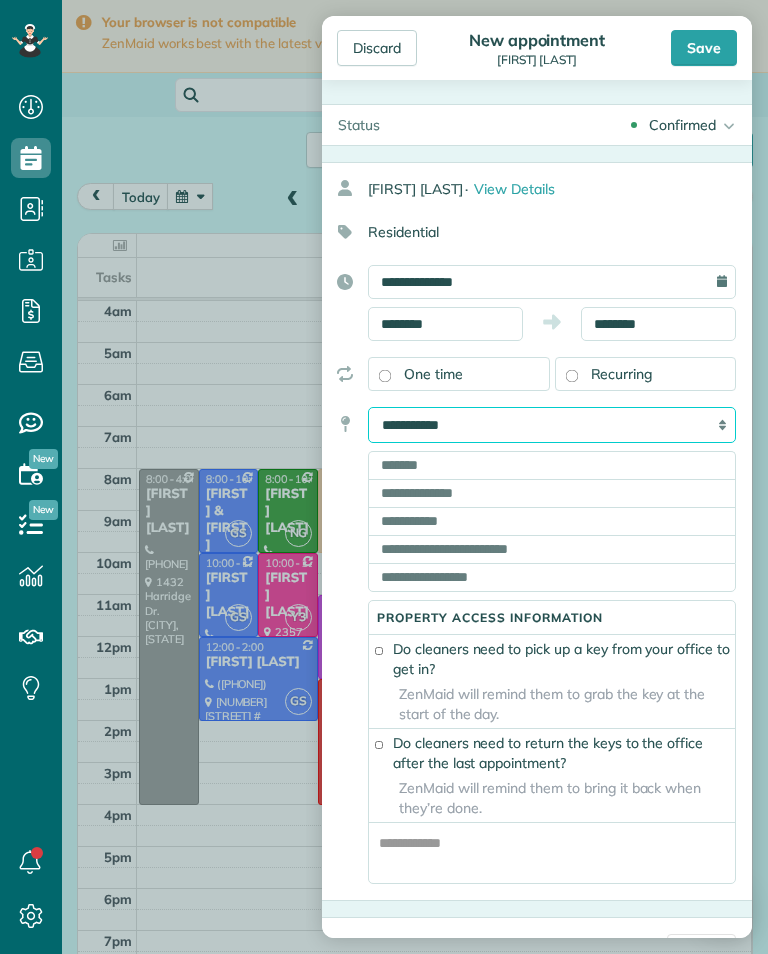 click on "**********" at bounding box center [552, 425] 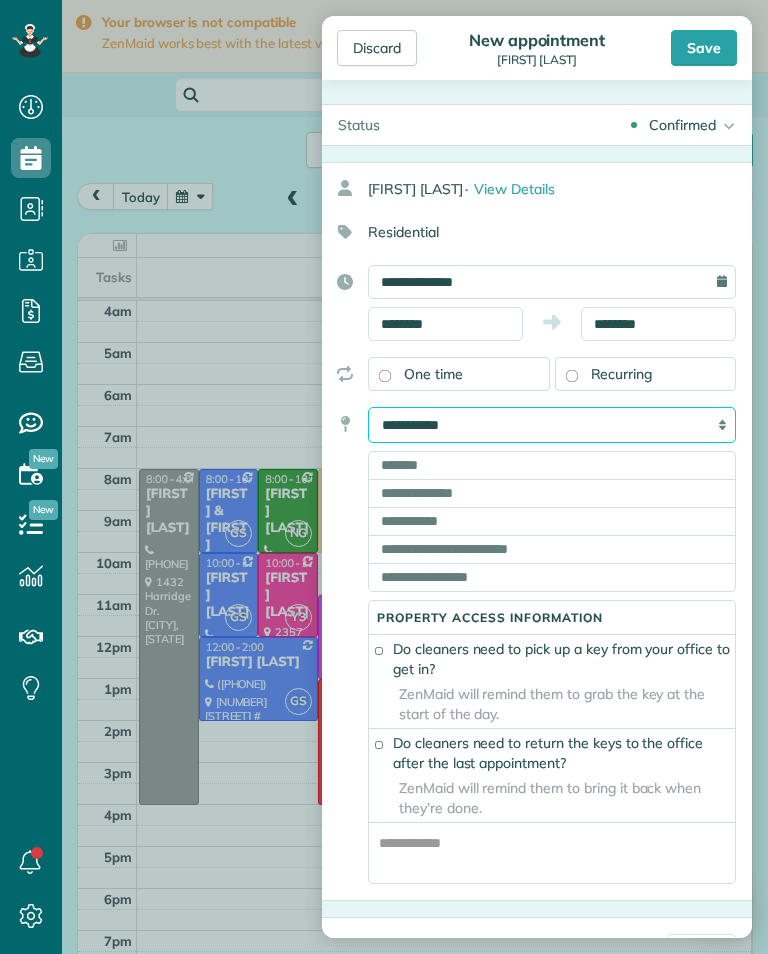 select on "*******" 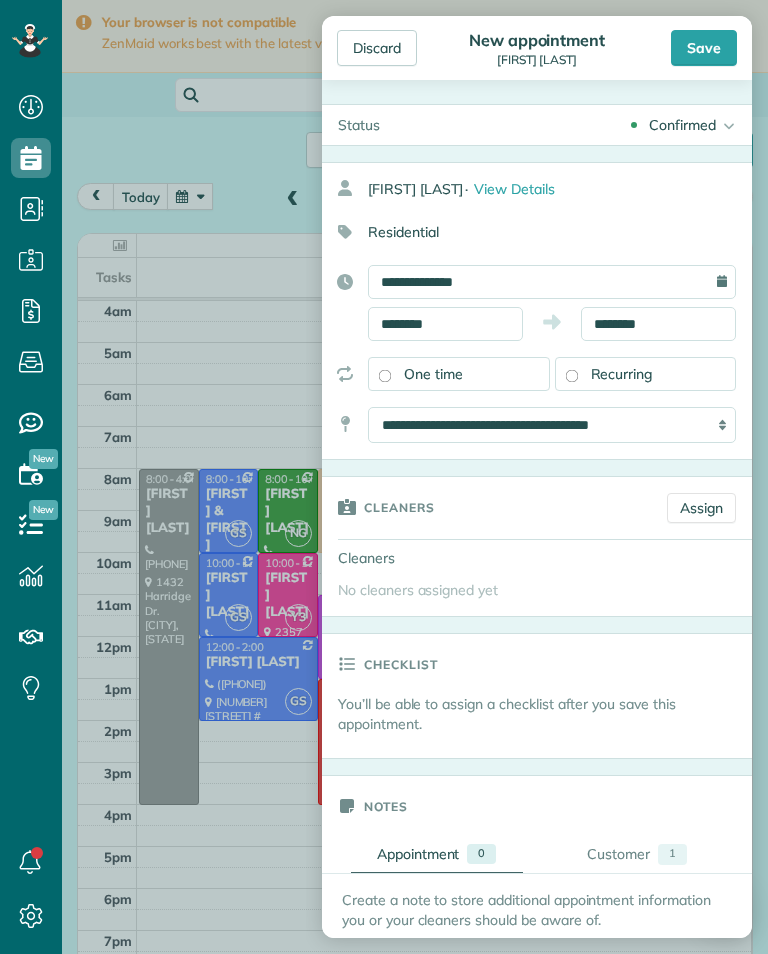 click on "Recurring" at bounding box center [646, 374] 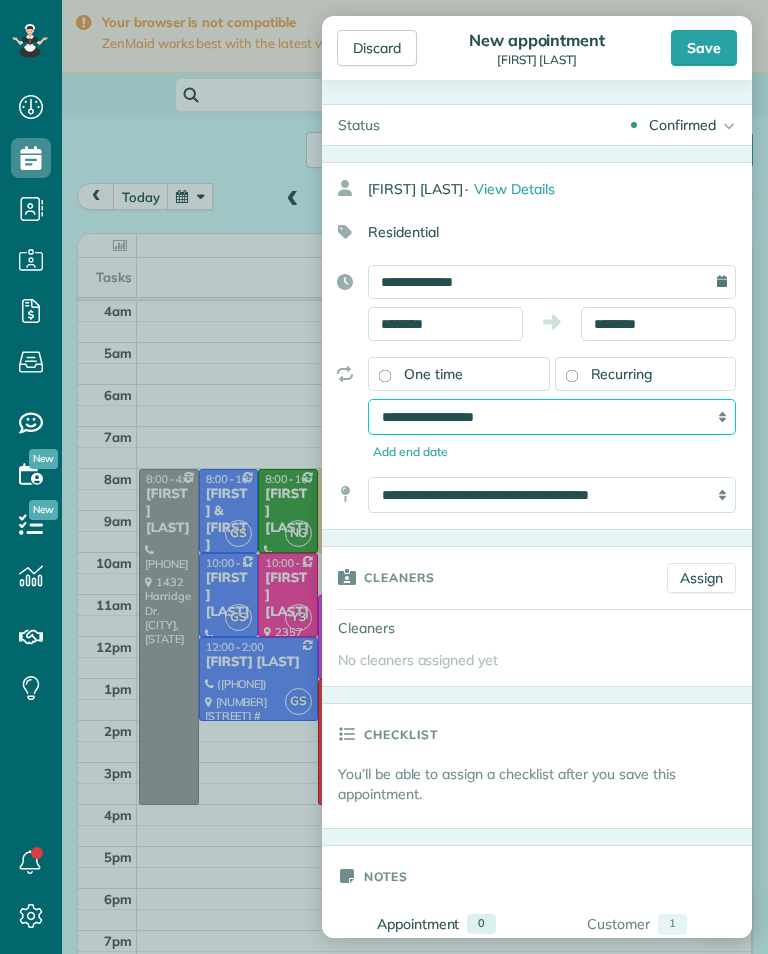 click on "**********" at bounding box center (552, 417) 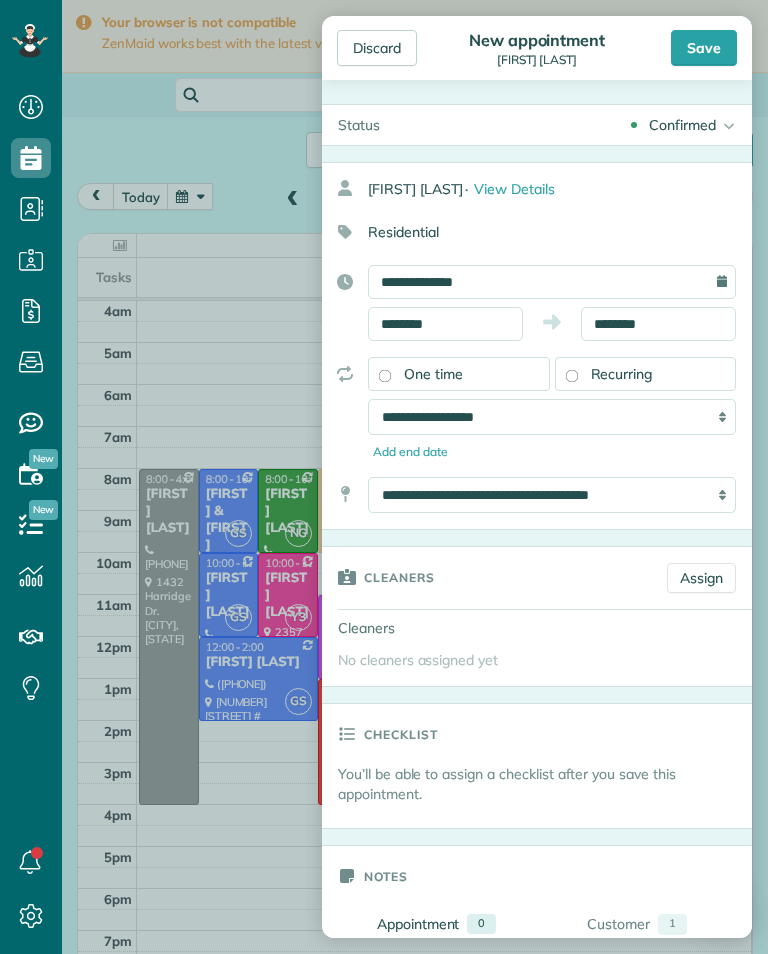 click on "Assign" at bounding box center [701, 578] 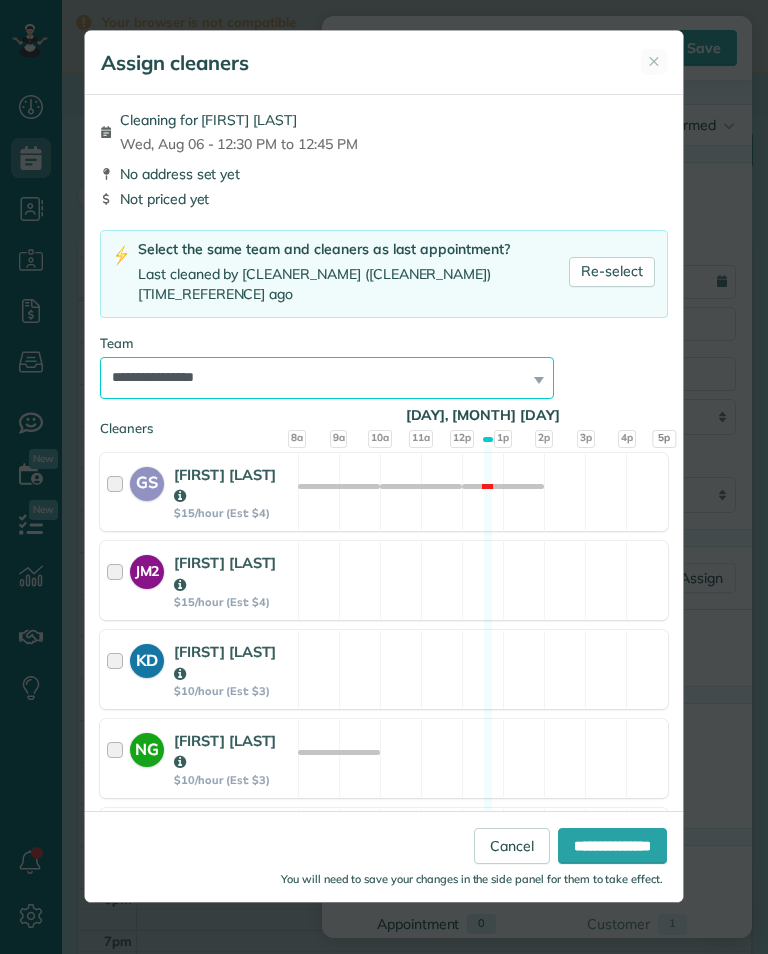 click on "**********" at bounding box center [327, 378] 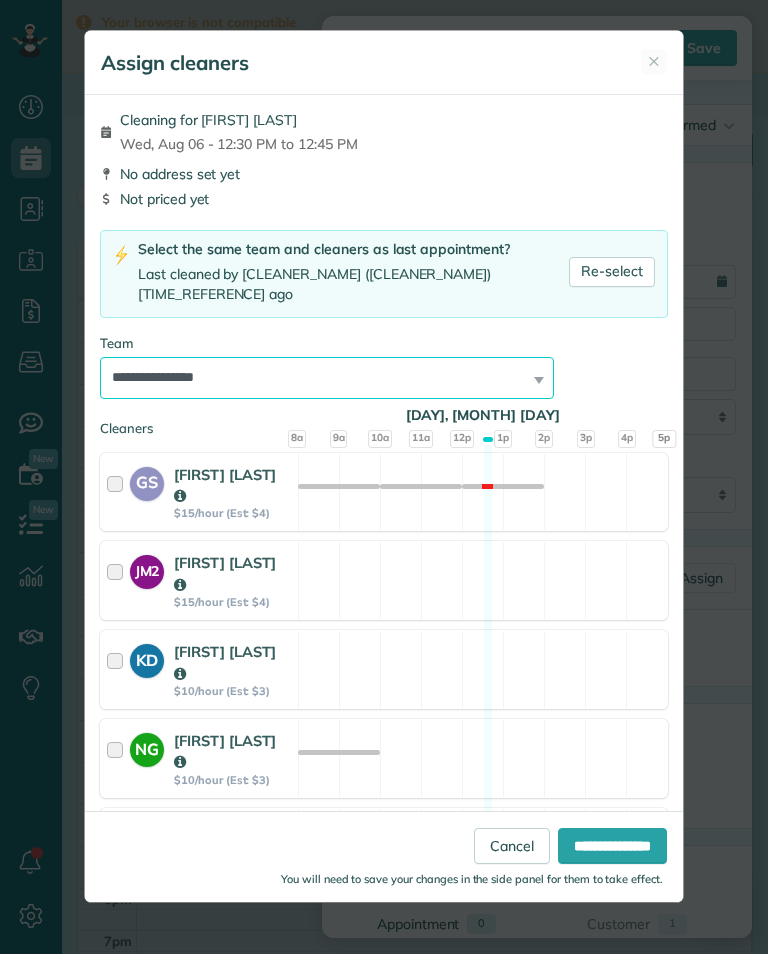 select on "***" 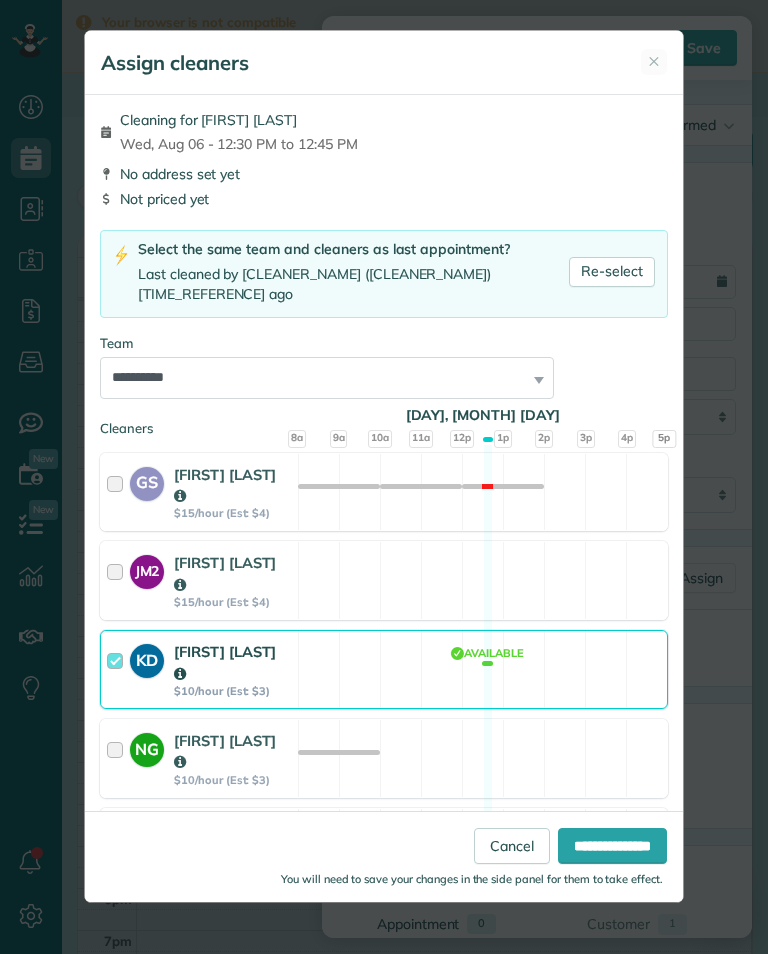 click on "**********" at bounding box center [612, 846] 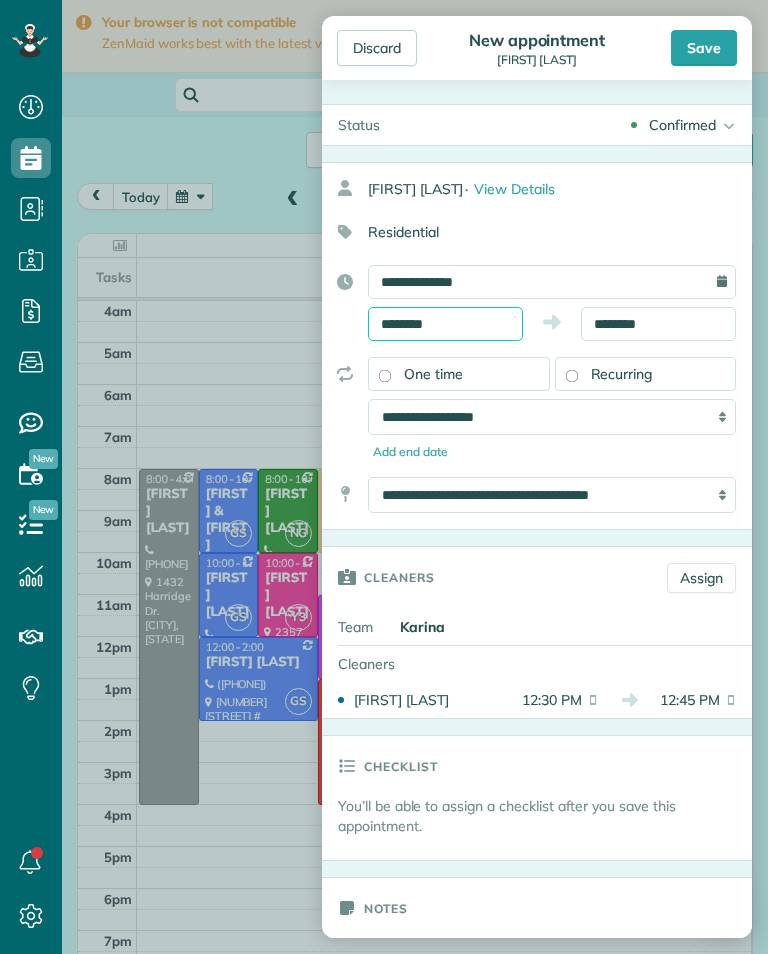 click on "********" at bounding box center [445, 324] 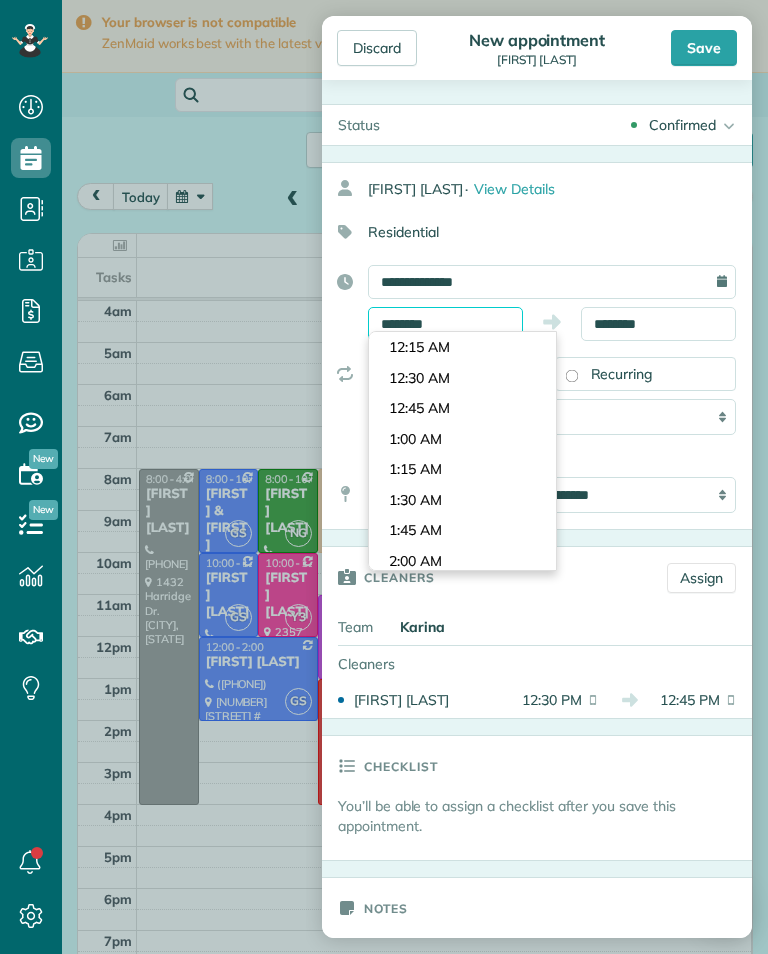 scroll, scrollTop: 1440, scrollLeft: 0, axis: vertical 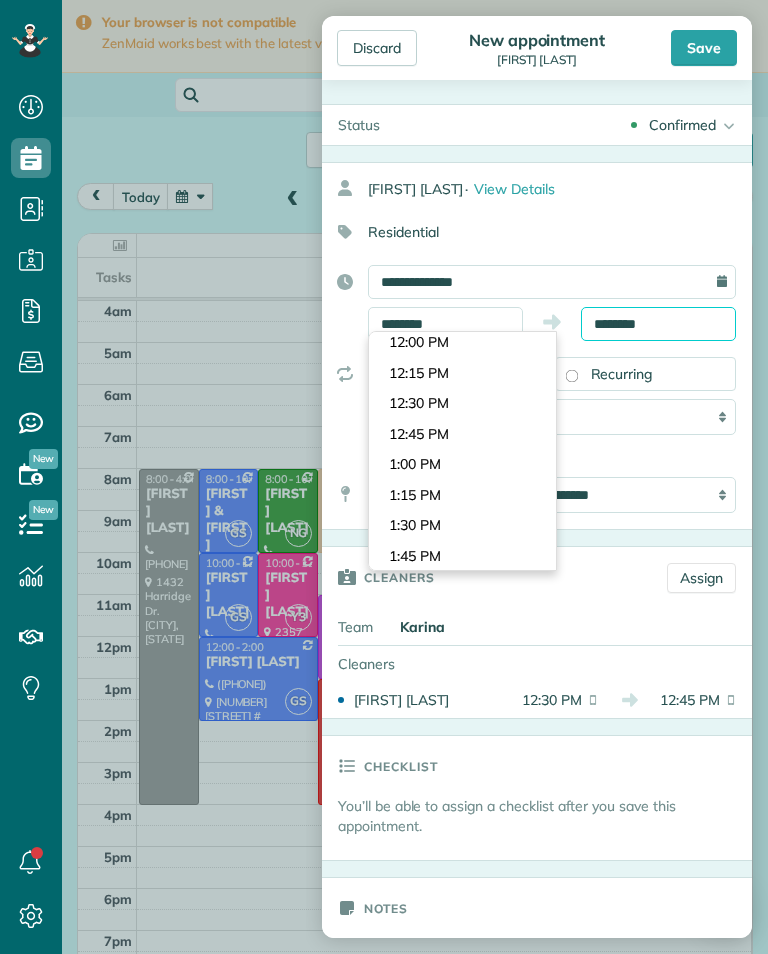 click on "********" at bounding box center (658, 324) 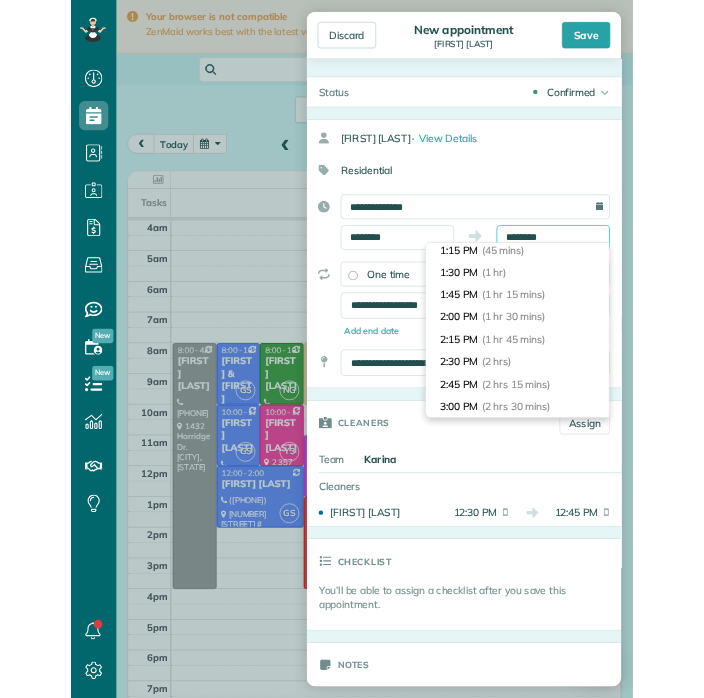 scroll, scrollTop: 107, scrollLeft: 0, axis: vertical 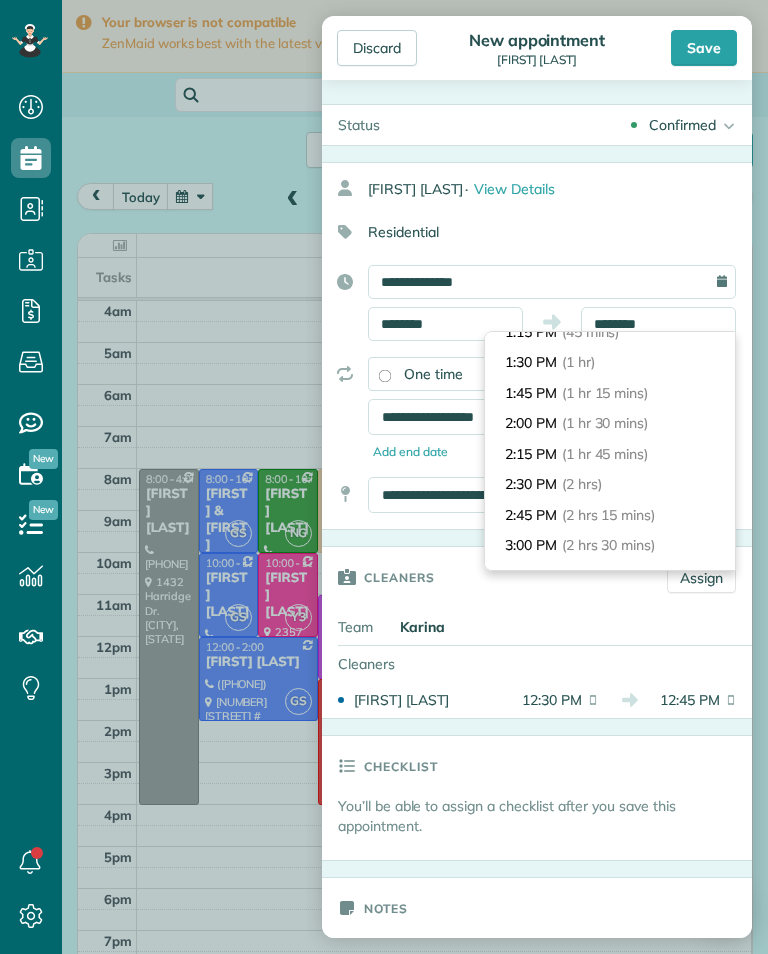 click on "2:30 PM  (2 hrs)" at bounding box center (610, 484) 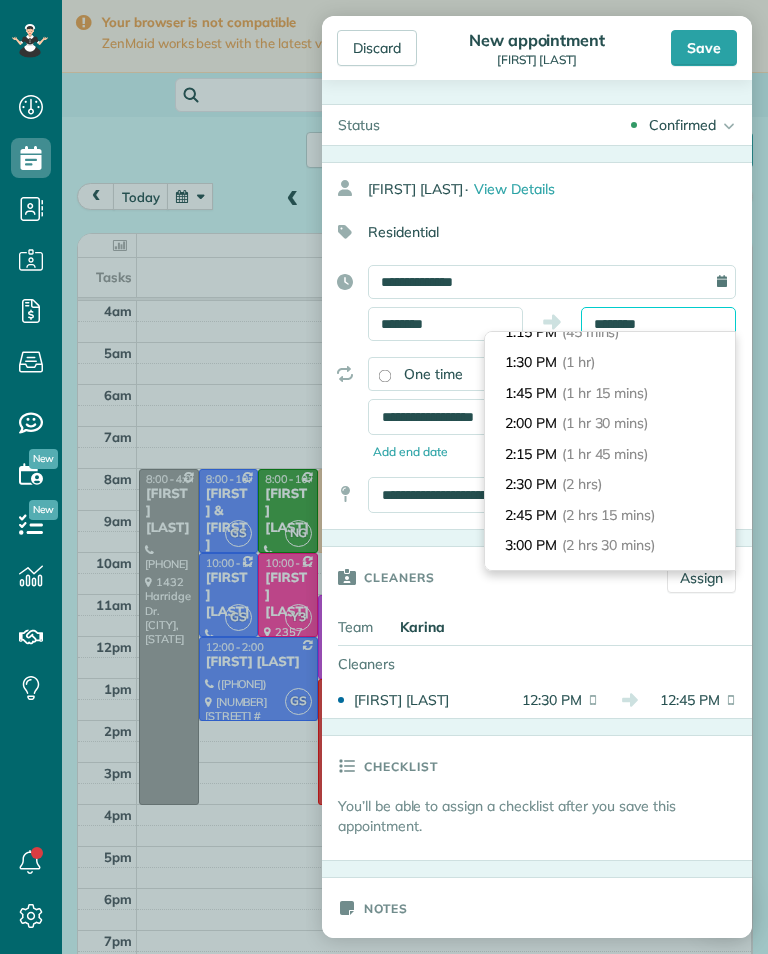 type on "*******" 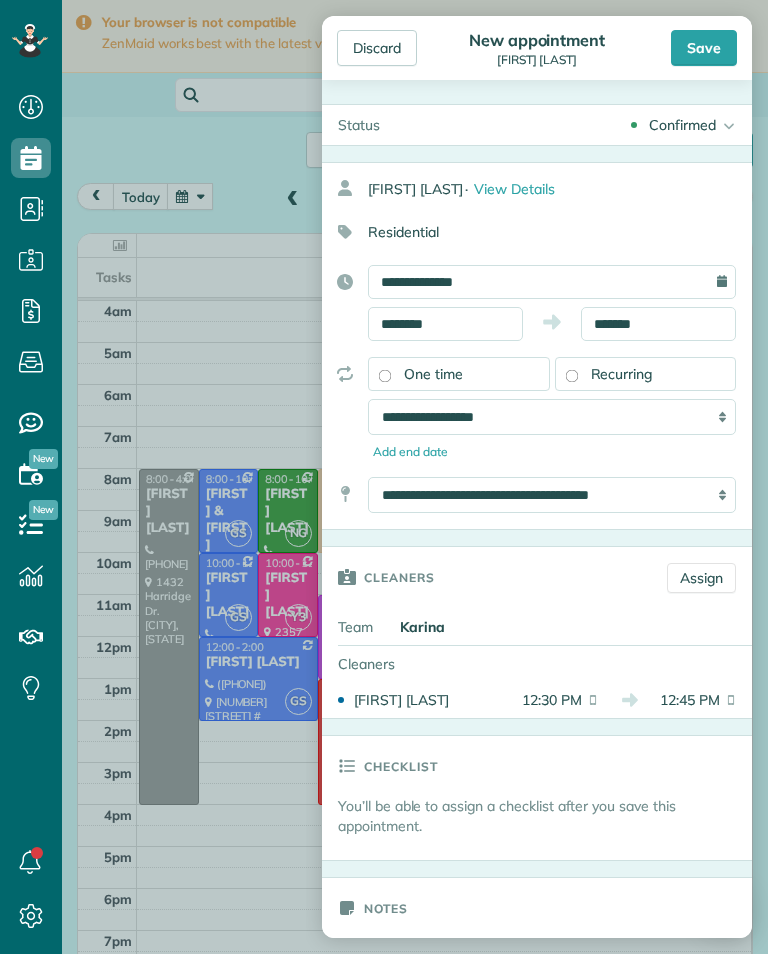 click on "Save" at bounding box center [704, 48] 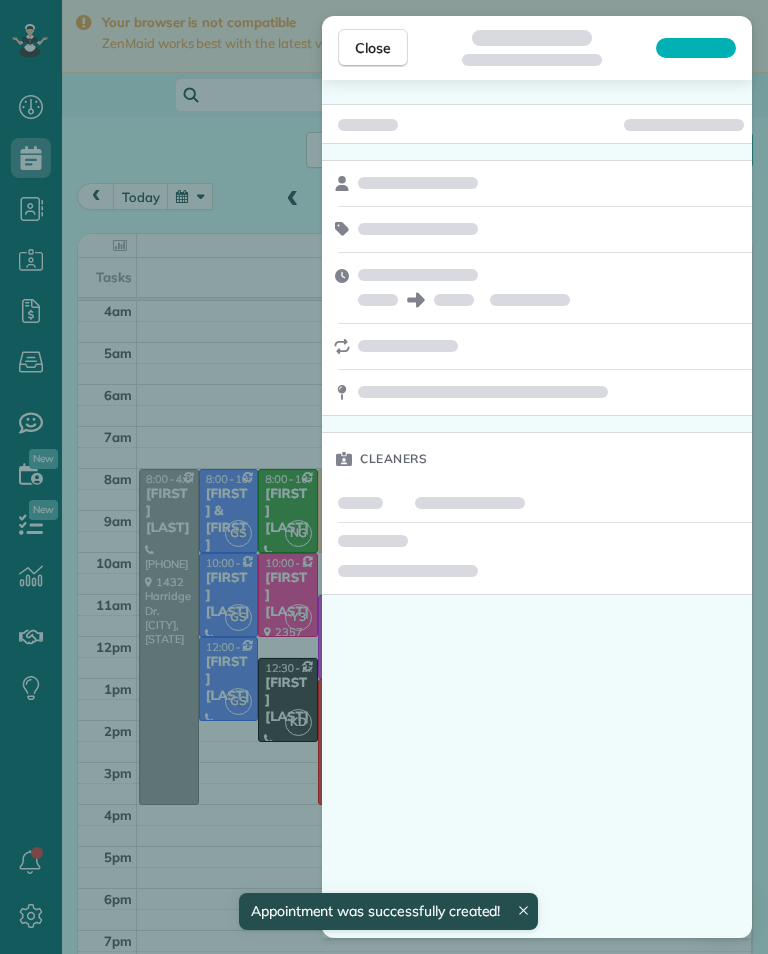 click on "Close   Cleaners" at bounding box center (384, 477) 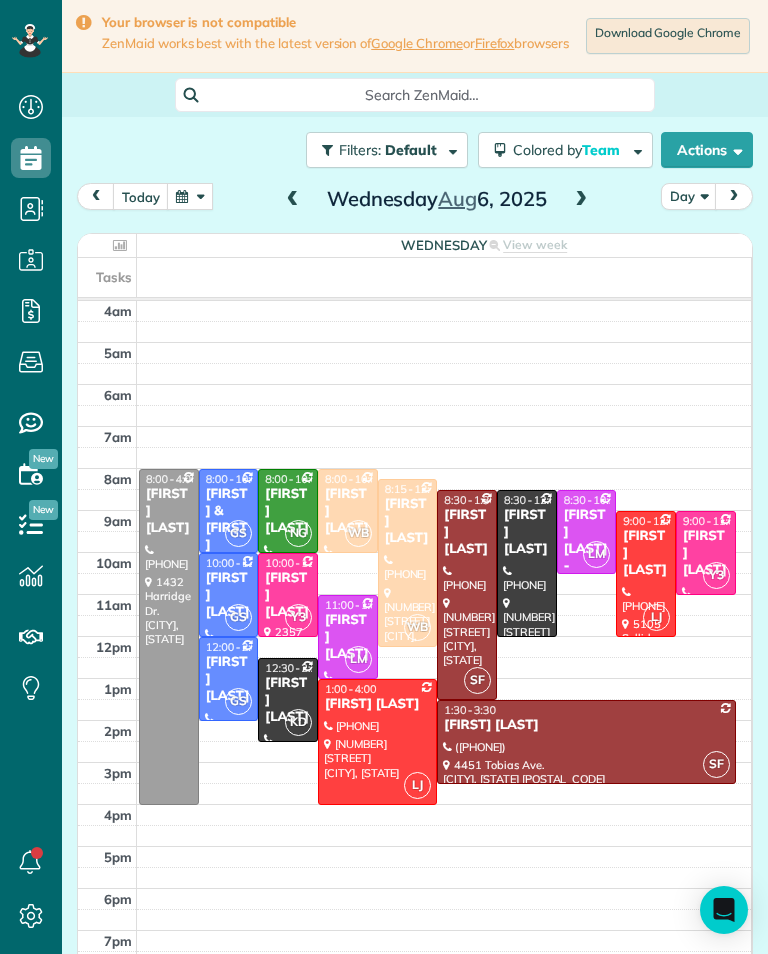 click at bounding box center [190, 196] 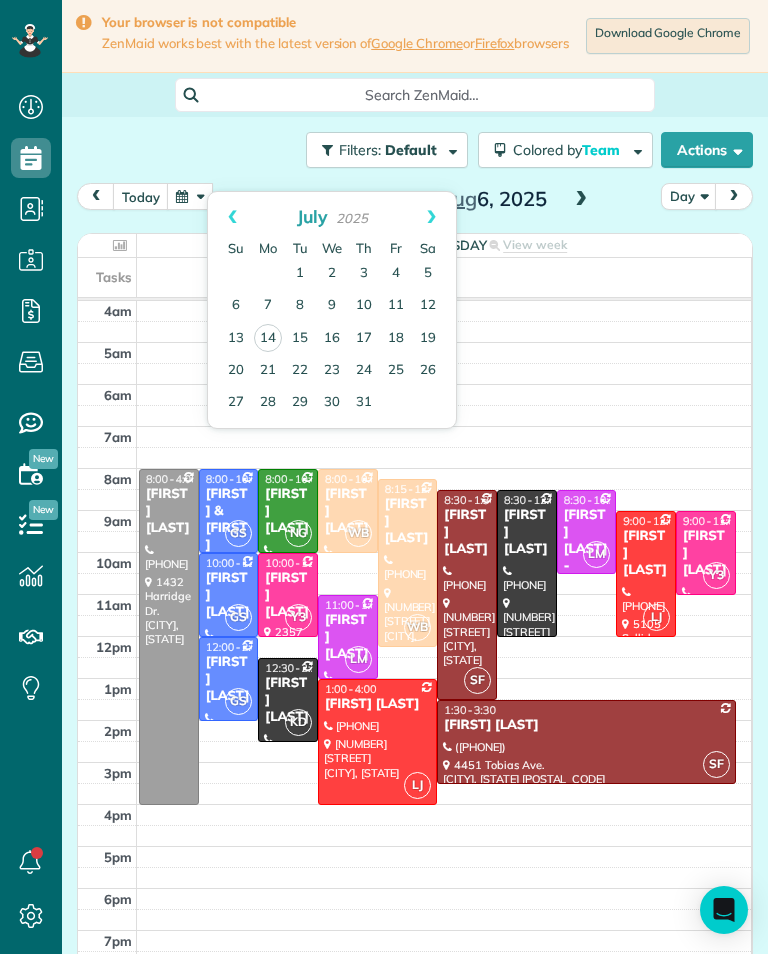 click on "15" at bounding box center [300, 339] 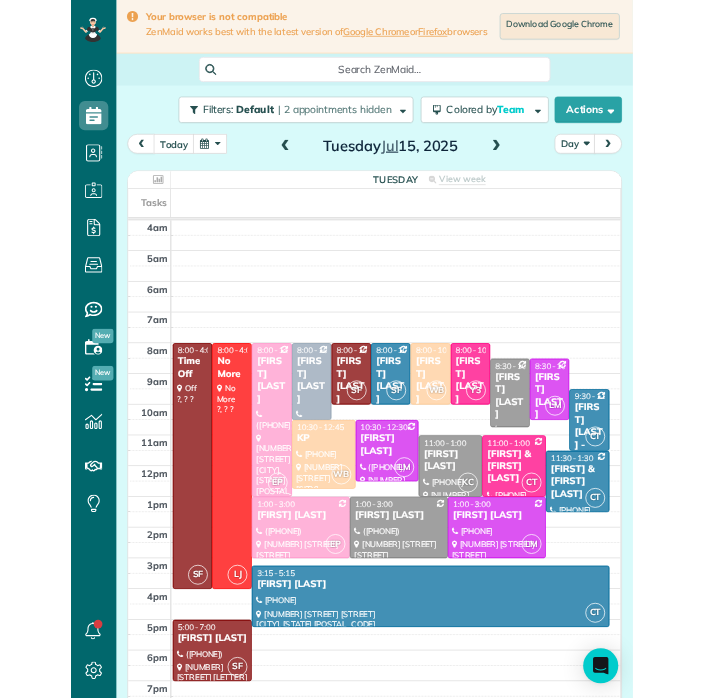 scroll, scrollTop: 985, scrollLeft: 62, axis: both 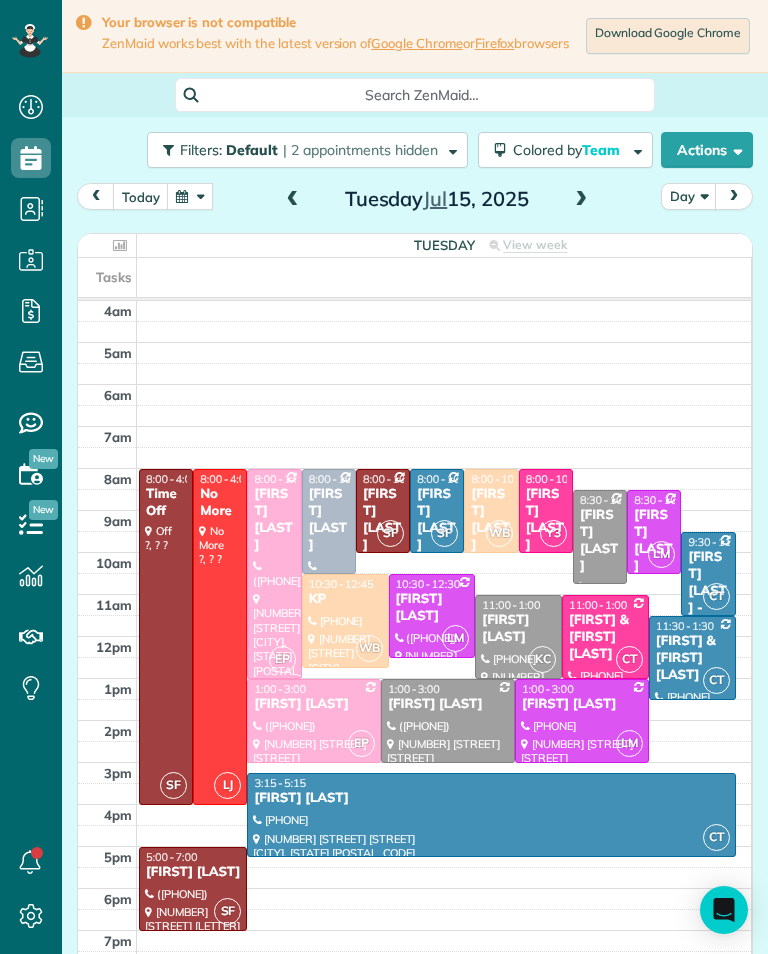 click at bounding box center [190, 196] 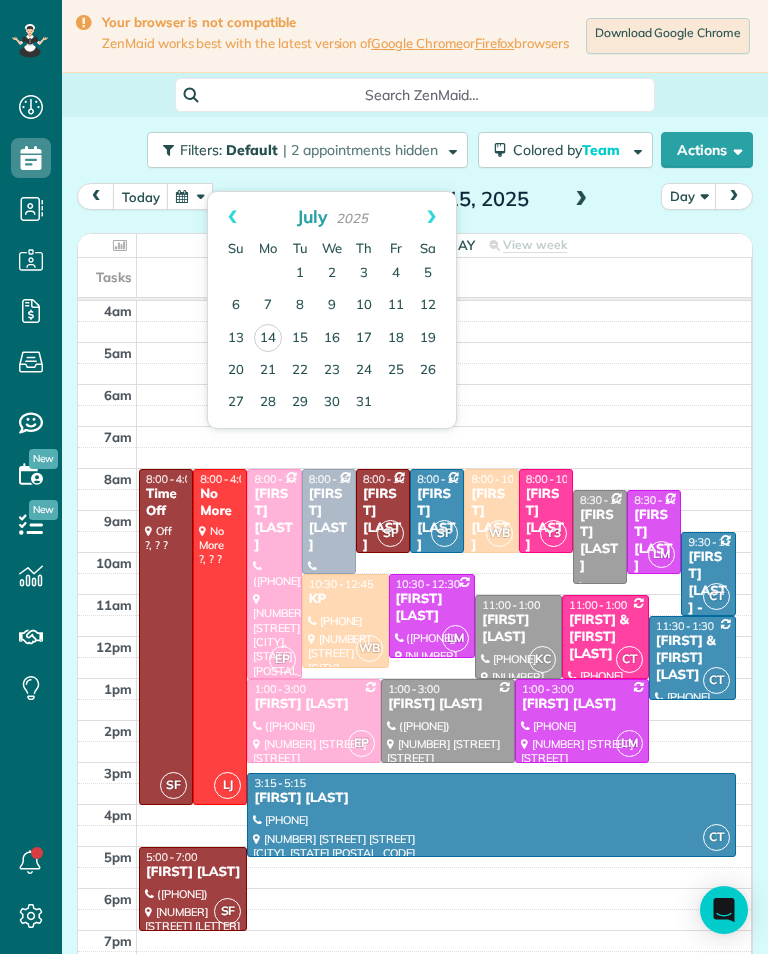 click on "22" at bounding box center [300, 371] 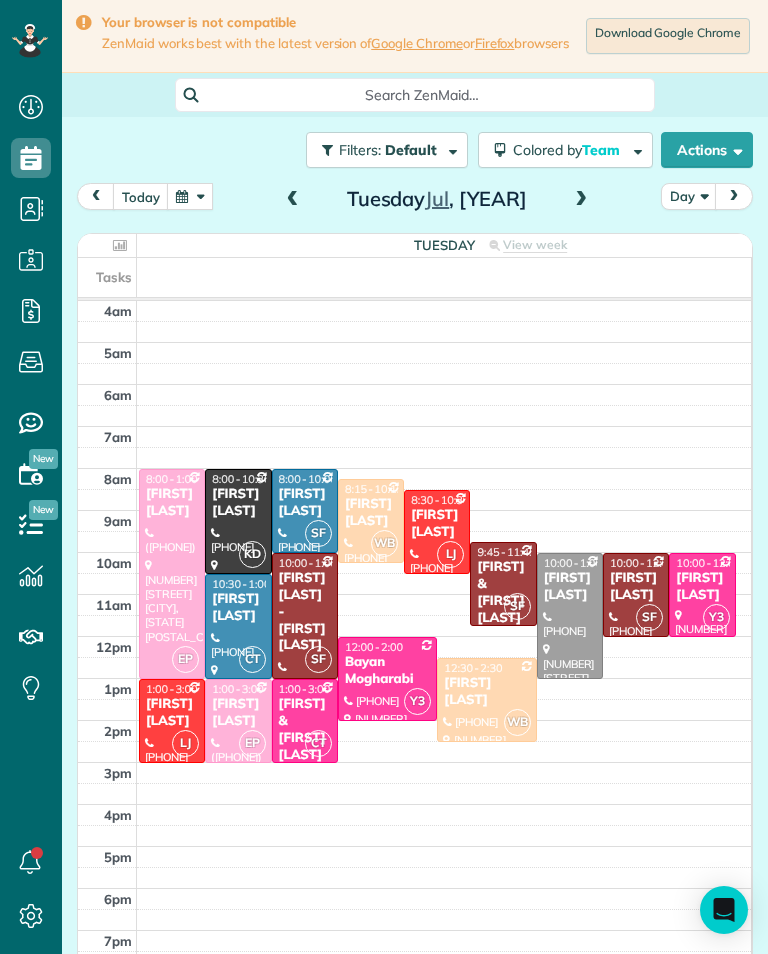 click at bounding box center (190, 196) 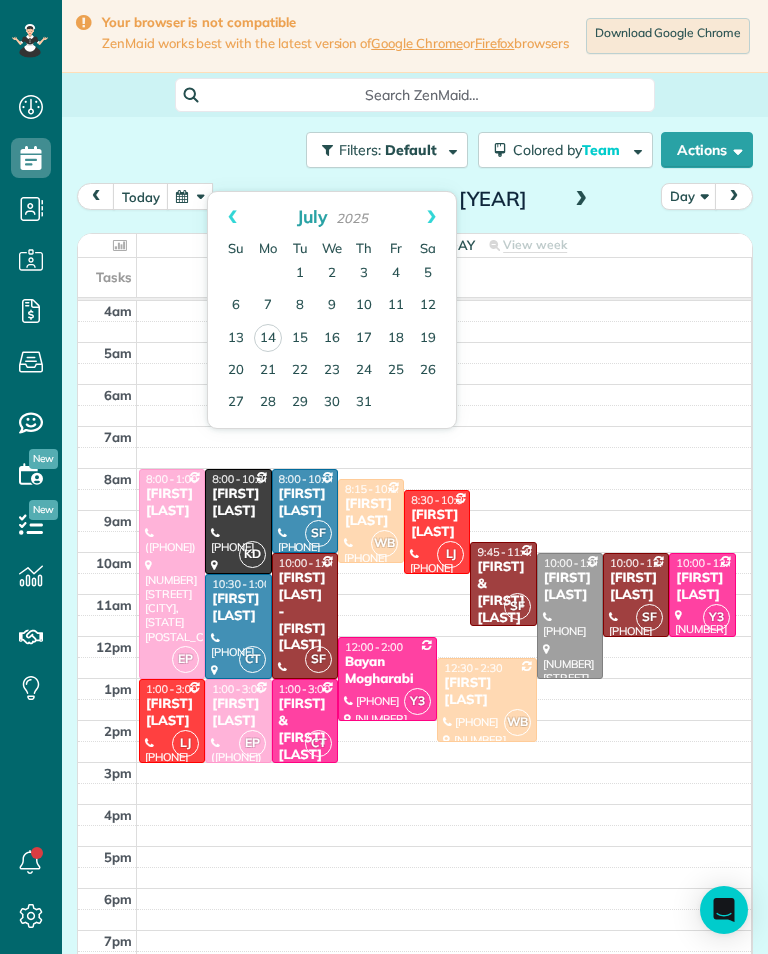 click on "15" at bounding box center [300, 339] 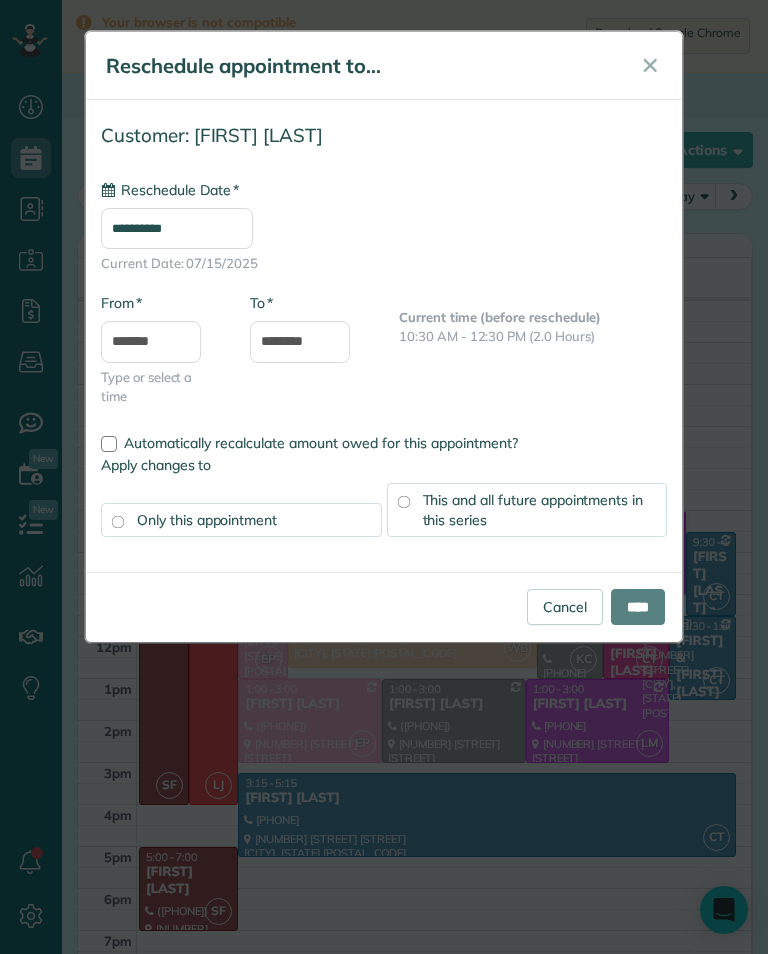 click on "**********" at bounding box center (177, 228) 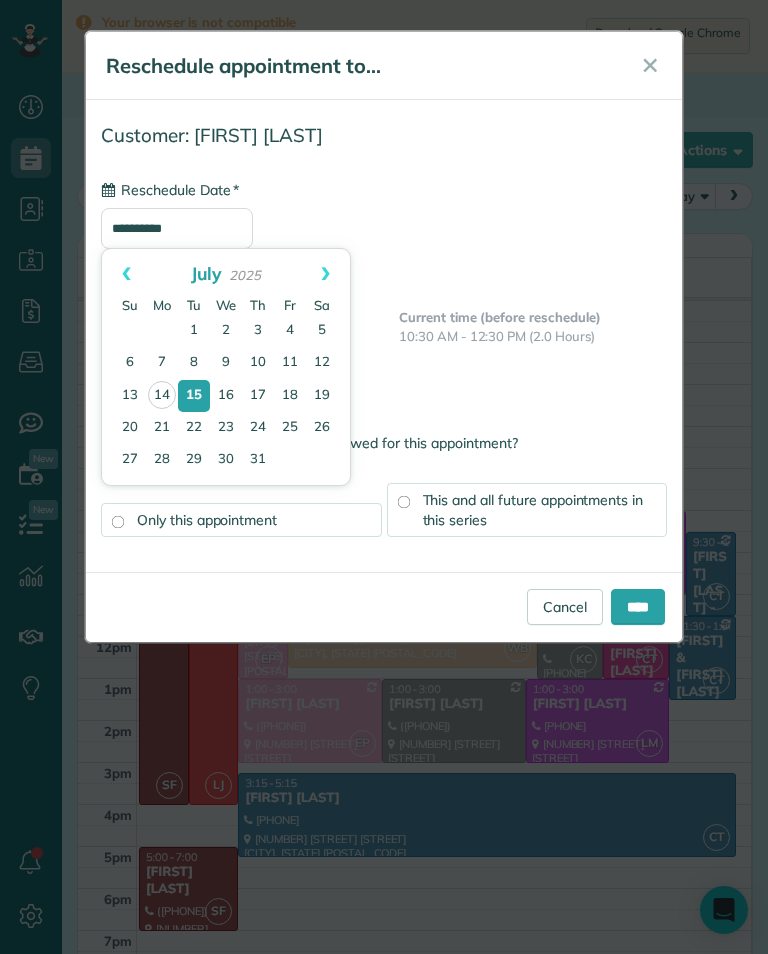 click on "22" at bounding box center [194, 428] 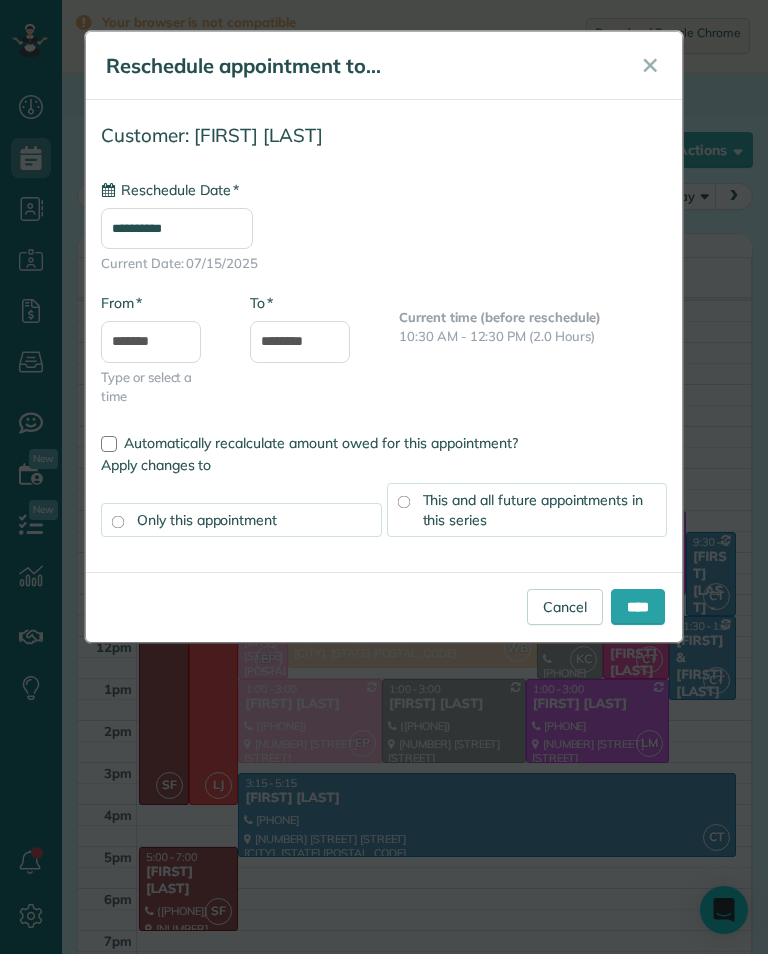 click on "This and all future appointments in this series" at bounding box center (527, 510) 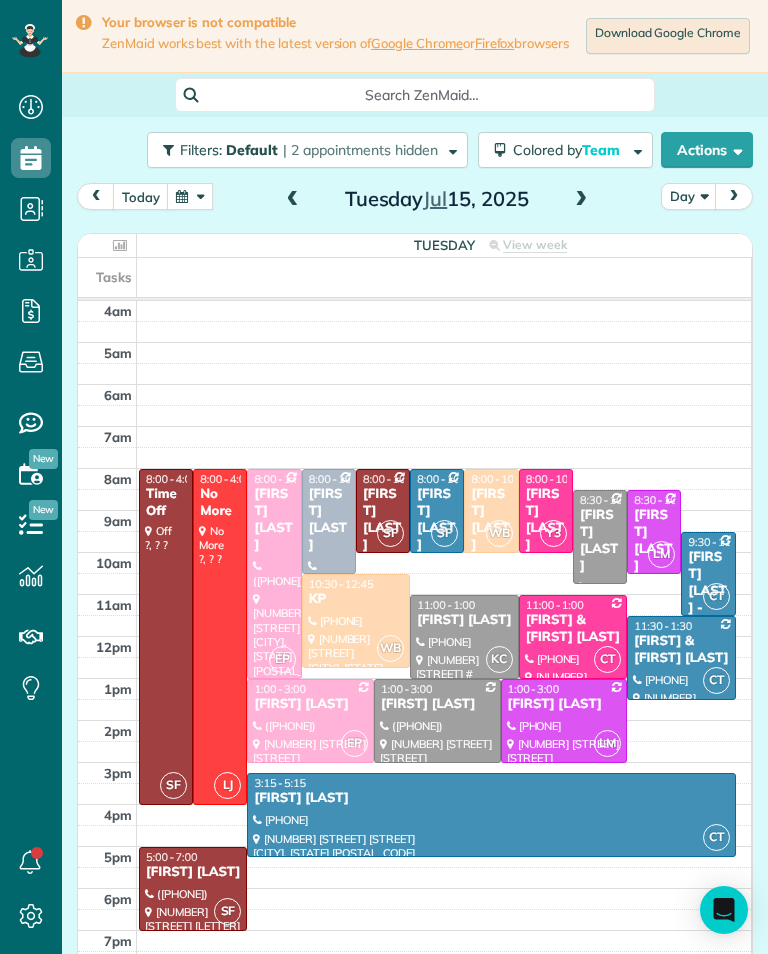 scroll, scrollTop: 985, scrollLeft: 62, axis: both 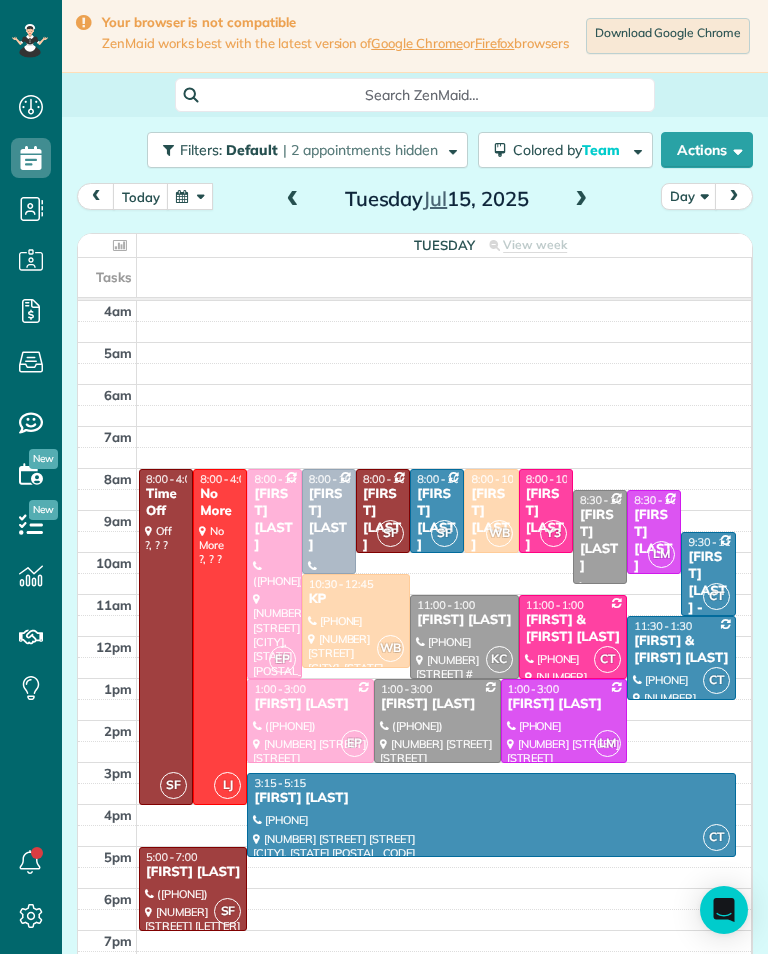 click at bounding box center (190, 196) 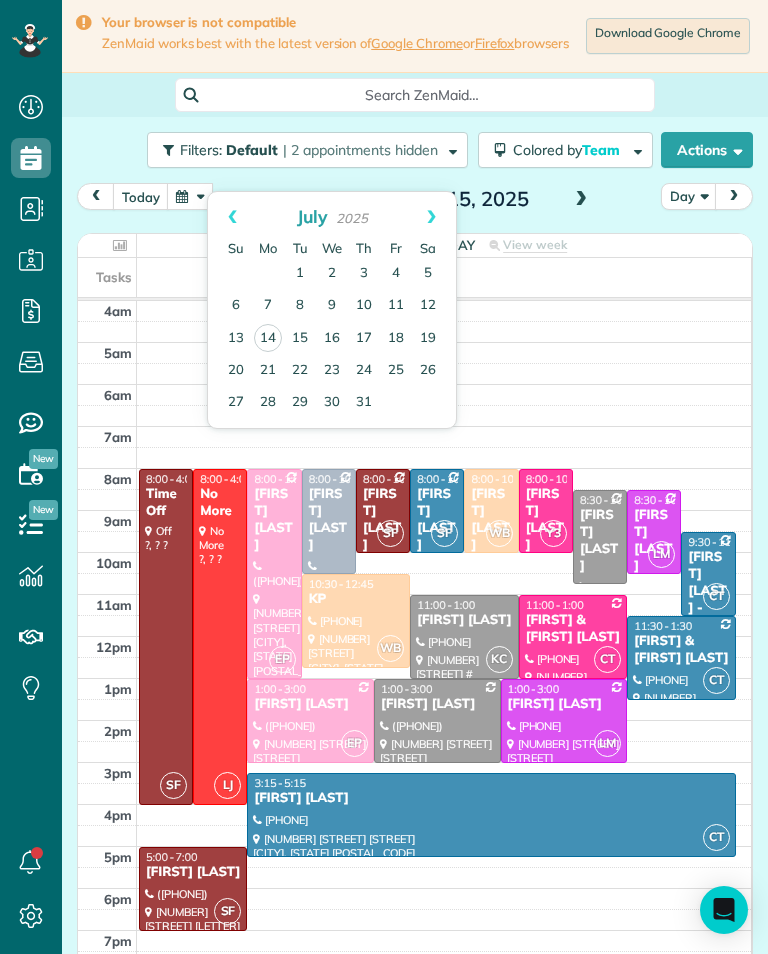click on "23" at bounding box center [332, 371] 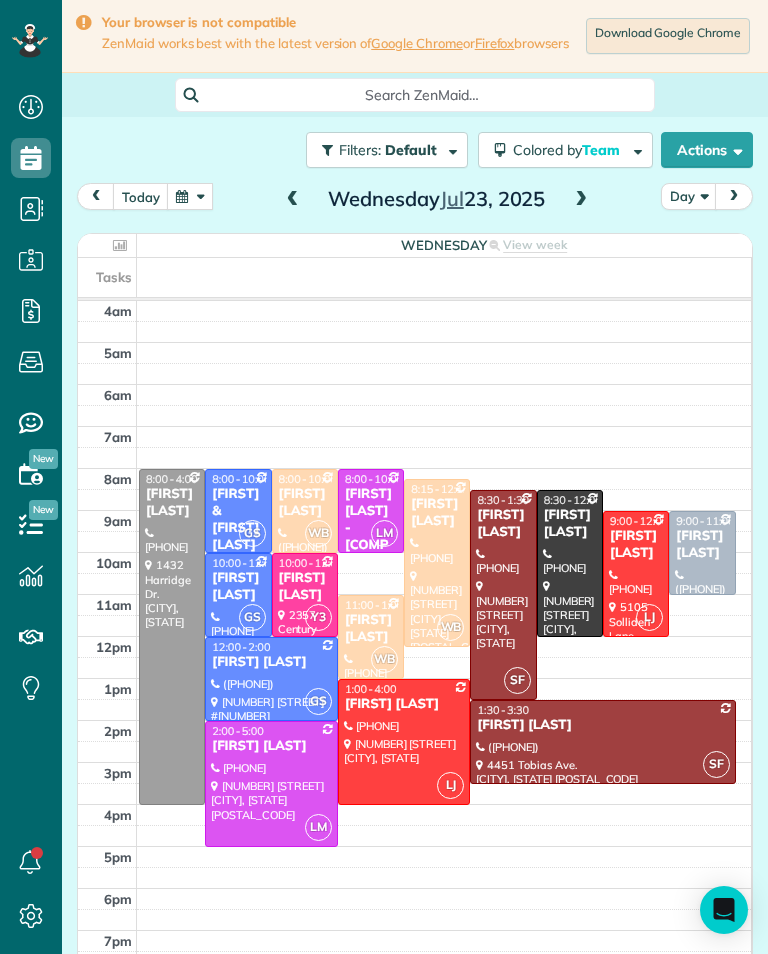 click at bounding box center (293, 200) 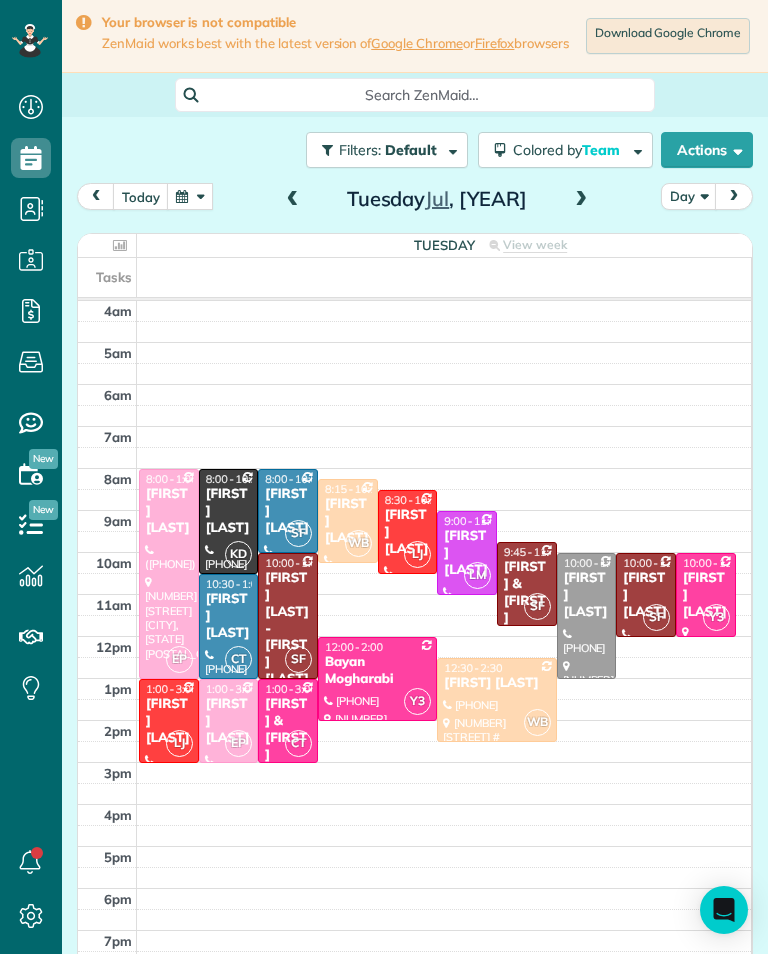 click at bounding box center (293, 200) 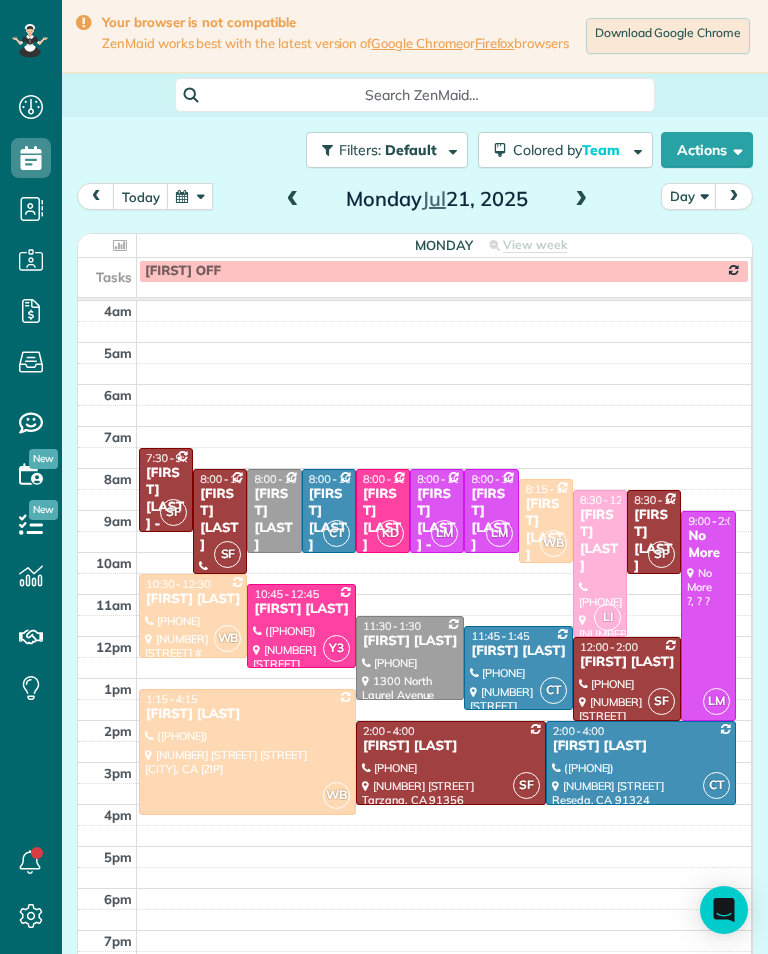 click at bounding box center (581, 200) 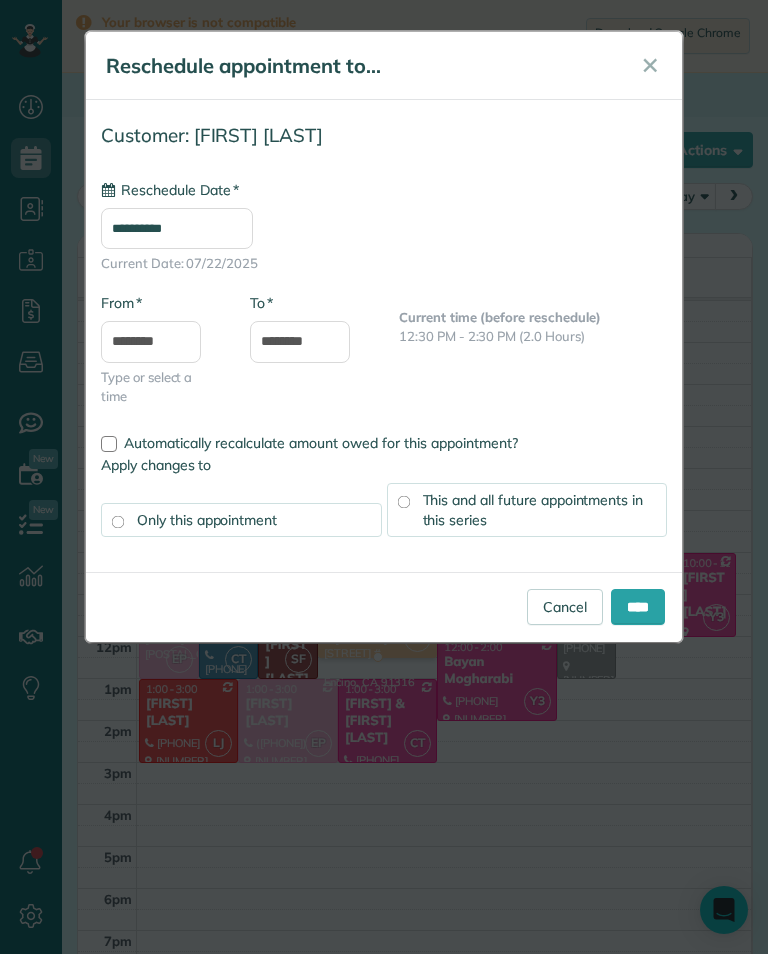 click on "**********" at bounding box center (177, 228) 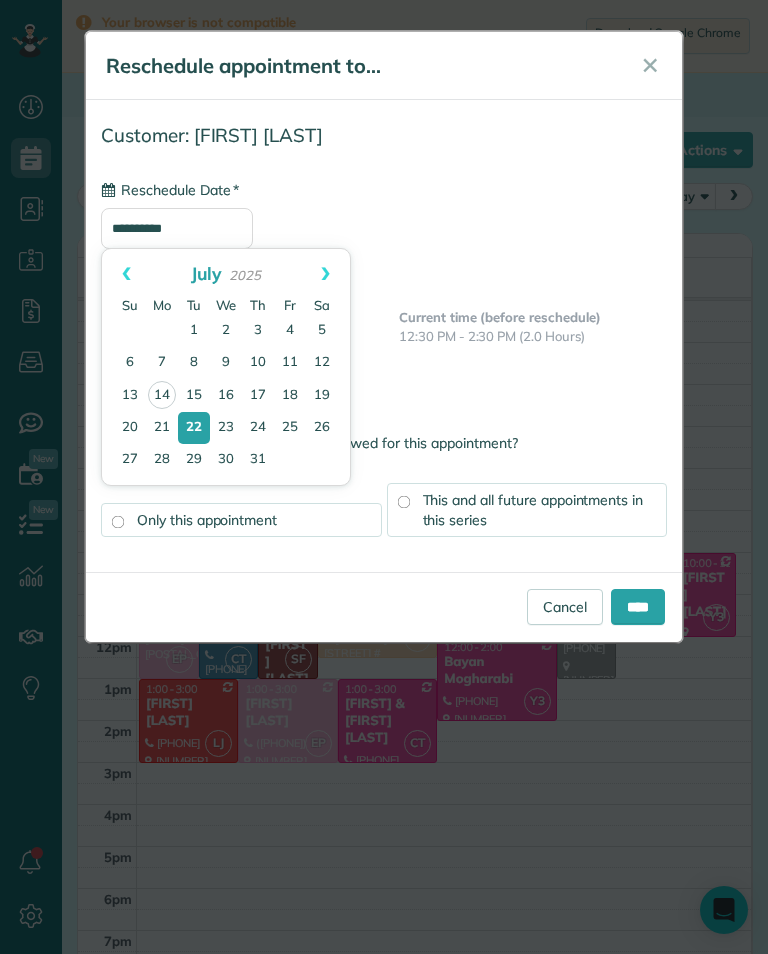 click on "28" at bounding box center [162, 460] 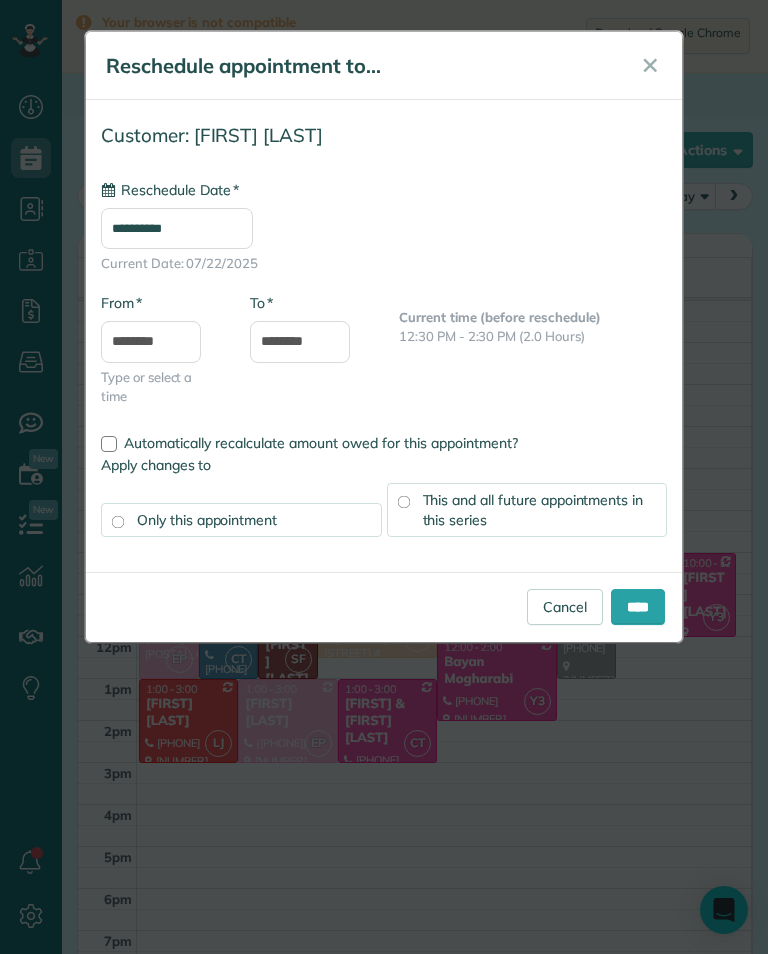 click on "This and all future appointments in this series" at bounding box center [533, 510] 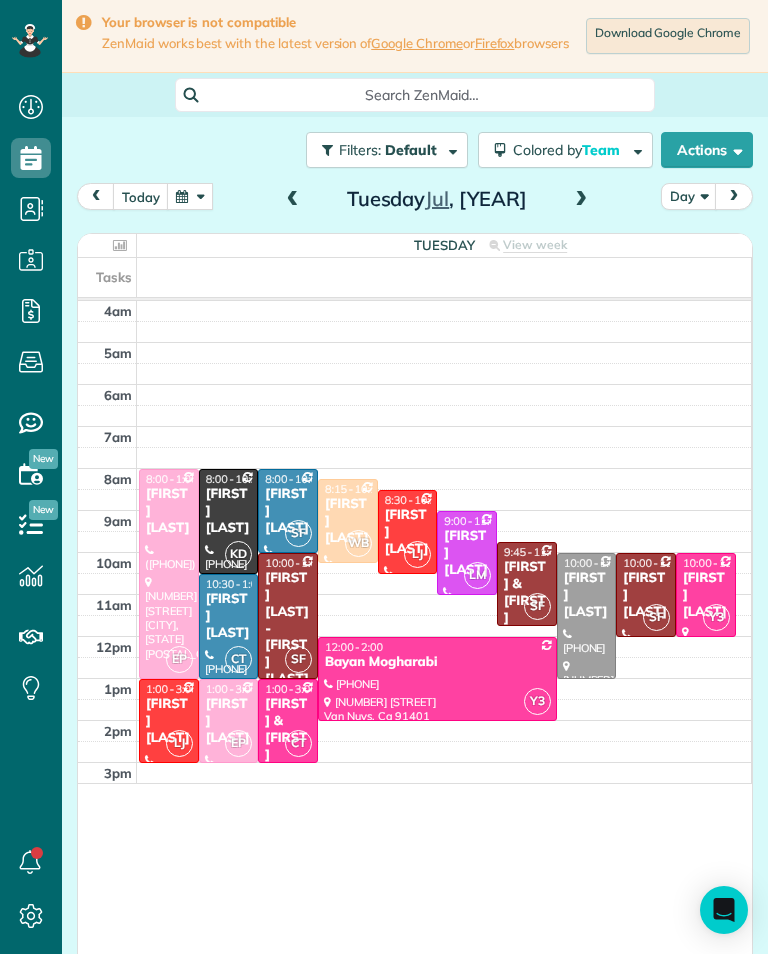 scroll, scrollTop: 985, scrollLeft: 62, axis: both 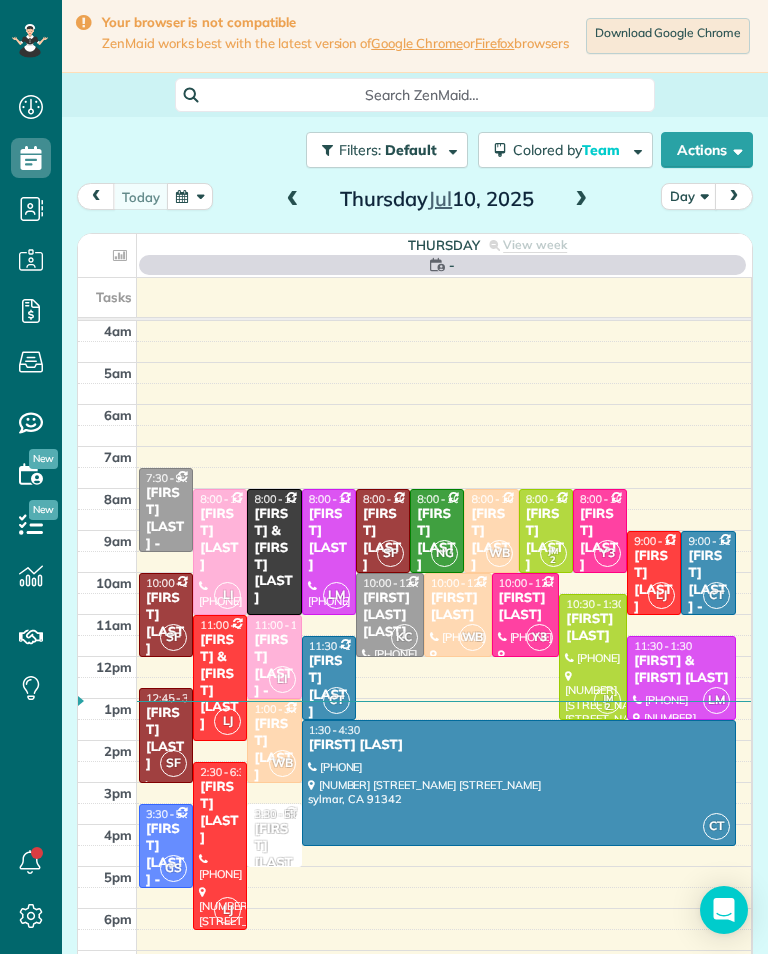 click at bounding box center (190, 196) 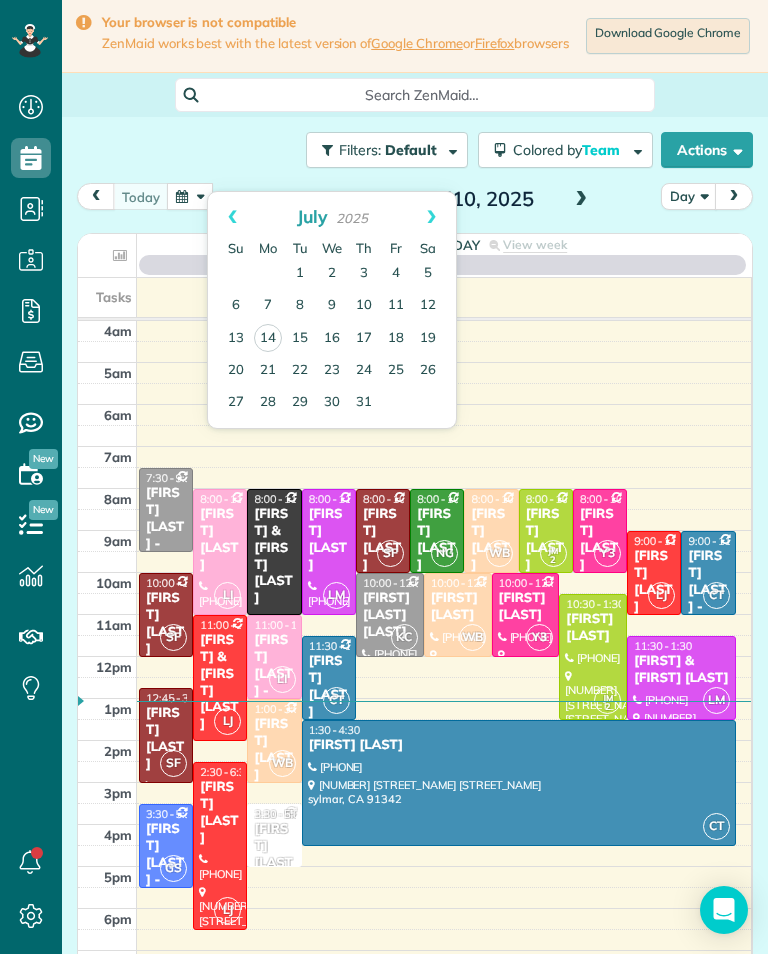 click on "22" at bounding box center (300, 371) 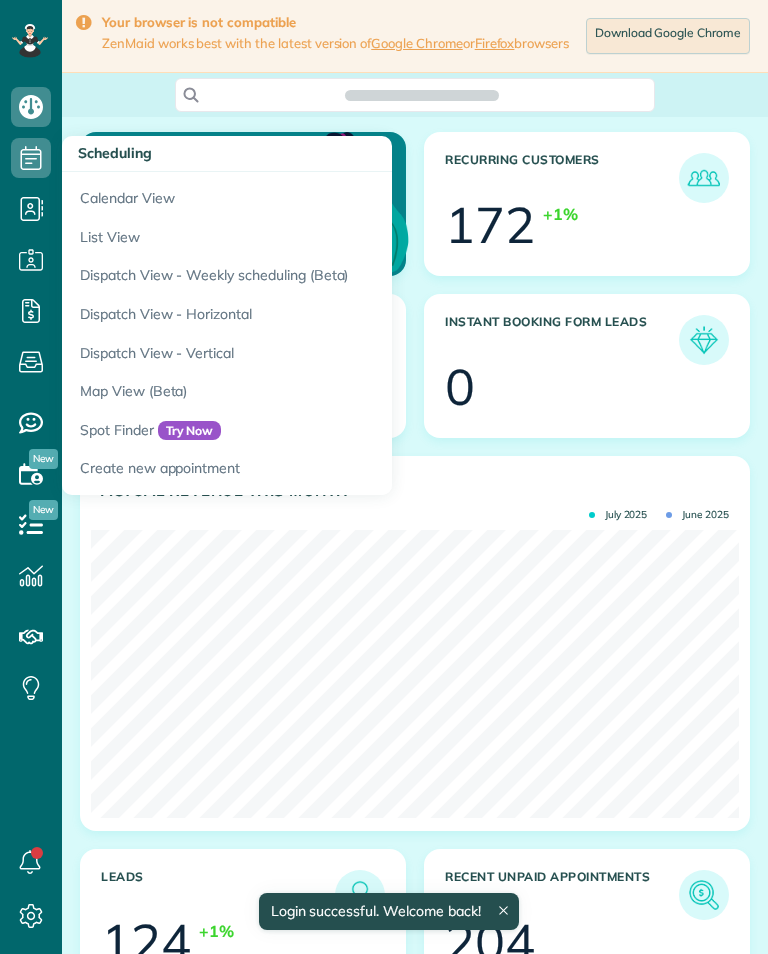 click 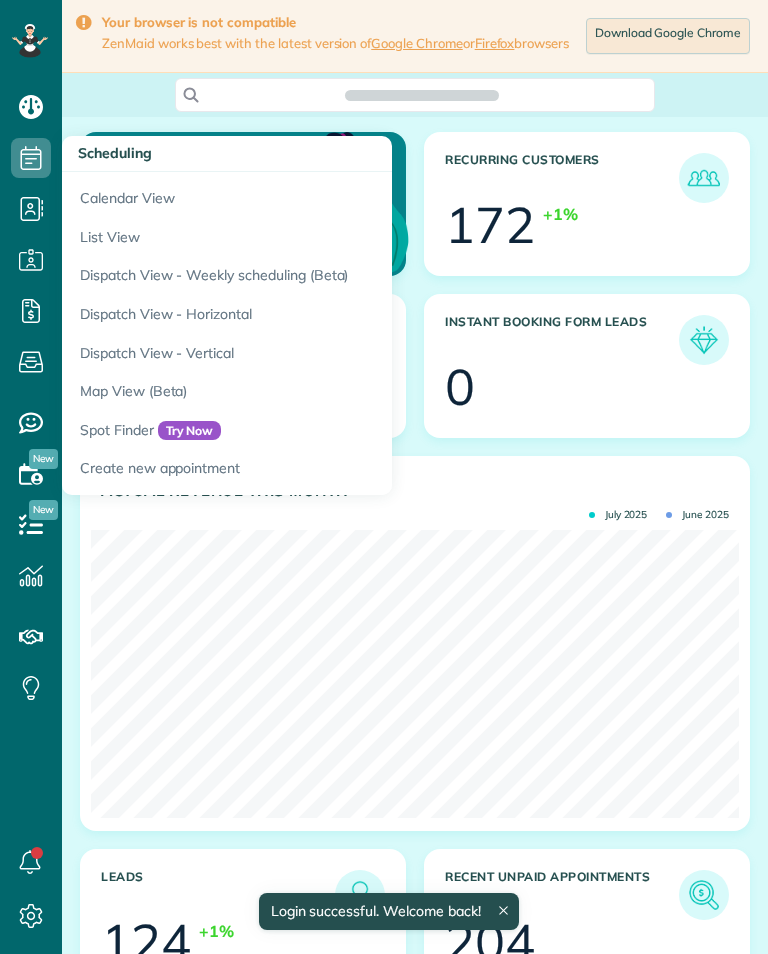click on "Calendar View" at bounding box center [312, 195] 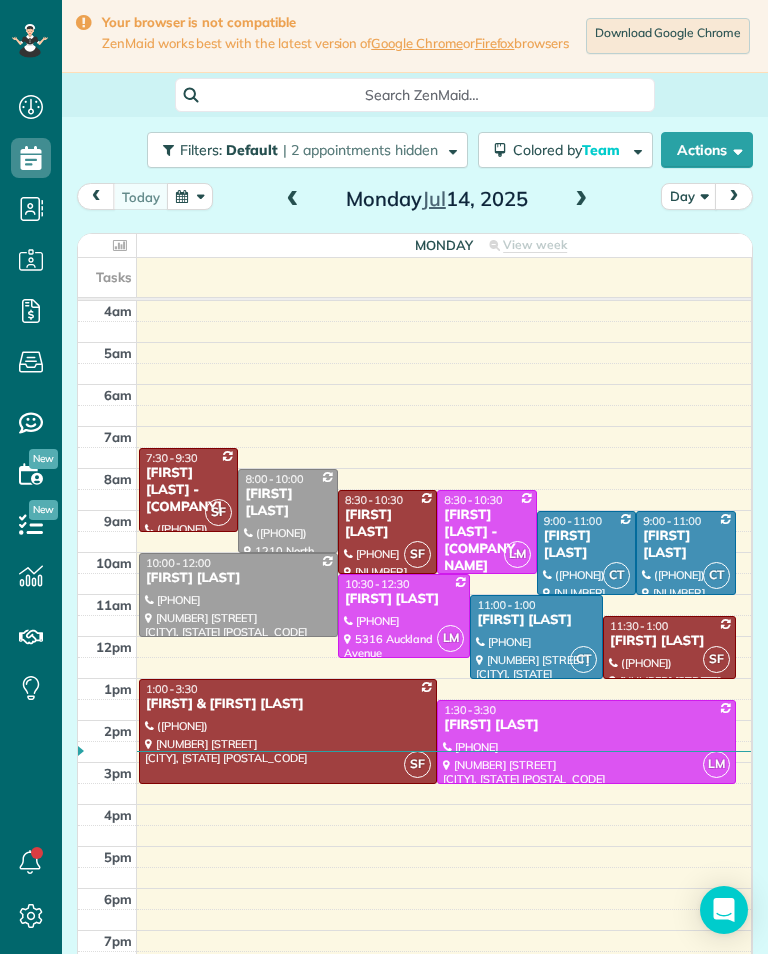 scroll, scrollTop: 0, scrollLeft: 0, axis: both 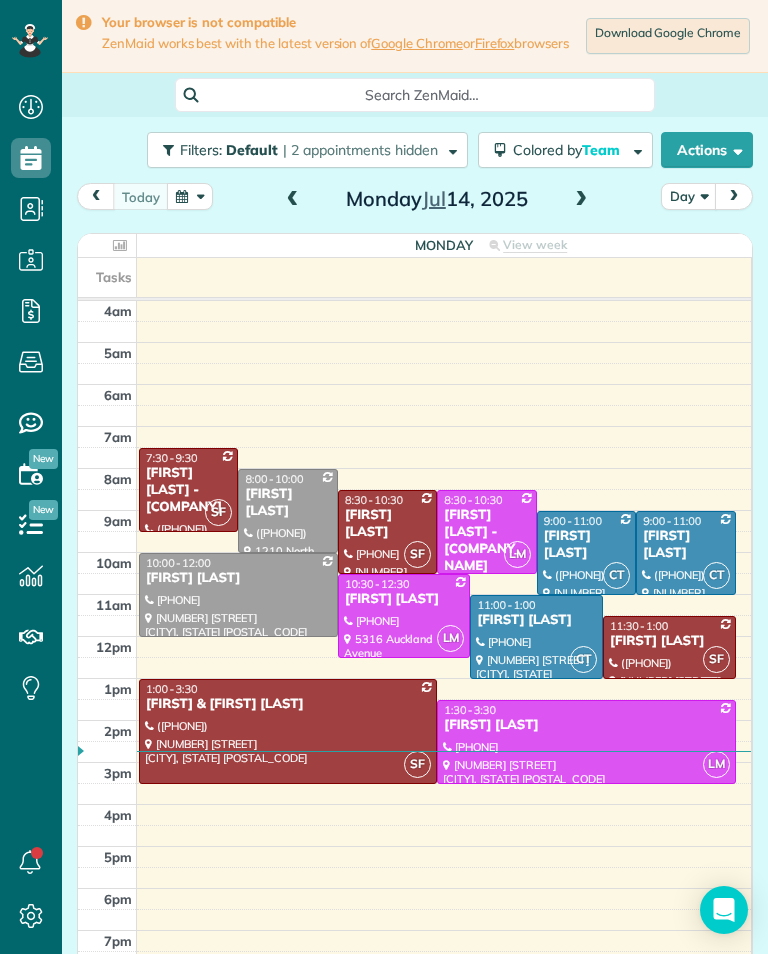 click at bounding box center (581, 200) 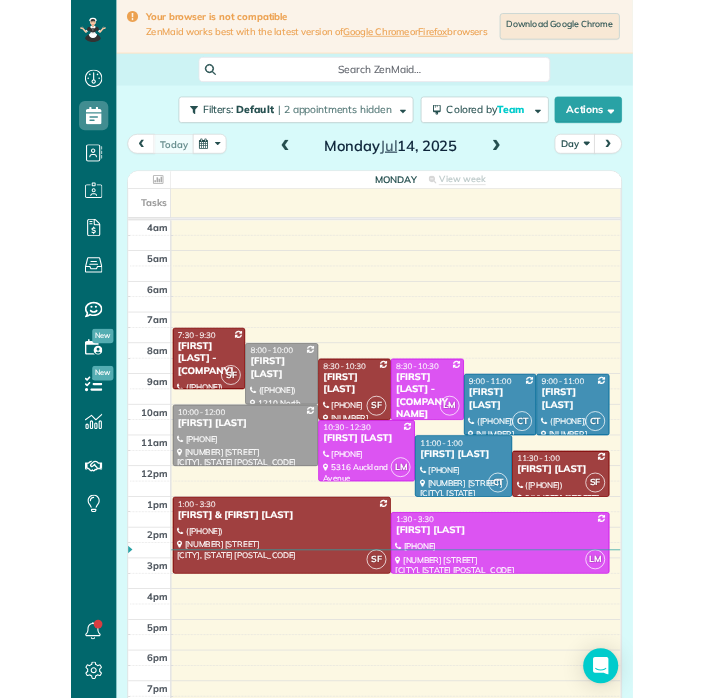 scroll, scrollTop: 9, scrollLeft: 9, axis: both 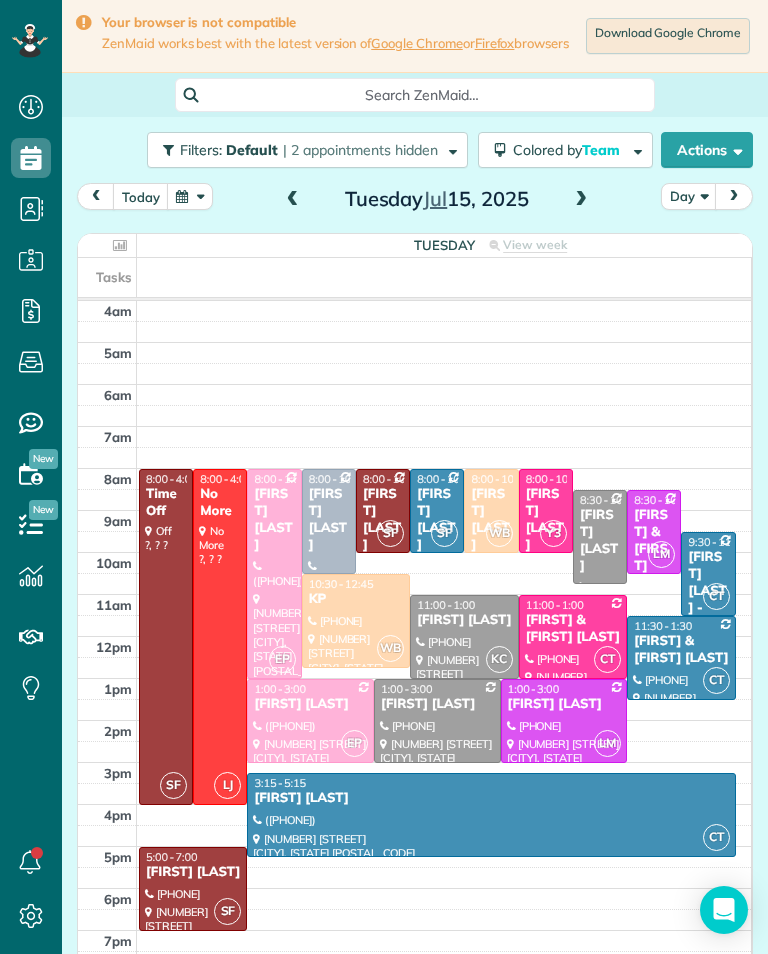 click at bounding box center (190, 196) 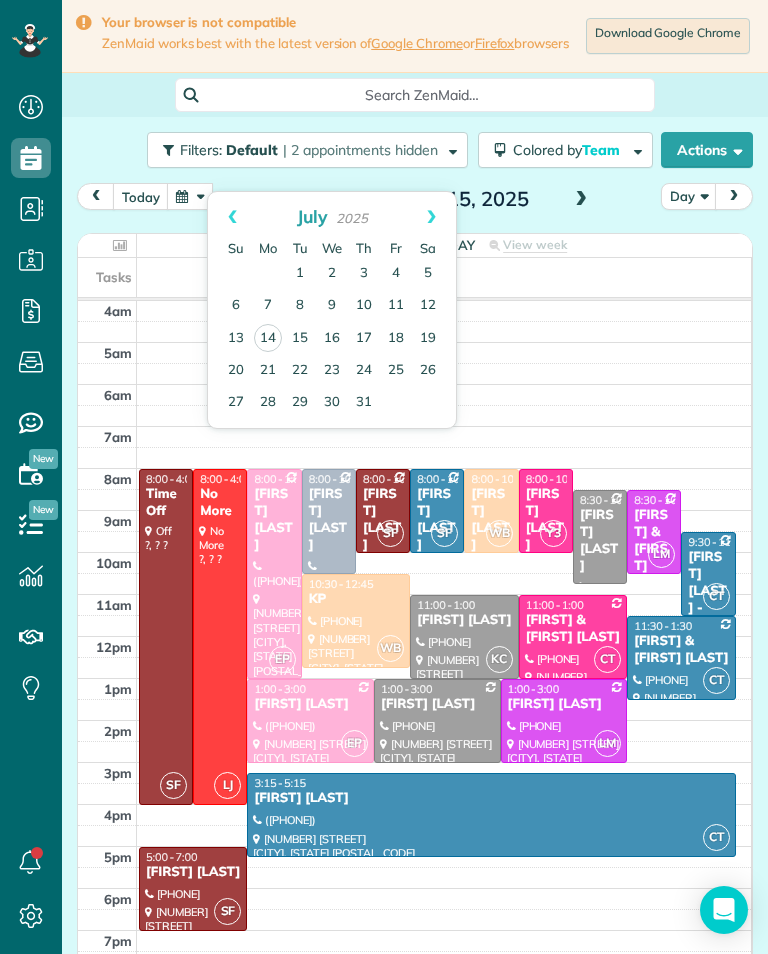 click on "22" at bounding box center [300, 371] 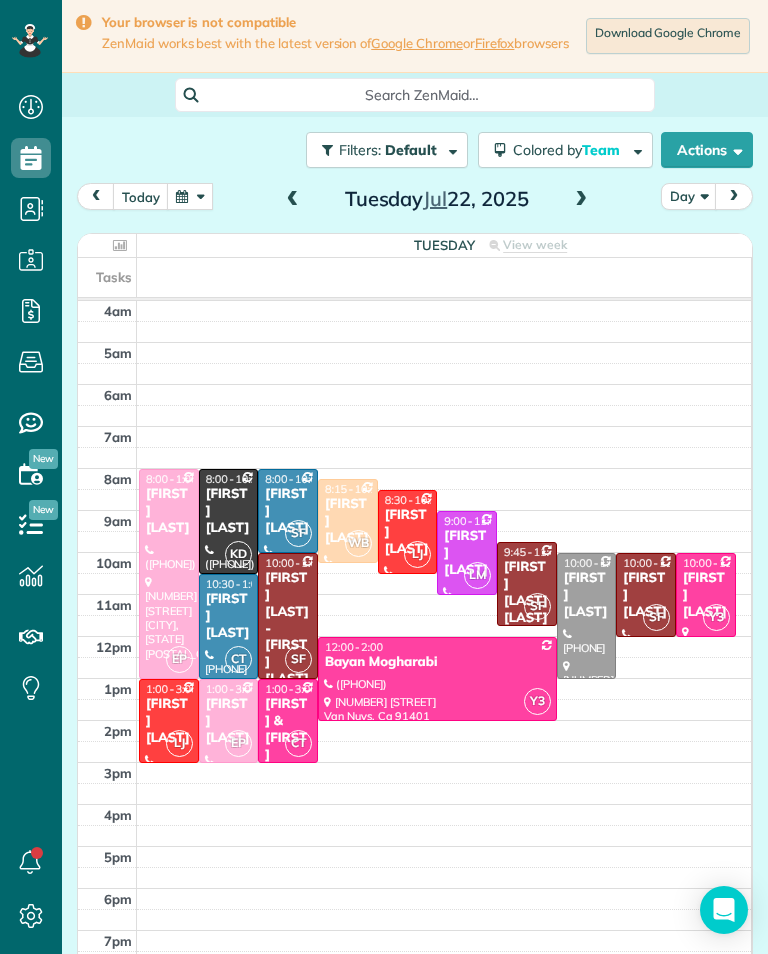 click at bounding box center [293, 200] 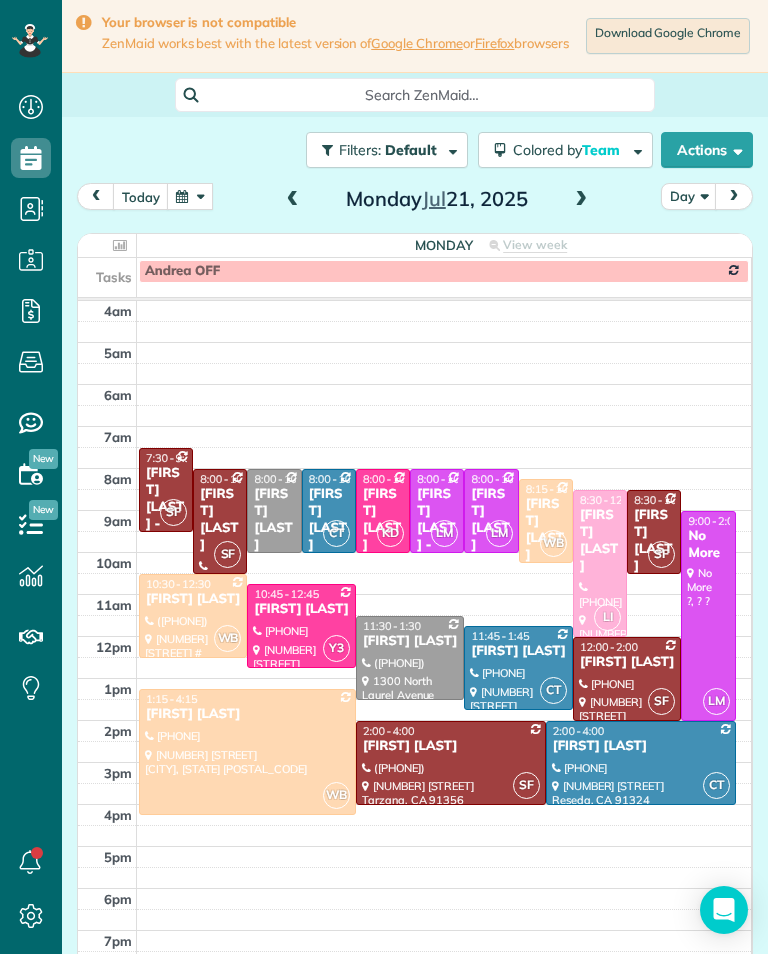 click at bounding box center [581, 200] 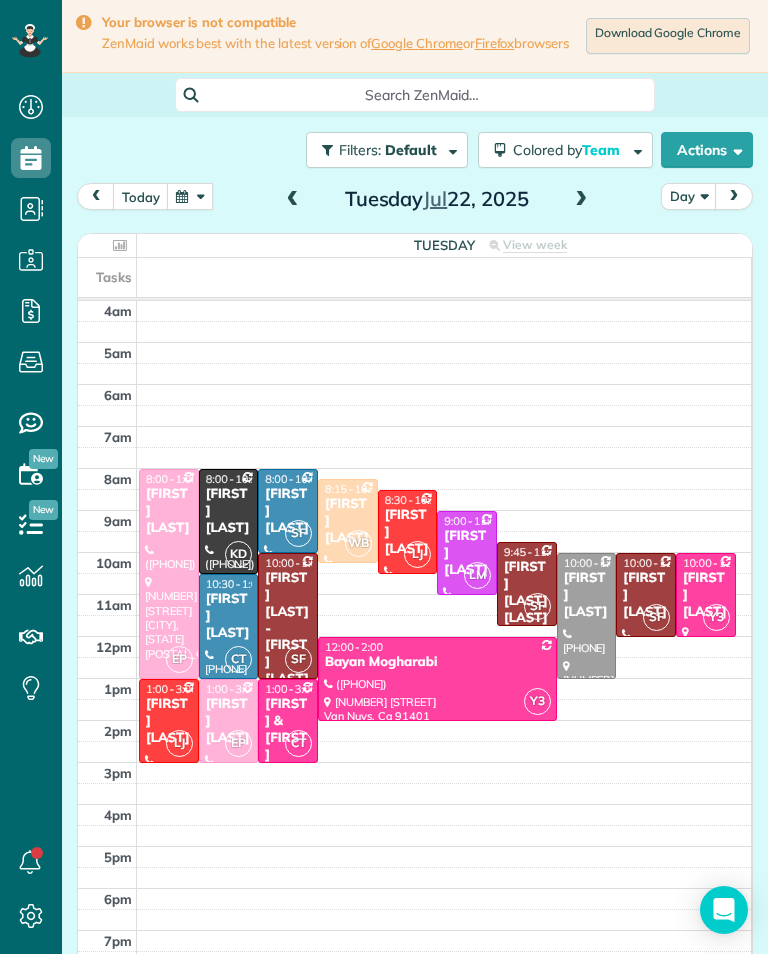 click at bounding box center [581, 200] 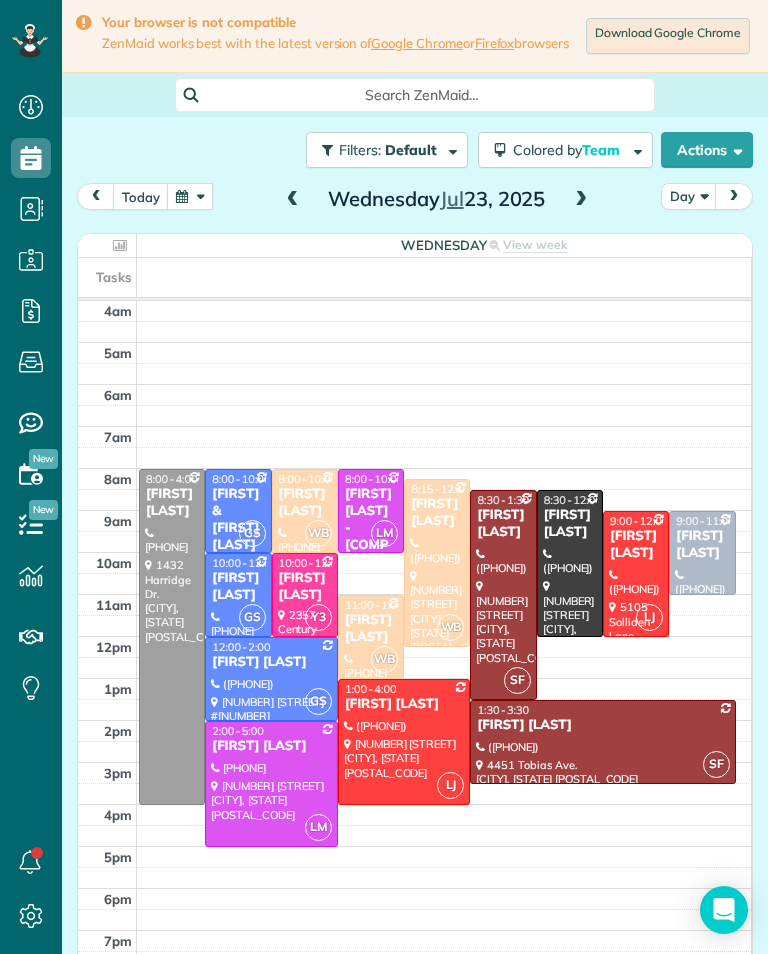 click at bounding box center [581, 200] 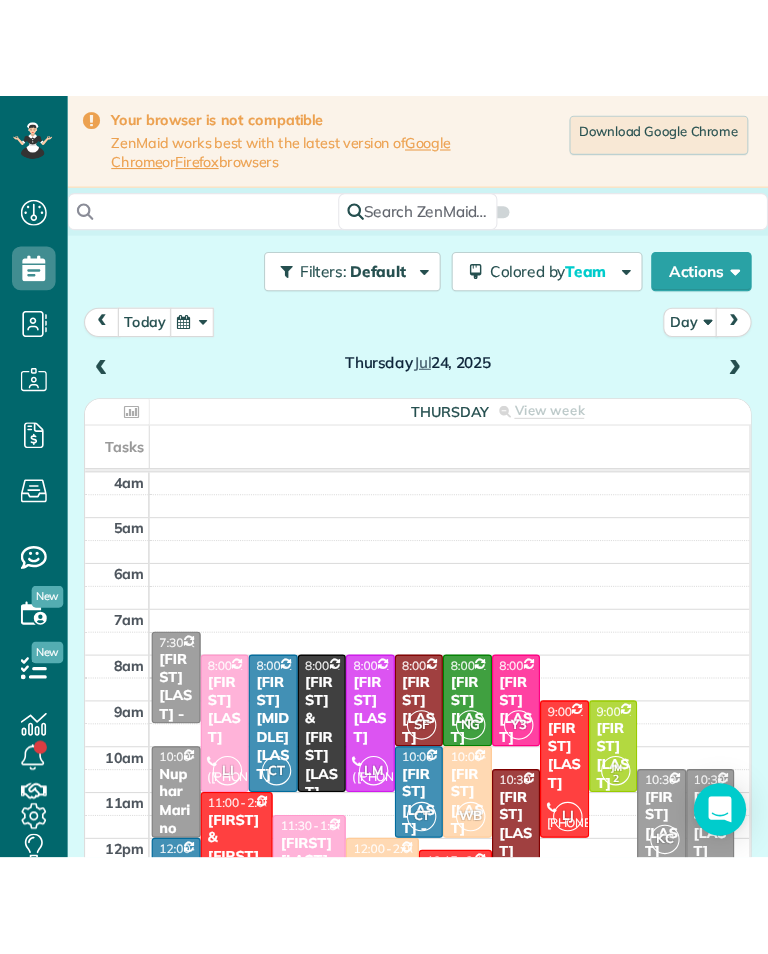scroll, scrollTop: 729, scrollLeft: 62, axis: both 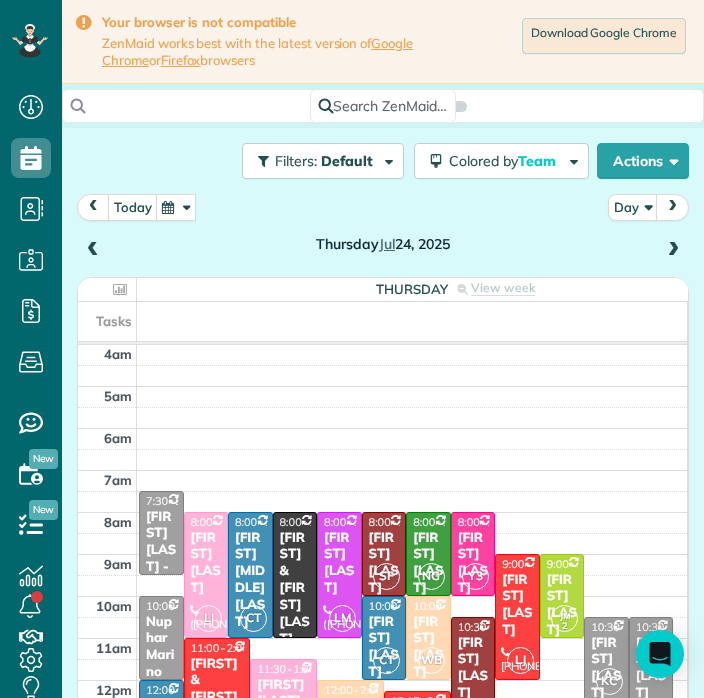 click at bounding box center [176, 207] 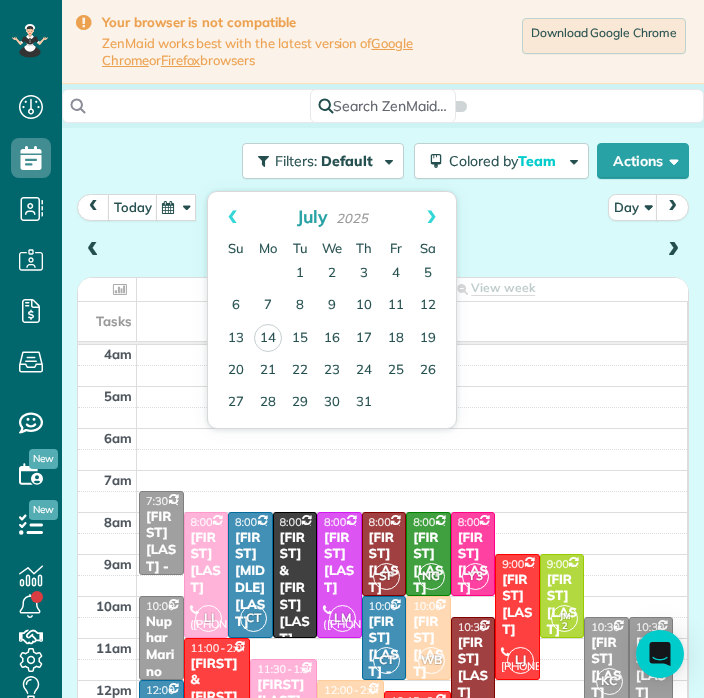 click on "15" at bounding box center (300, 339) 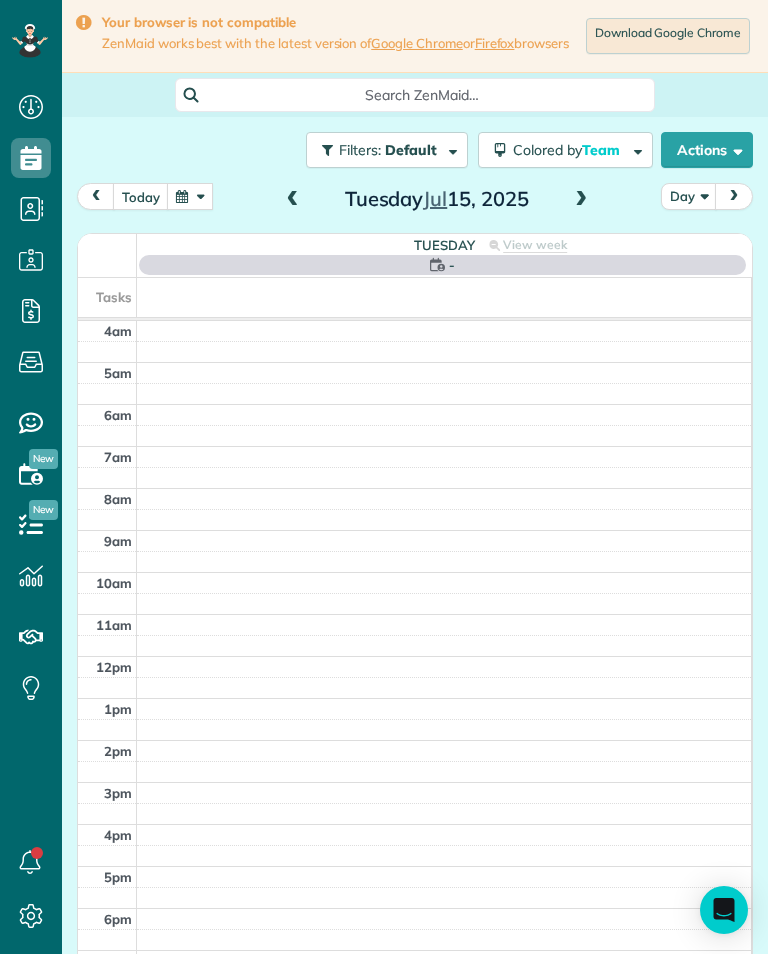 scroll, scrollTop: 985, scrollLeft: 62, axis: both 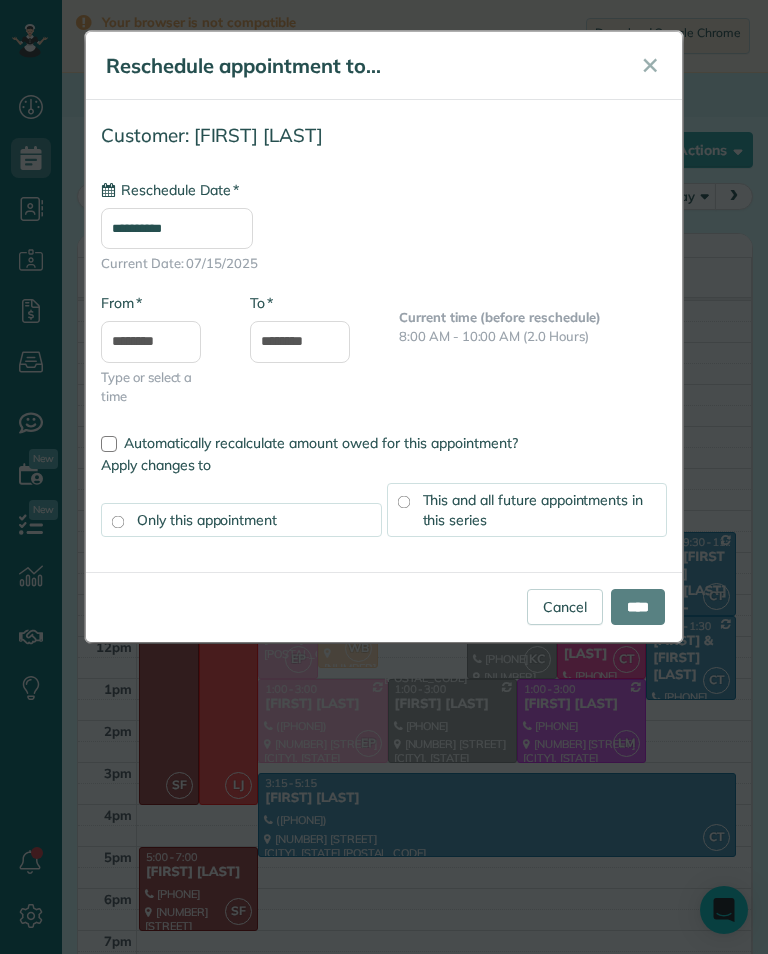 click on "**********" at bounding box center (177, 228) 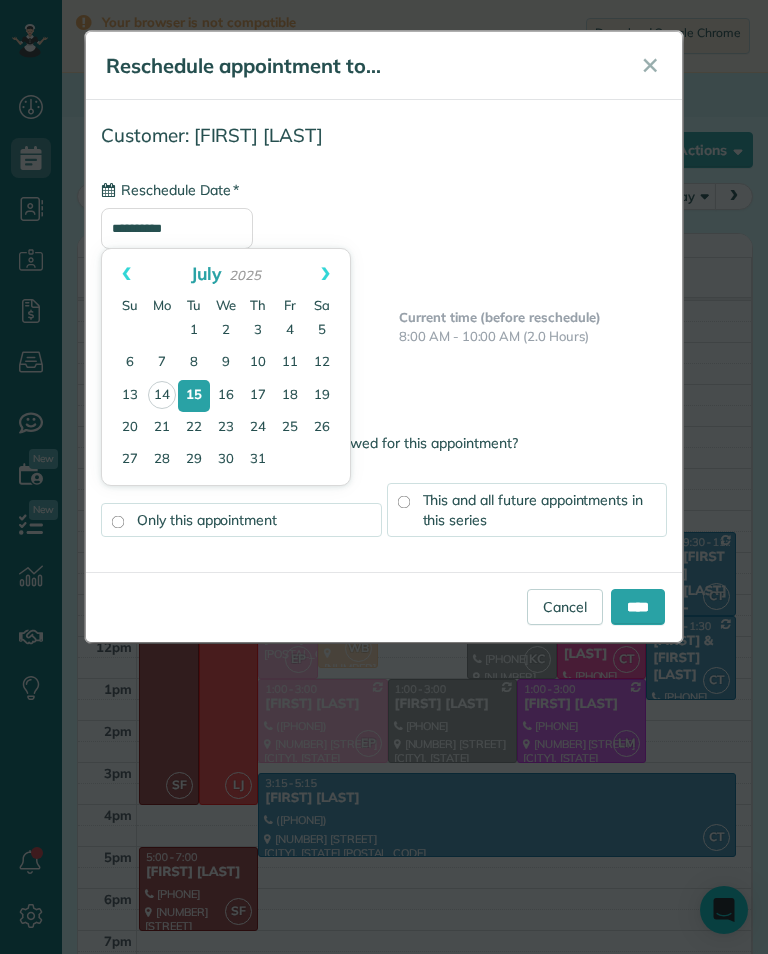 click on "24" at bounding box center [258, 428] 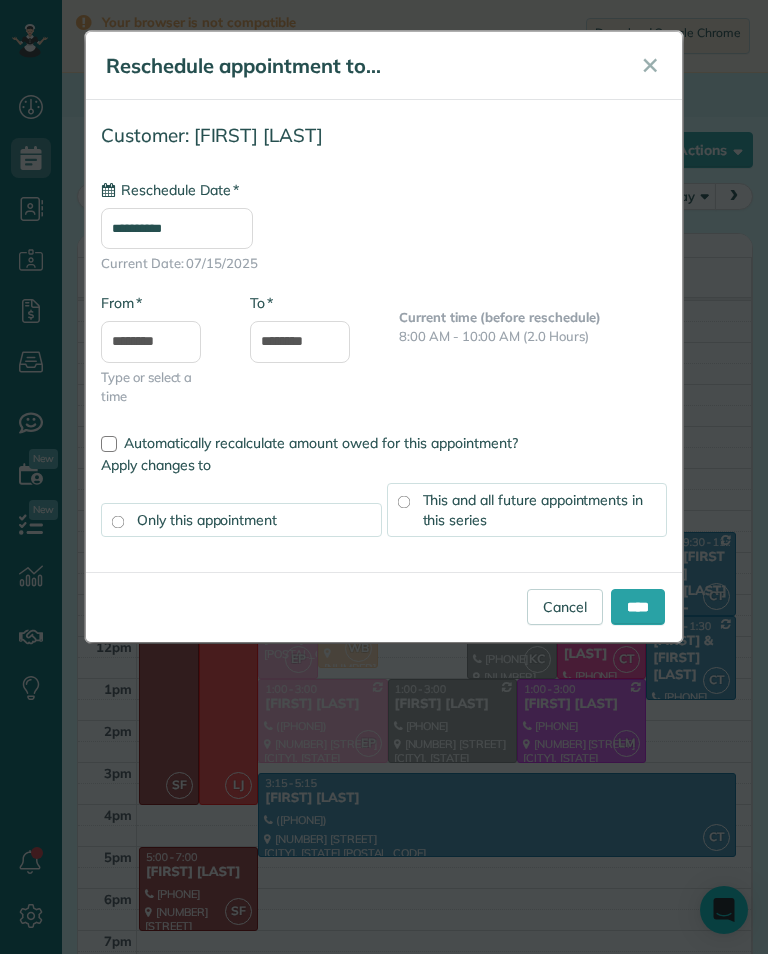 click on "****" at bounding box center [638, 607] 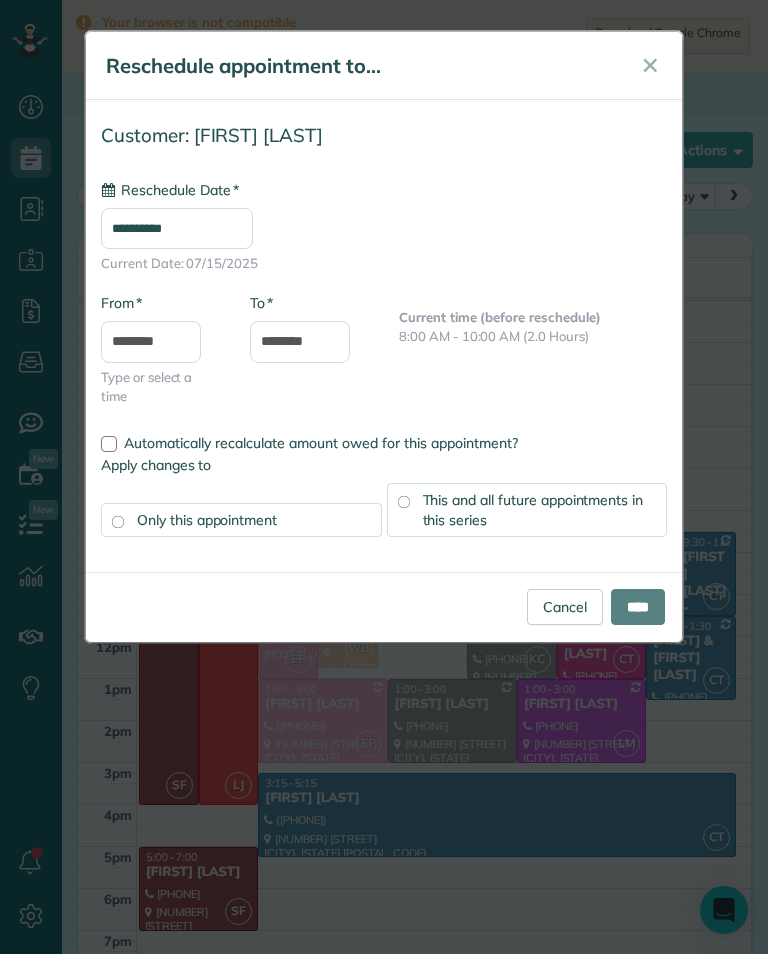 click on "This and all future appointments in this series" at bounding box center (527, 510) 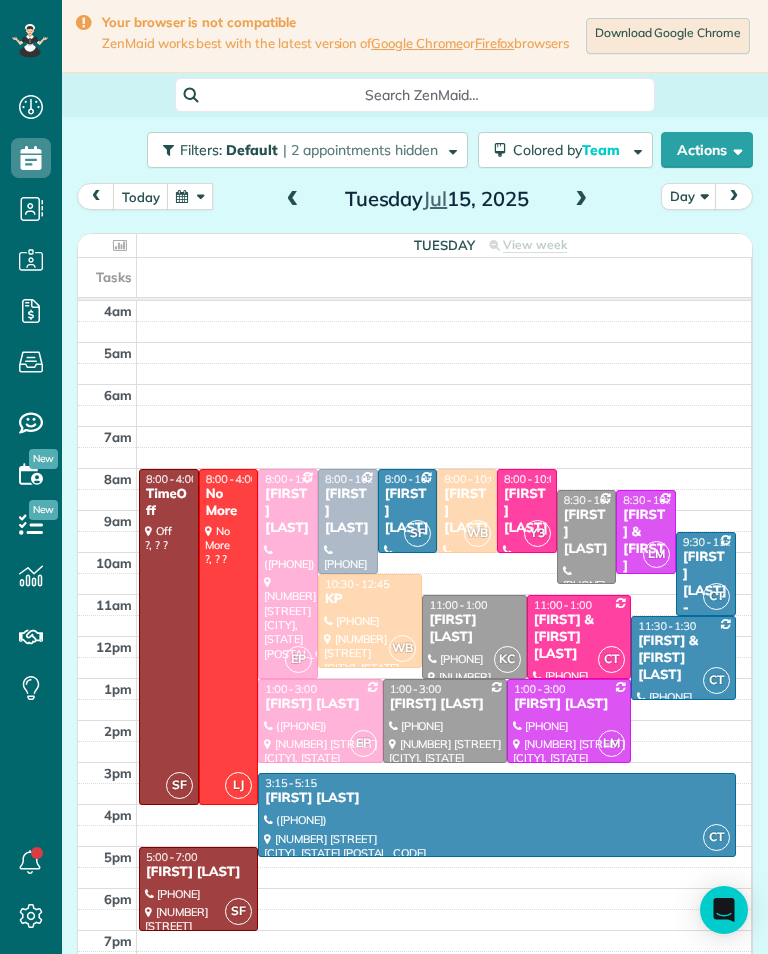 scroll, scrollTop: 985, scrollLeft: 62, axis: both 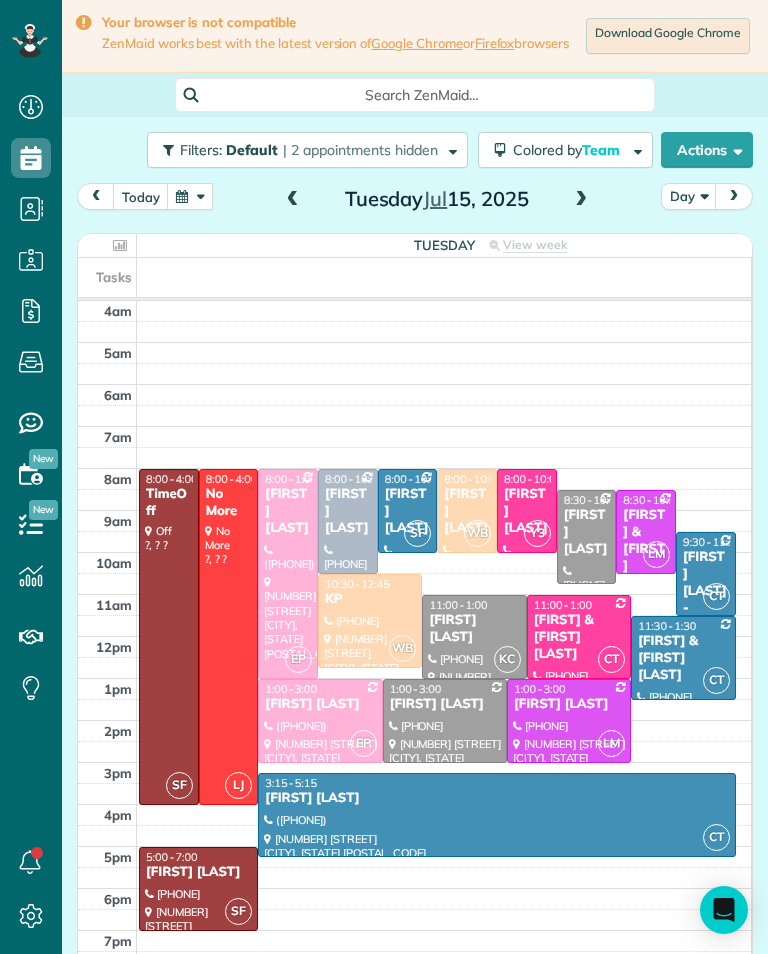 click at bounding box center (581, 200) 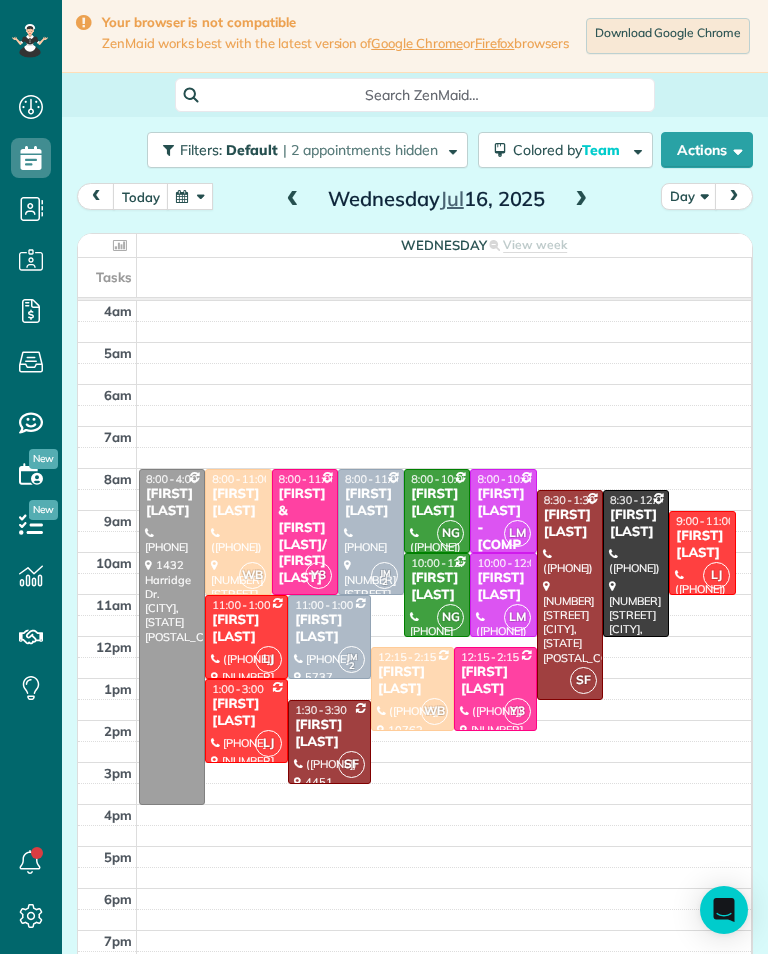 click at bounding box center (581, 200) 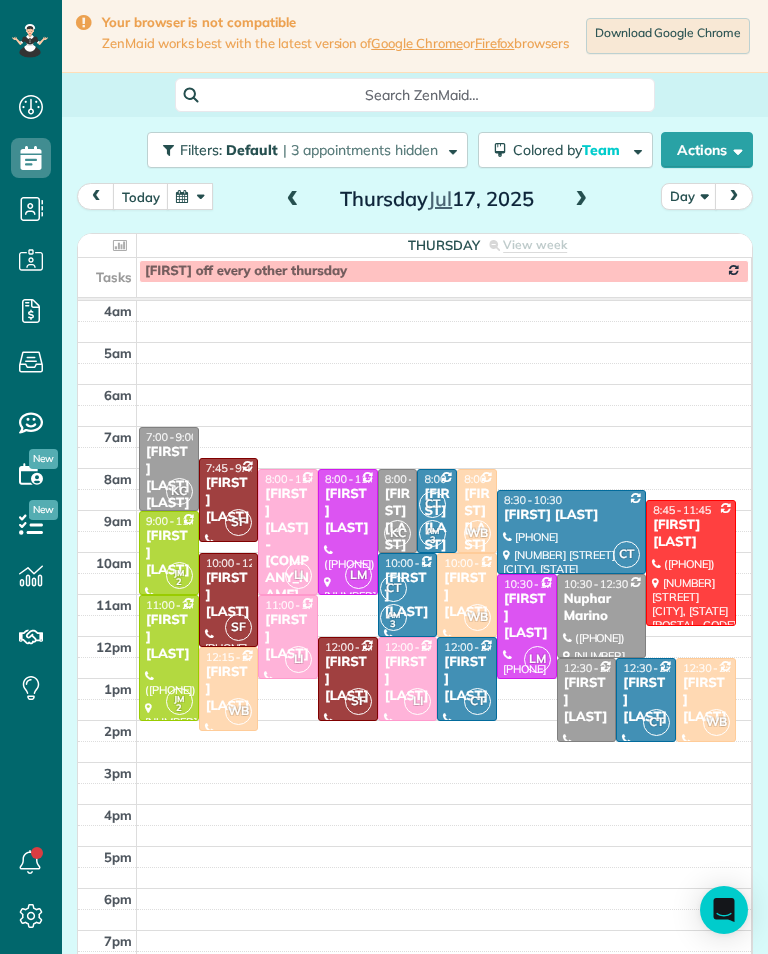 click at bounding box center [581, 200] 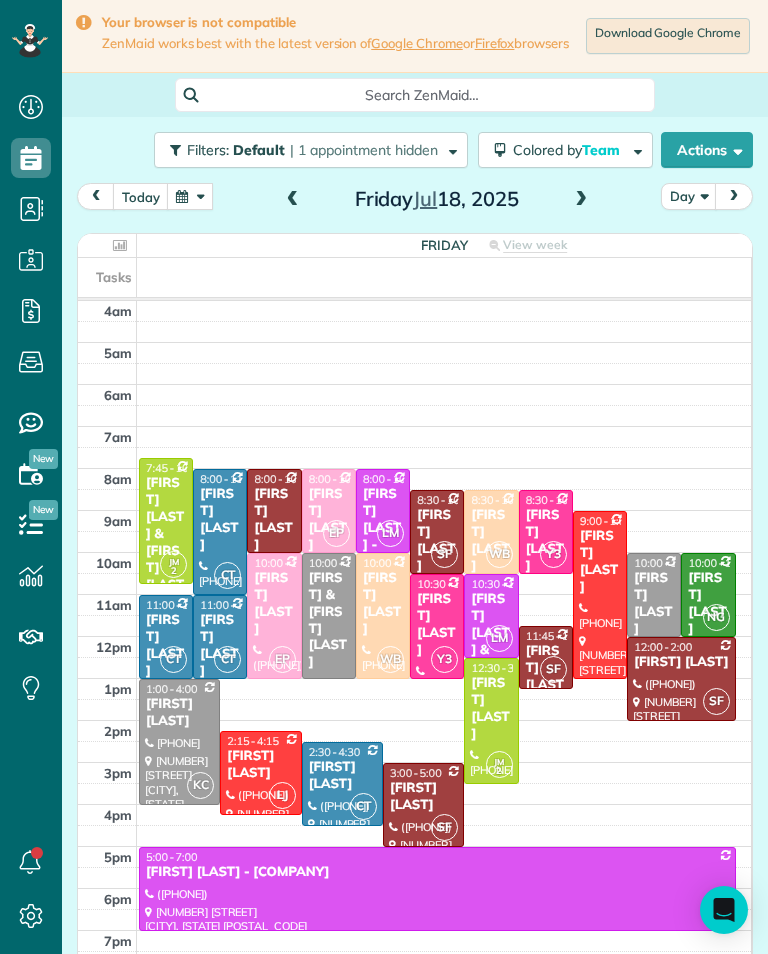 click at bounding box center (581, 200) 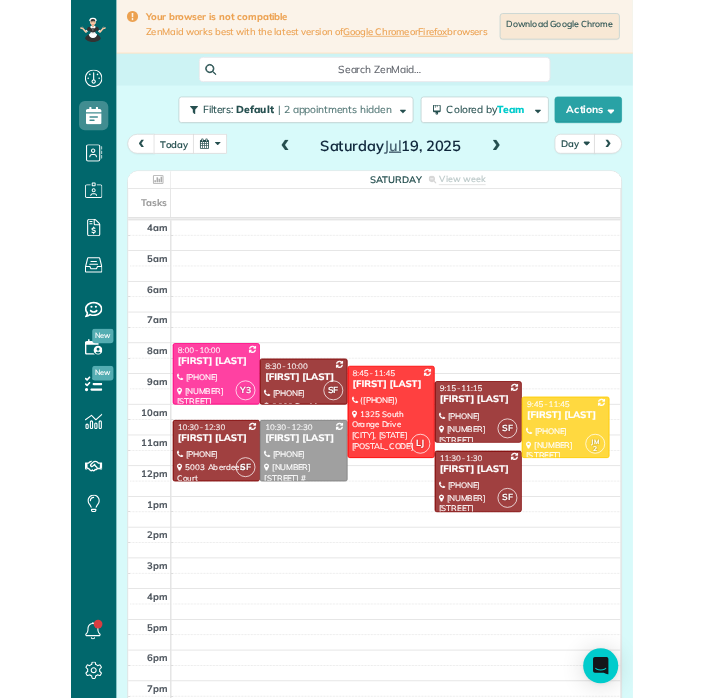 scroll, scrollTop: 985, scrollLeft: 62, axis: both 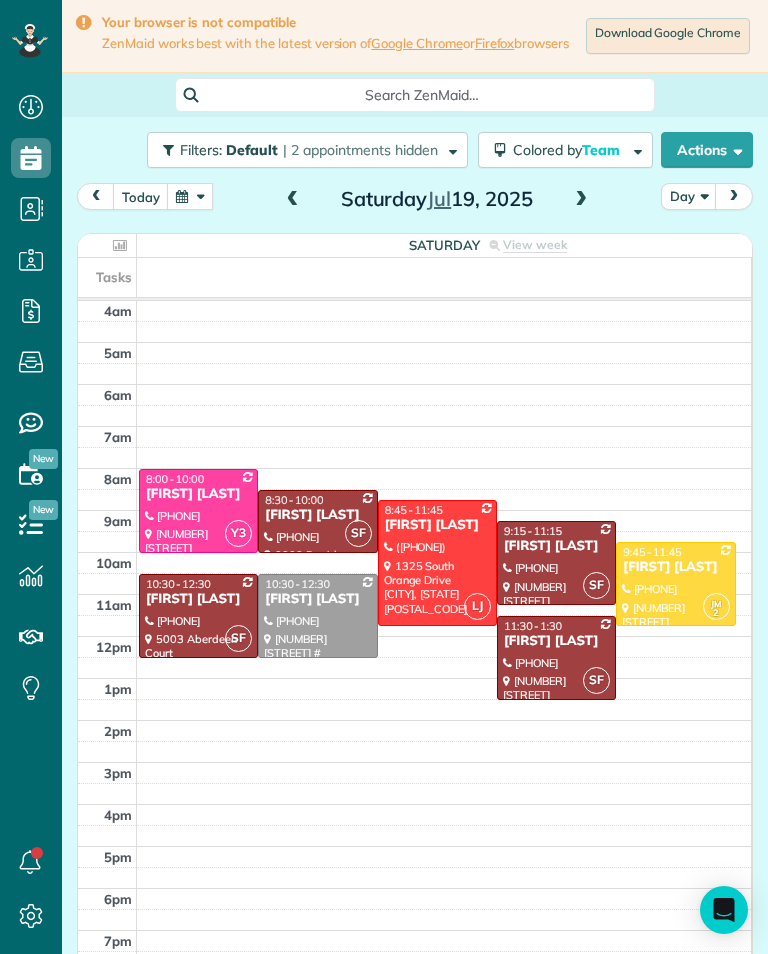 click at bounding box center (190, 196) 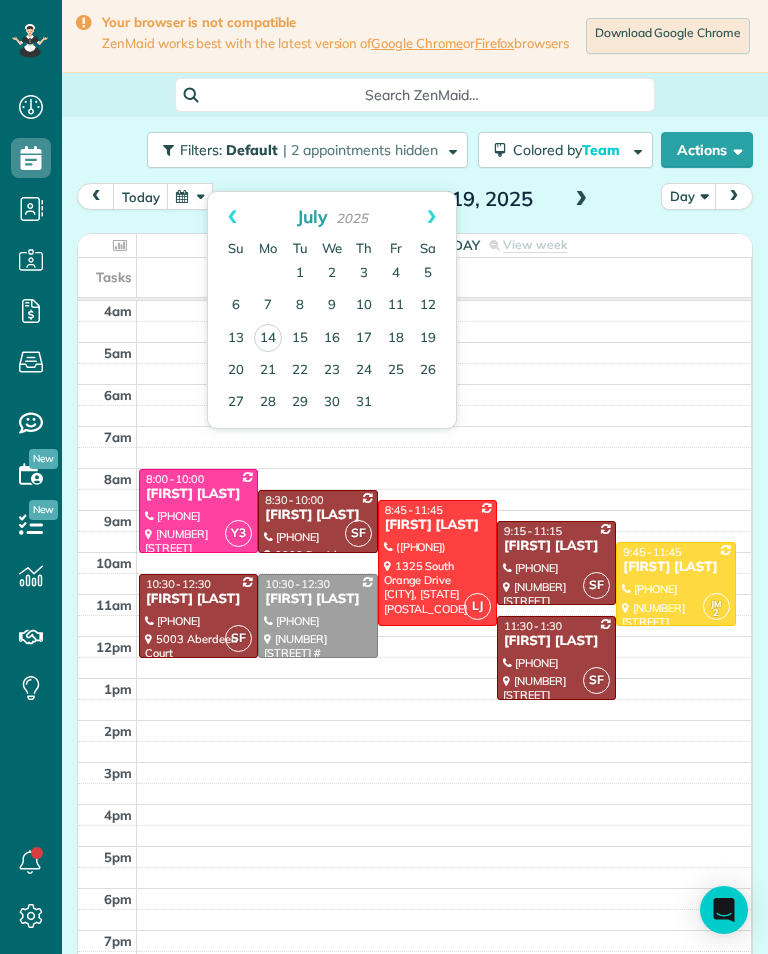 click on "Prev" at bounding box center [232, 217] 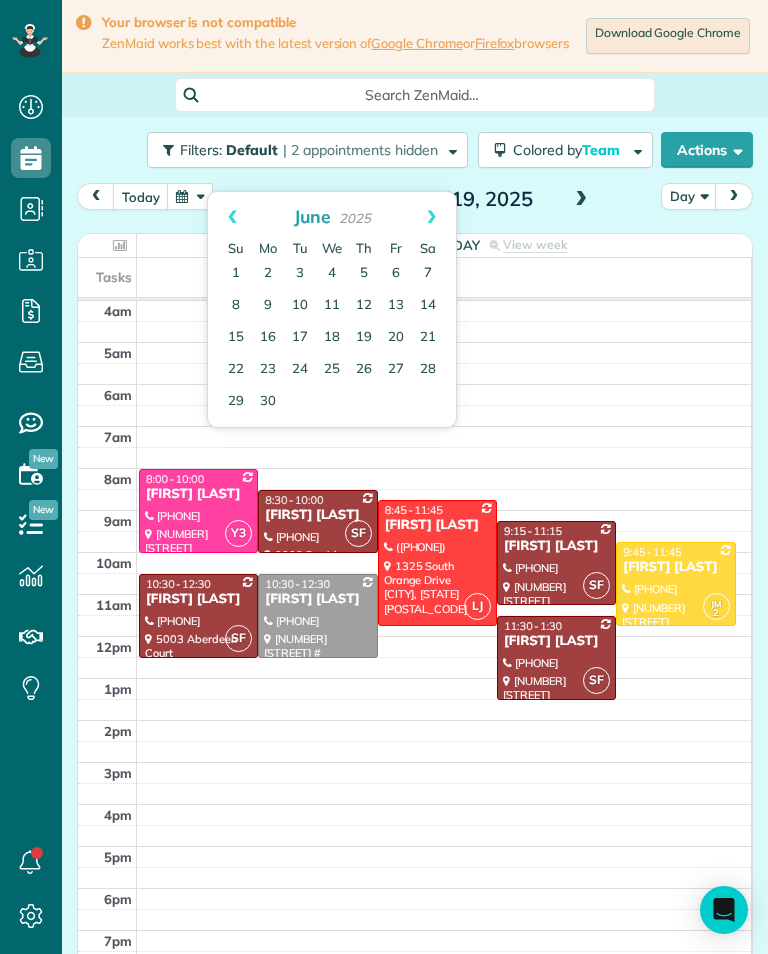 click on "Next" at bounding box center (431, 217) 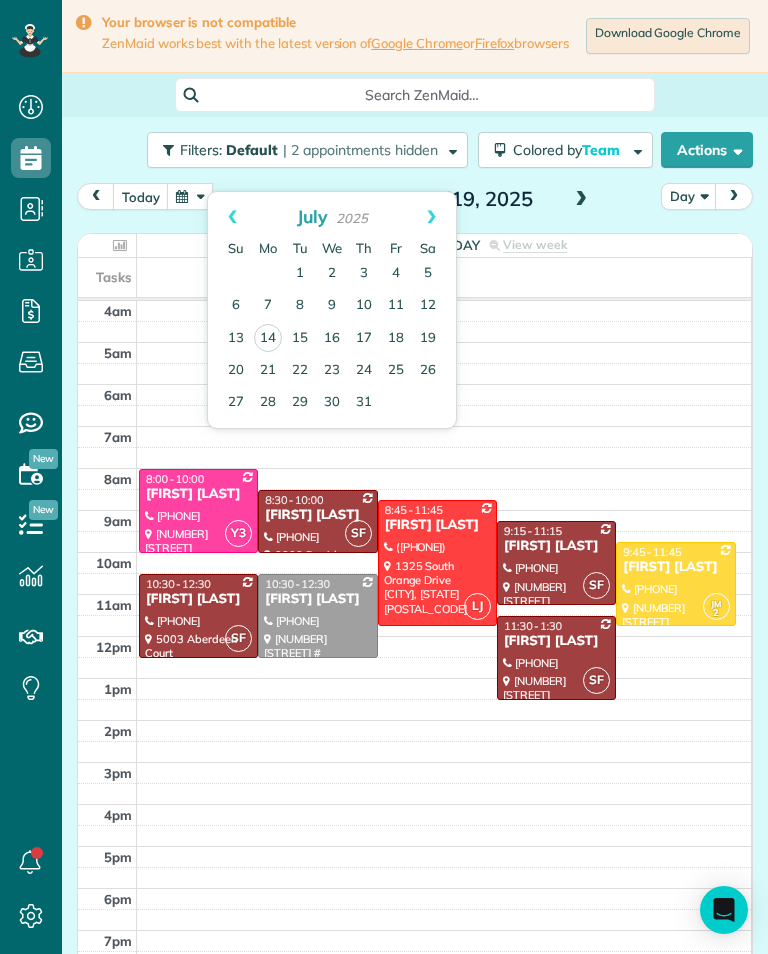 click on "Next" at bounding box center [431, 217] 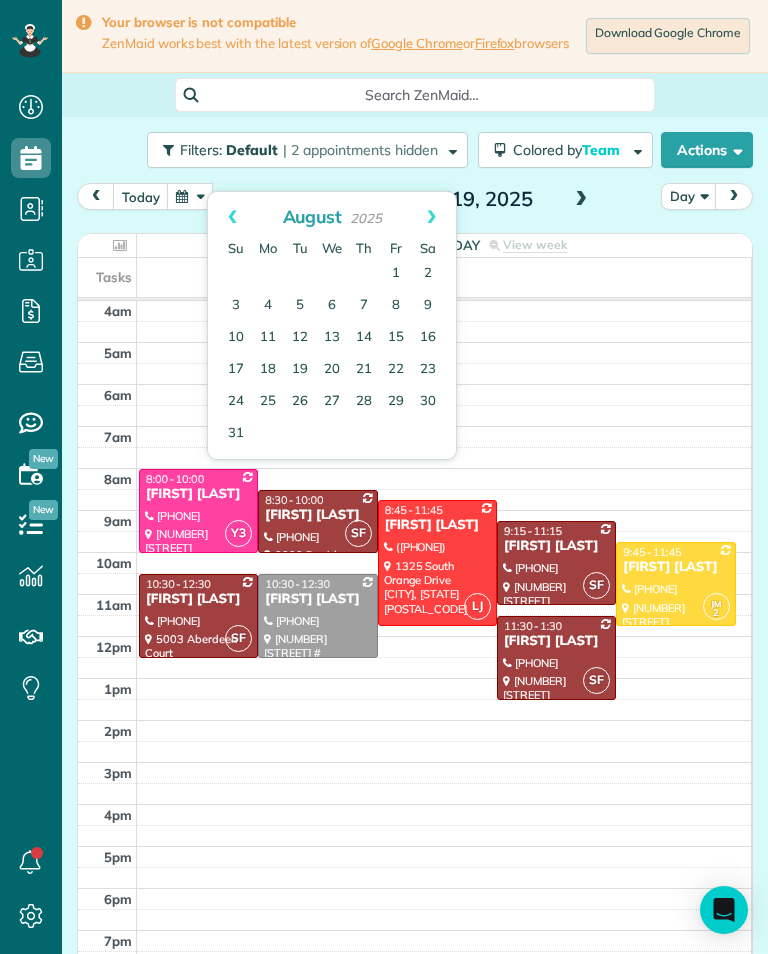 click on "7" at bounding box center [364, 306] 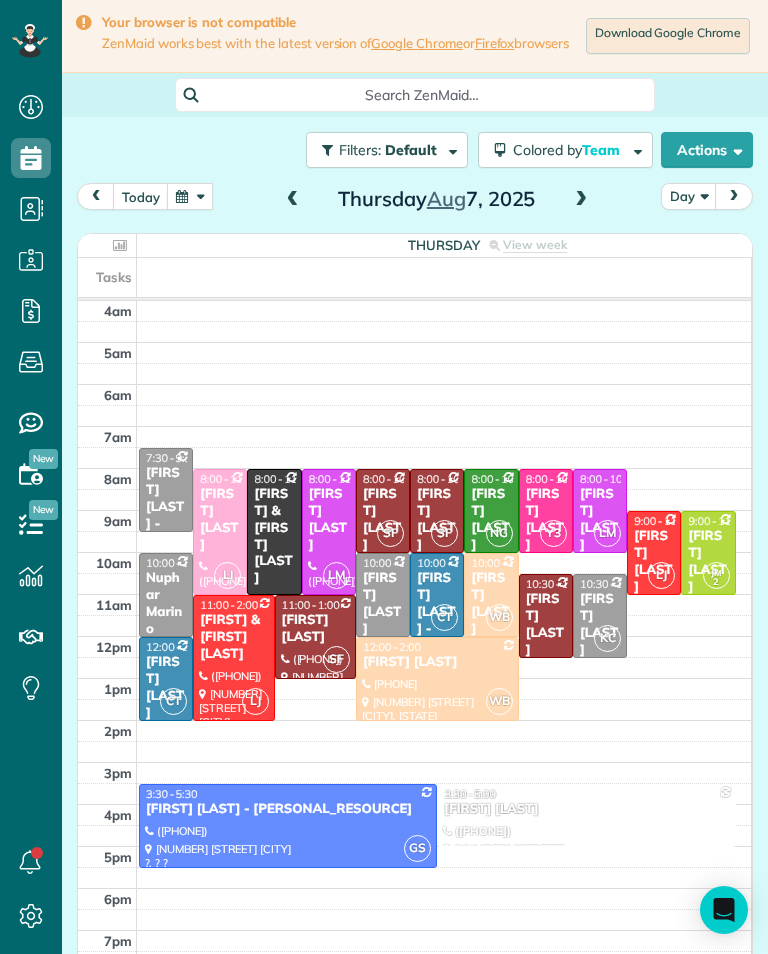 click at bounding box center (581, 200) 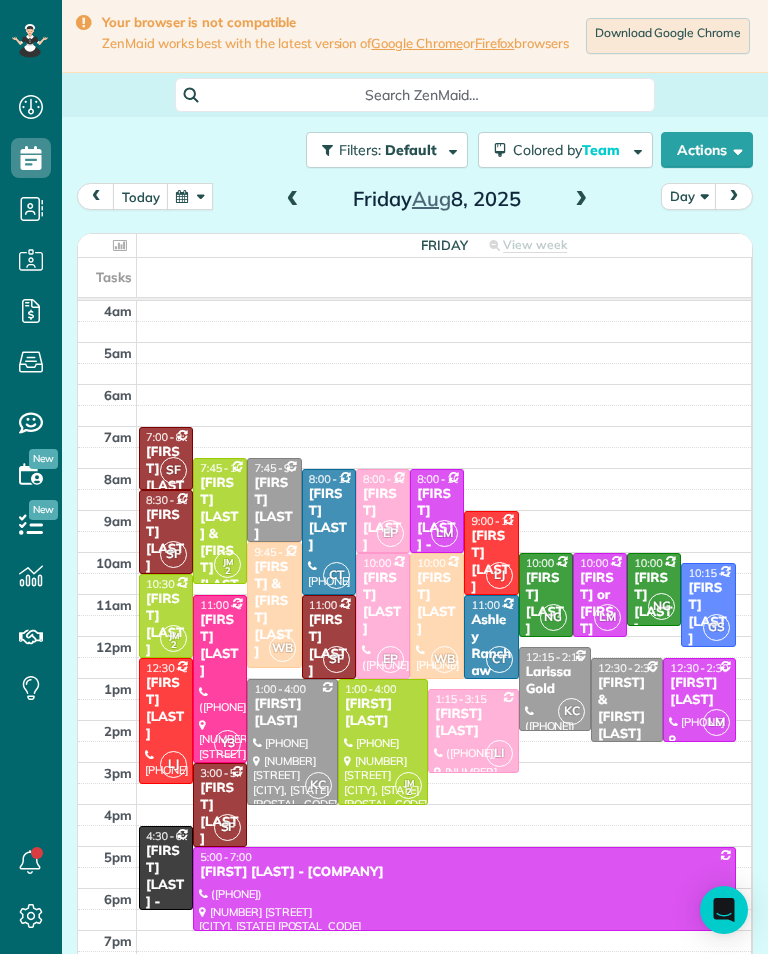 click at bounding box center (444, 500) 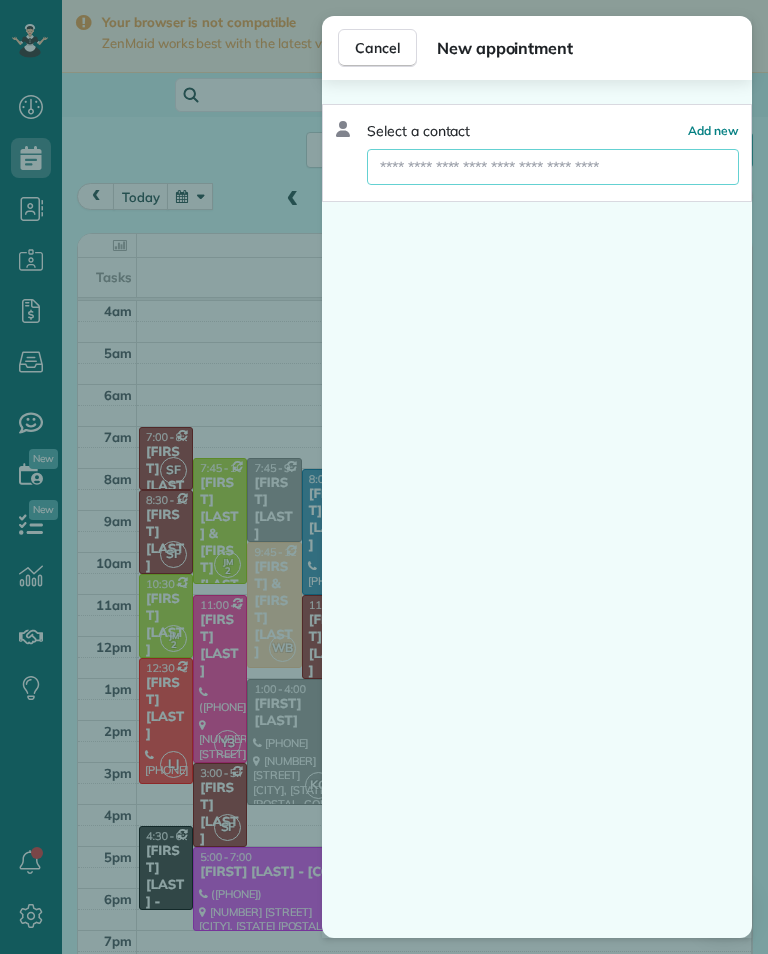 click at bounding box center [553, 167] 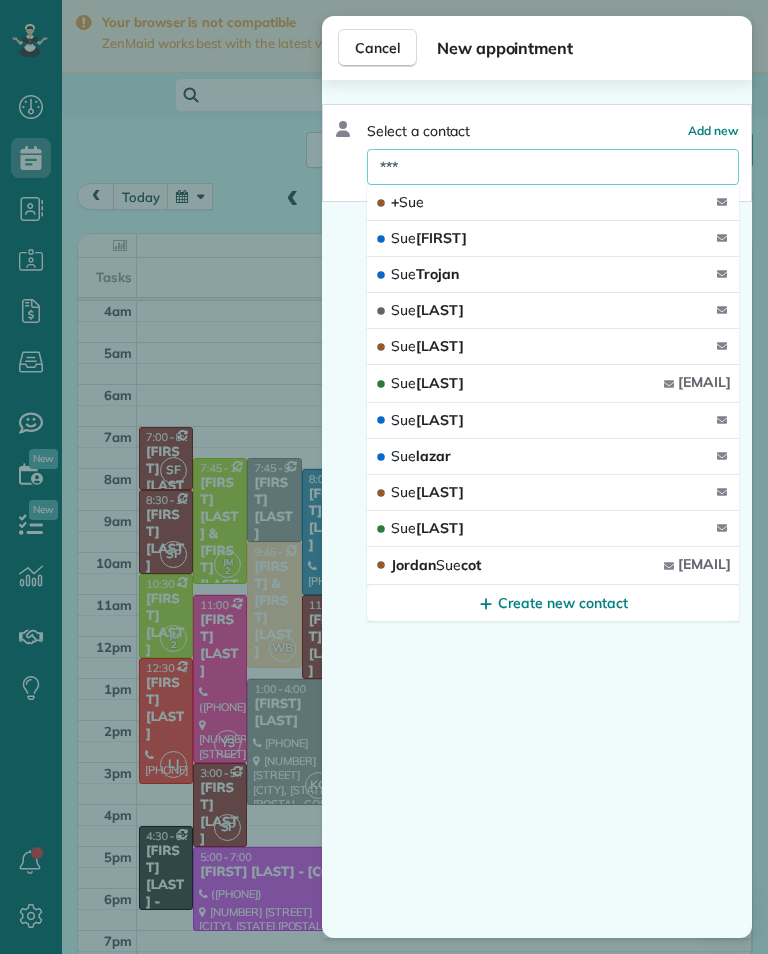 type on "*****" 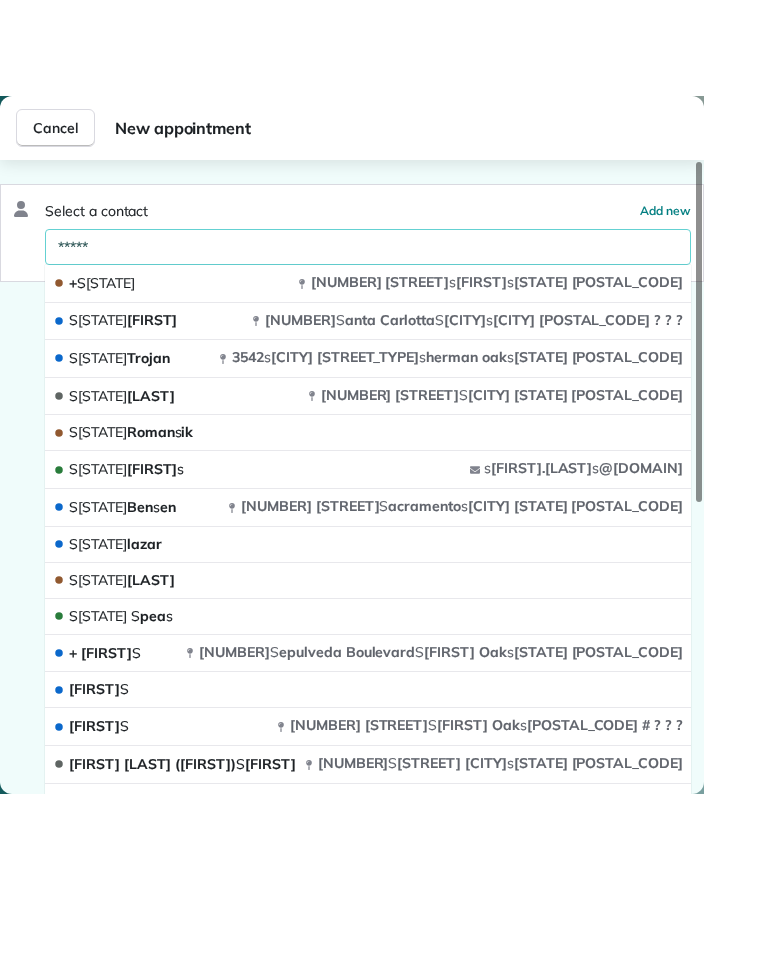 scroll, scrollTop: 729, scrollLeft: 62, axis: both 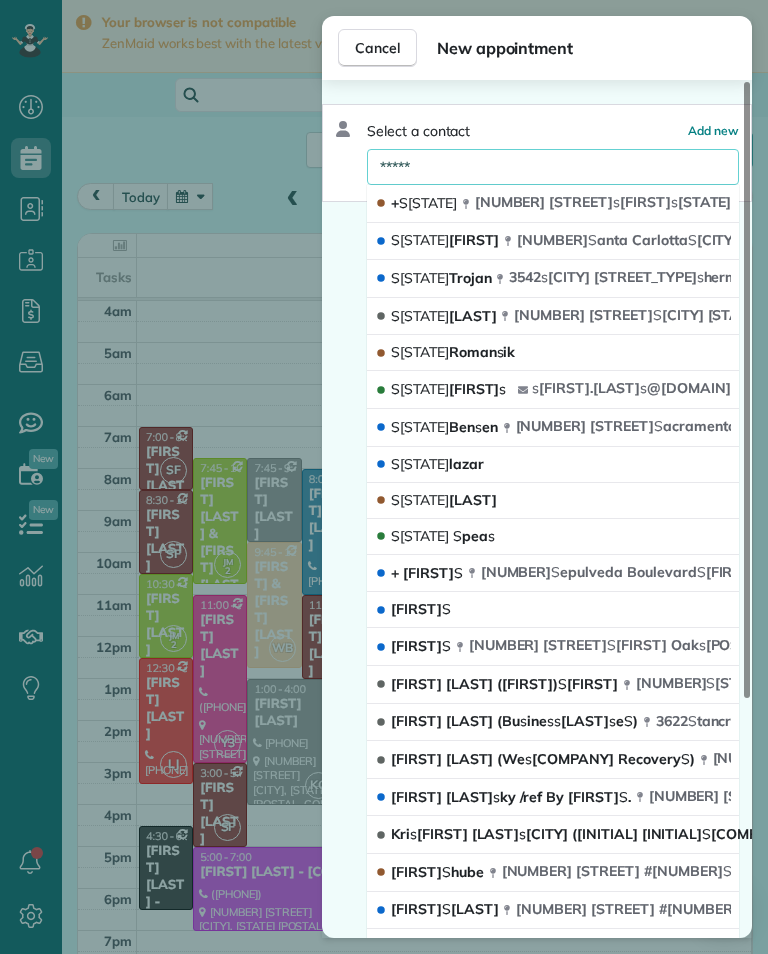 click on "S ue   S pea s" at bounding box center [553, 537] 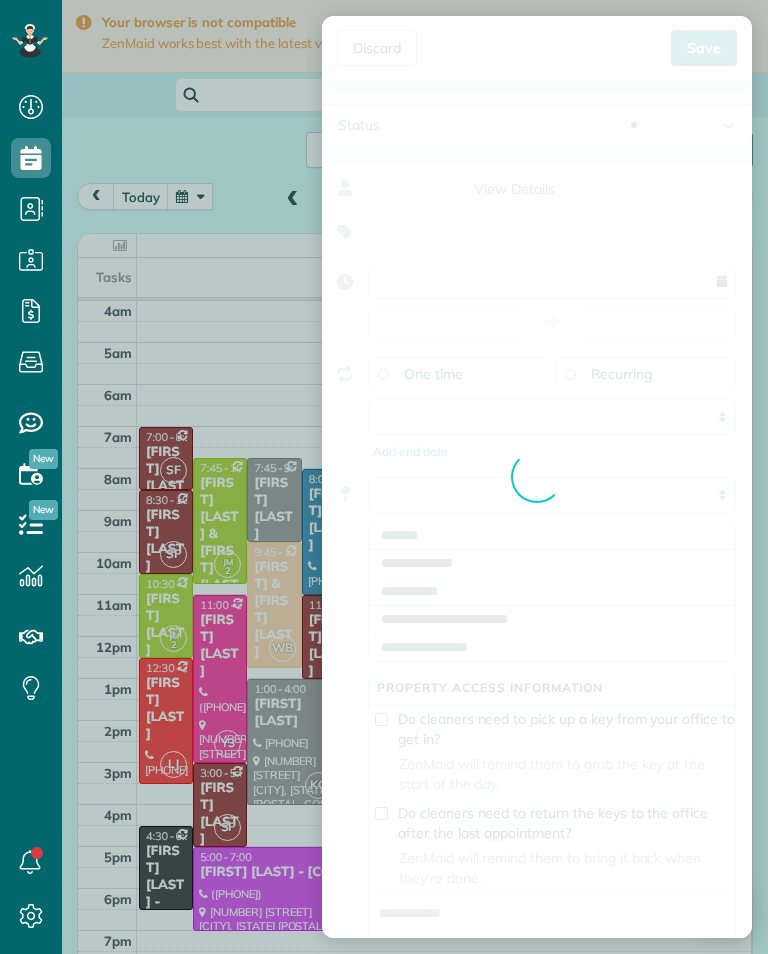 type on "**********" 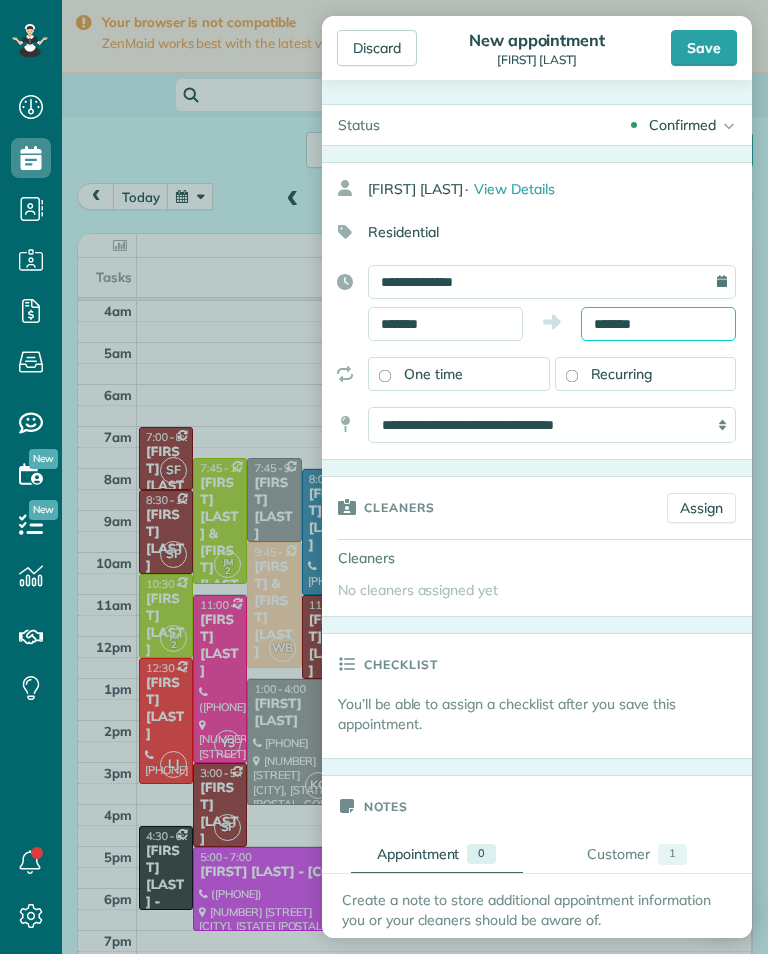 click on "*******" at bounding box center [658, 324] 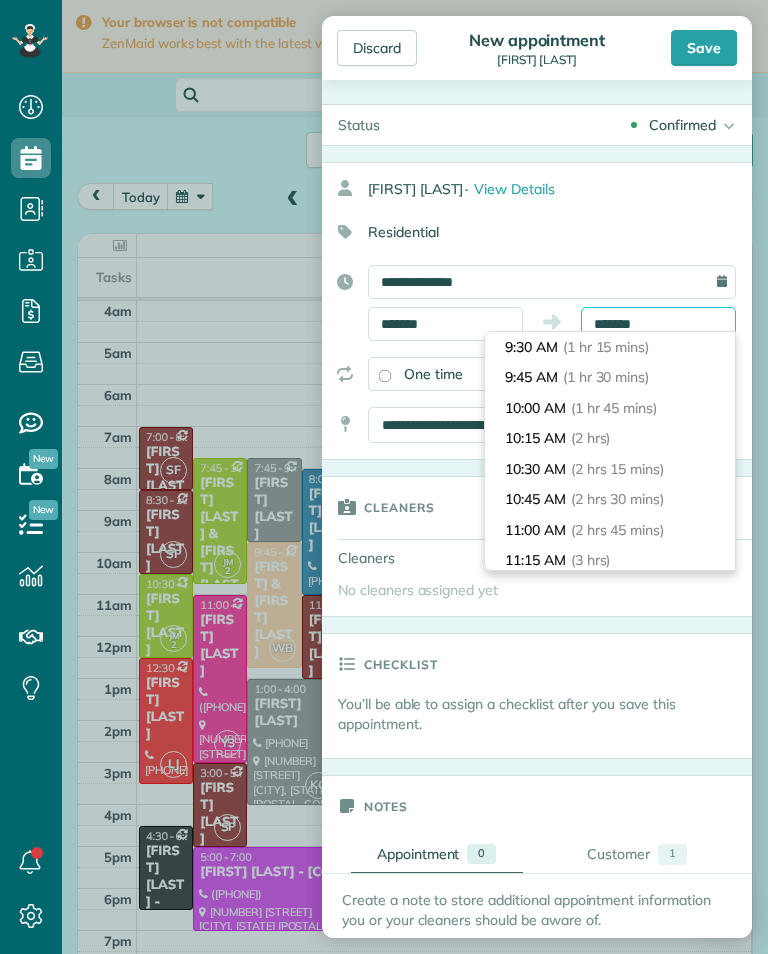 scroll, scrollTop: 116, scrollLeft: 0, axis: vertical 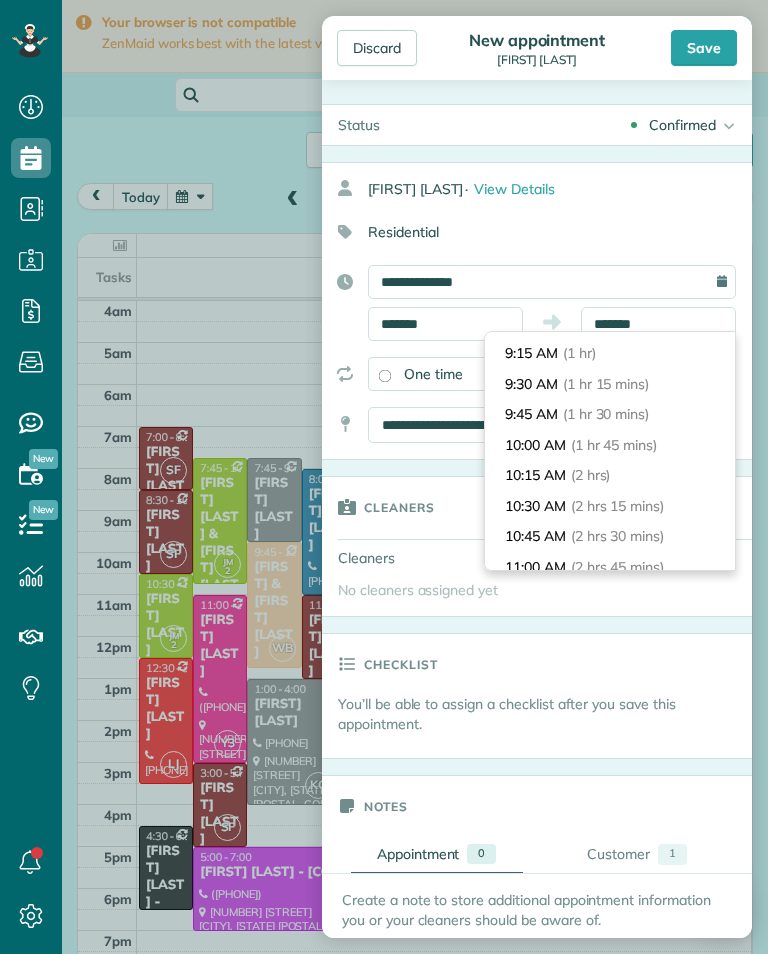 click on "10:15 AM  (2 hrs)" at bounding box center [610, 475] 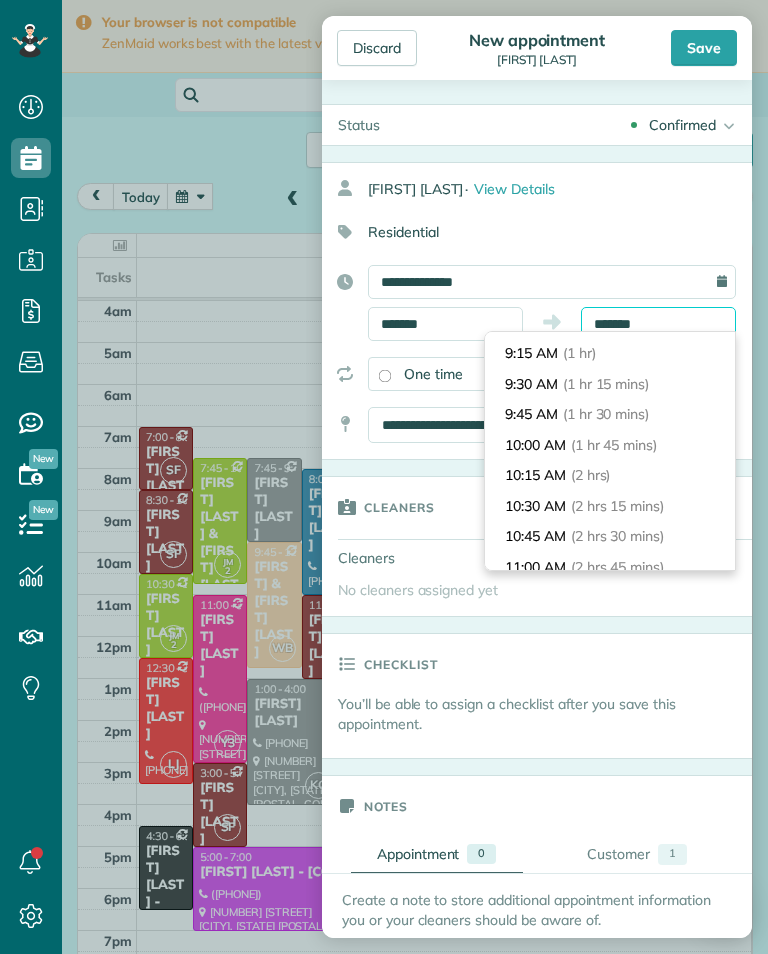type on "********" 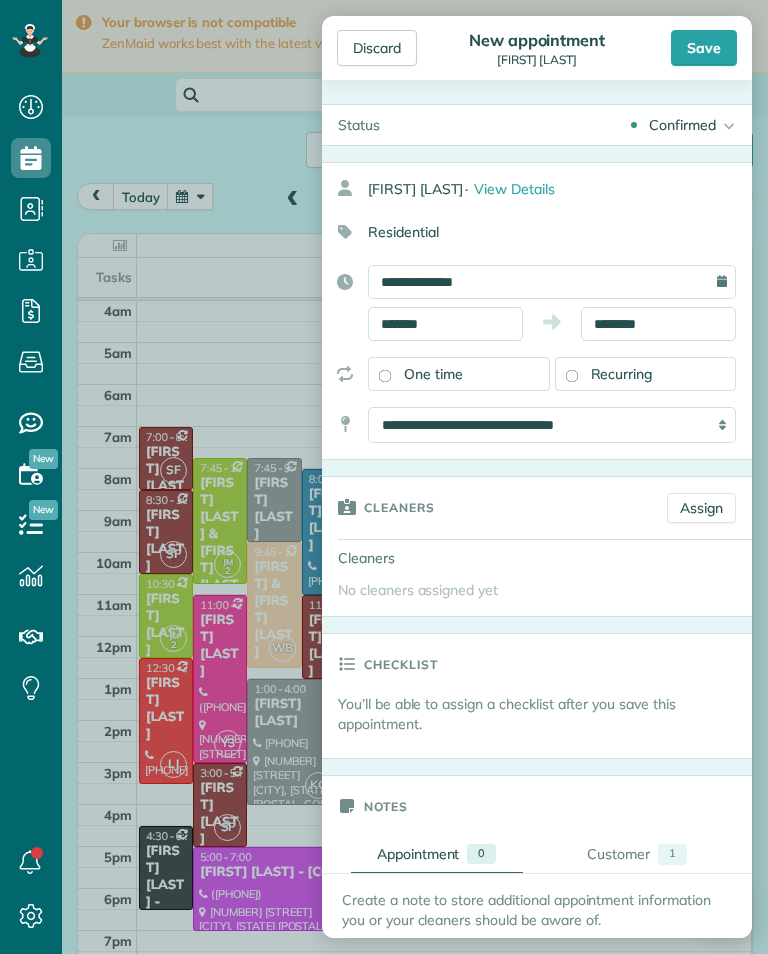 click on "Assign" at bounding box center (701, 508) 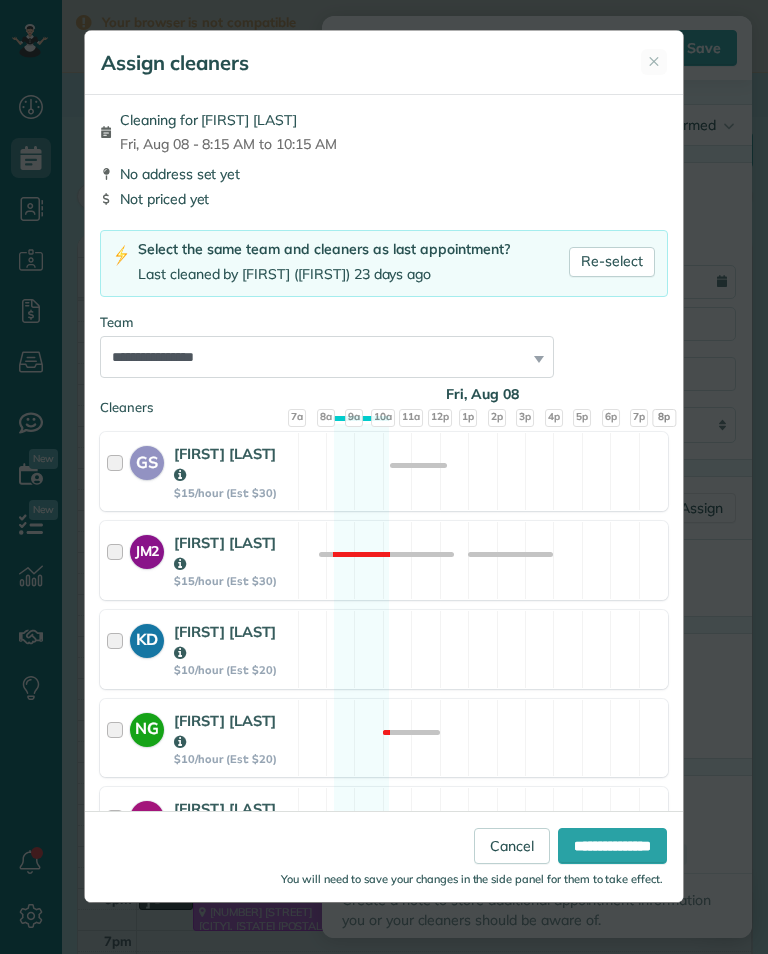 click on "Re-select" at bounding box center (612, 262) 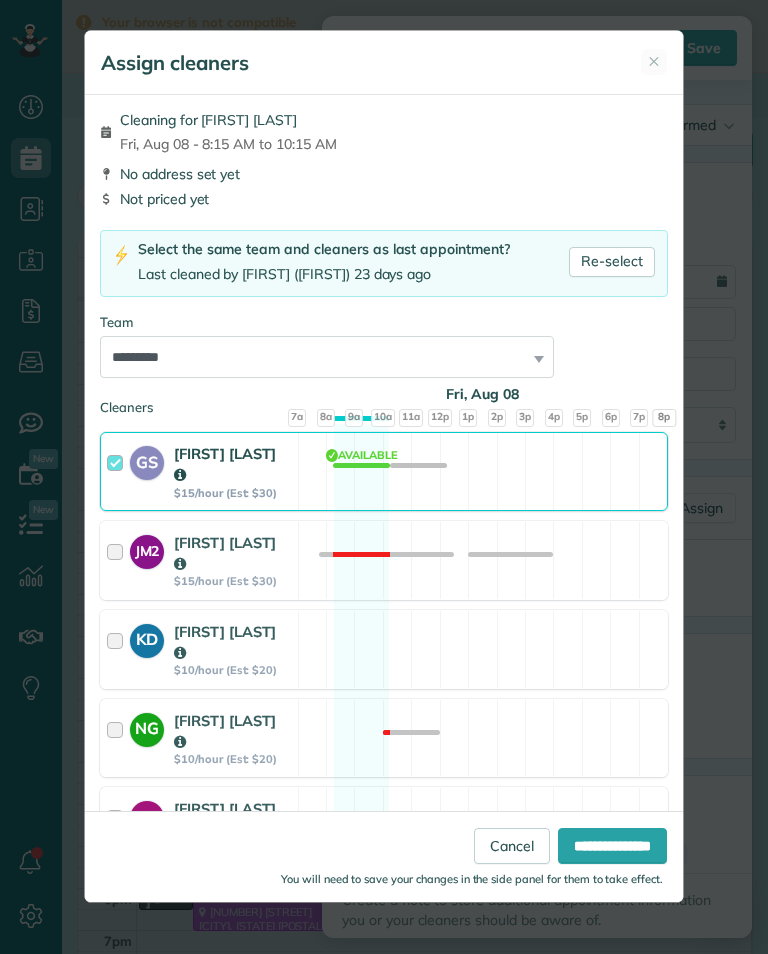 click on "**********" at bounding box center [612, 846] 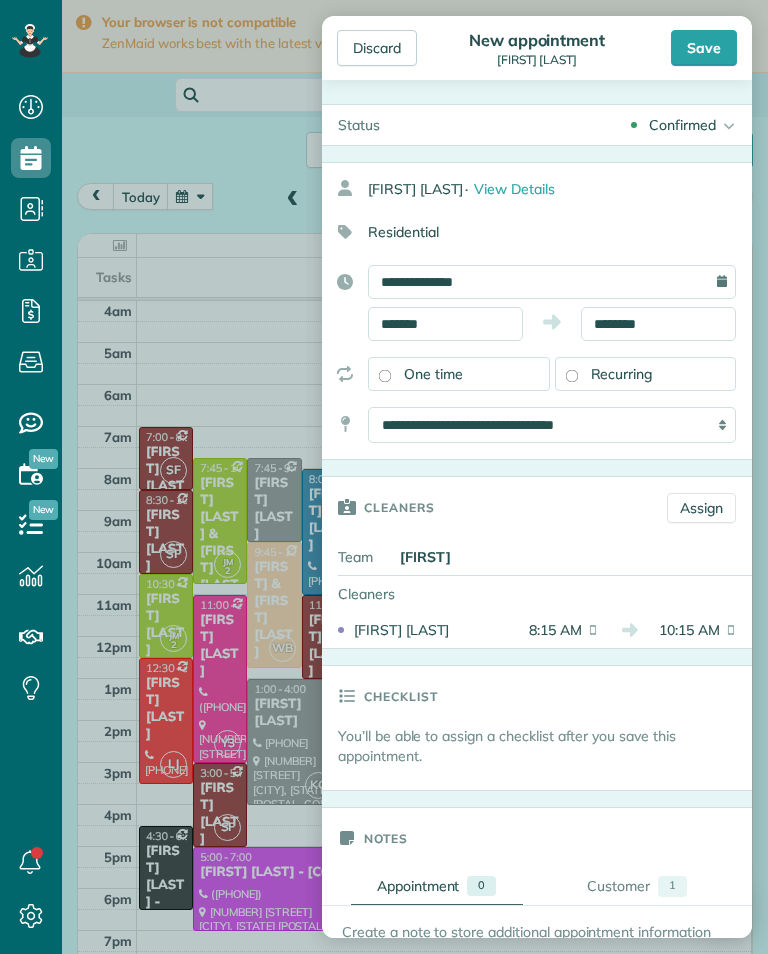 click on "Save" at bounding box center [704, 48] 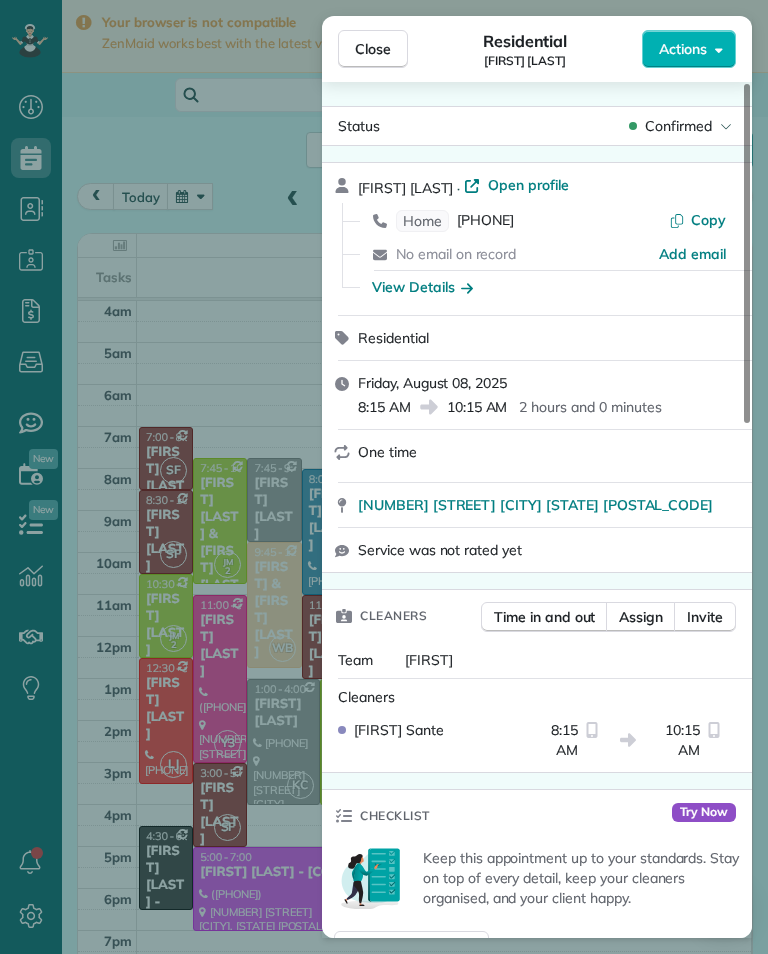 click on "Close Residential Sue Speas Actions Status Confirmed Sue Speas · Open profile Home (818) 429-9111 Copy No email on record Add email View Details Residential Friday, August 08, 2025 8:15 AM 10:15 AM 2 hours and 0 minutes One time 7245 chetwood dr. tujunga CA 91042 Service was not rated yet Cleaners Time in and out Assign Invite Team Gilma Cleaners Gilma   Sante 8:15 AM 10:15 AM Checklist Try Now Keep this appointment up to your standards. Stay on top of every detail, keep your cleaners organised, and your client happy. Assign a checklist Watch a 5 min demo Billing Billing actions Price $0.00 Overcharge $0.00 Discount $0.00 Coupon discount - Primary tax - Secondary tax - Total appointment price $0.00 Tips collected New feature! $0.00 Mark as paid Total including tip $0.00 Get paid online in no-time! Send an invoice and reward your cleaners with tips Charge customer credit card Appointment custom fields Key # - Work items No work items to display Notes Appointment 0 Customer 1 New note No notes to display ( )" at bounding box center (384, 477) 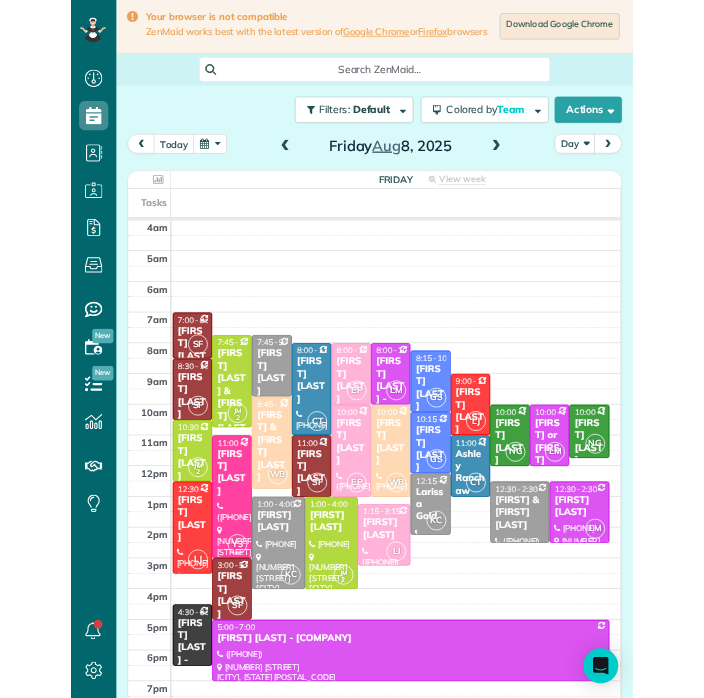 scroll, scrollTop: 985, scrollLeft: 62, axis: both 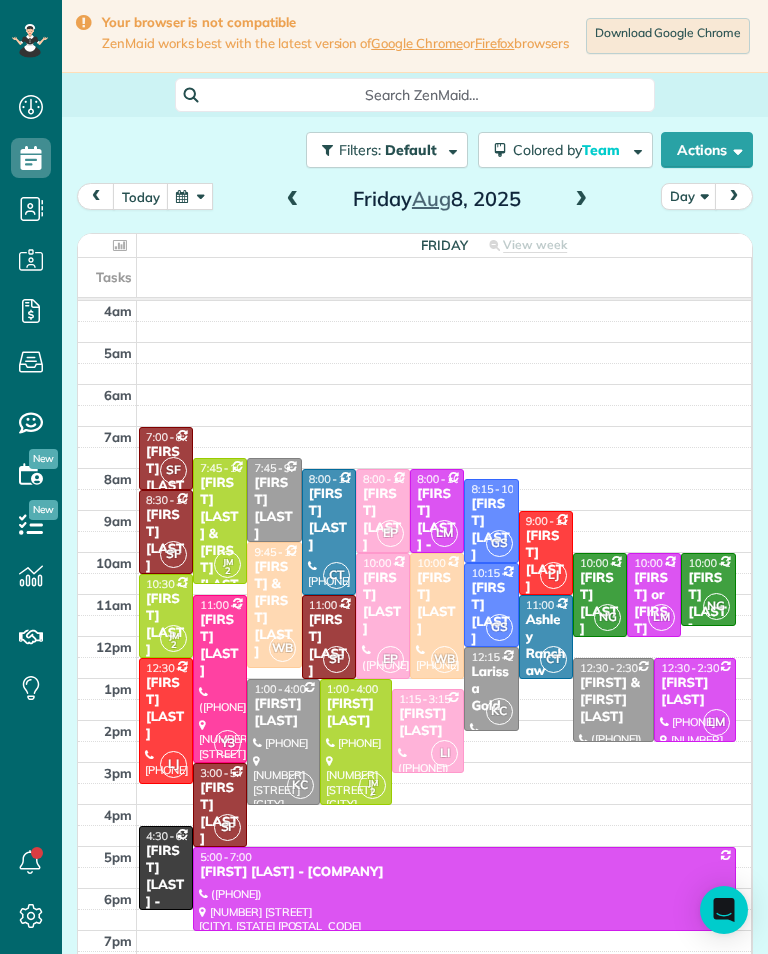 click at bounding box center (190, 196) 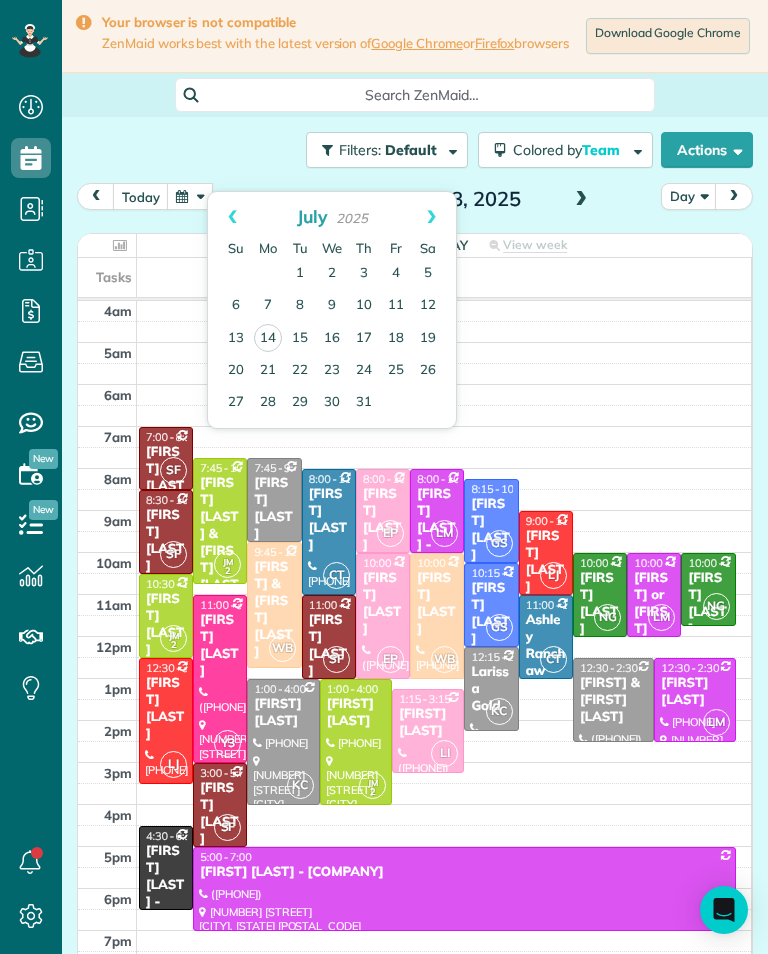 click on "23" at bounding box center (332, 371) 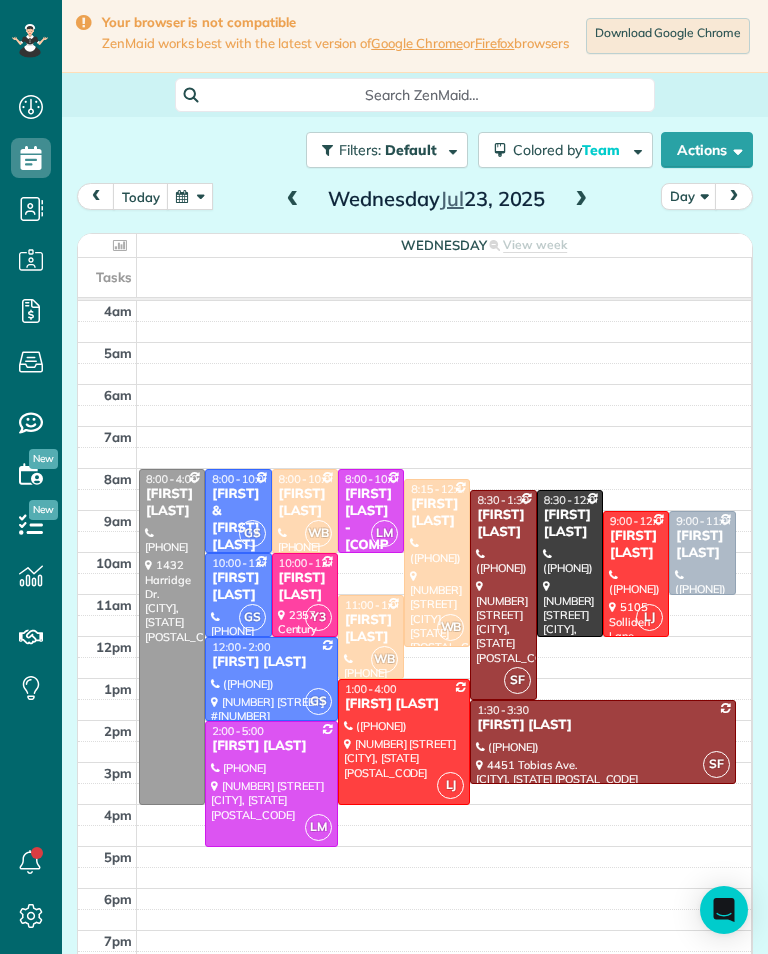 click at bounding box center (581, 200) 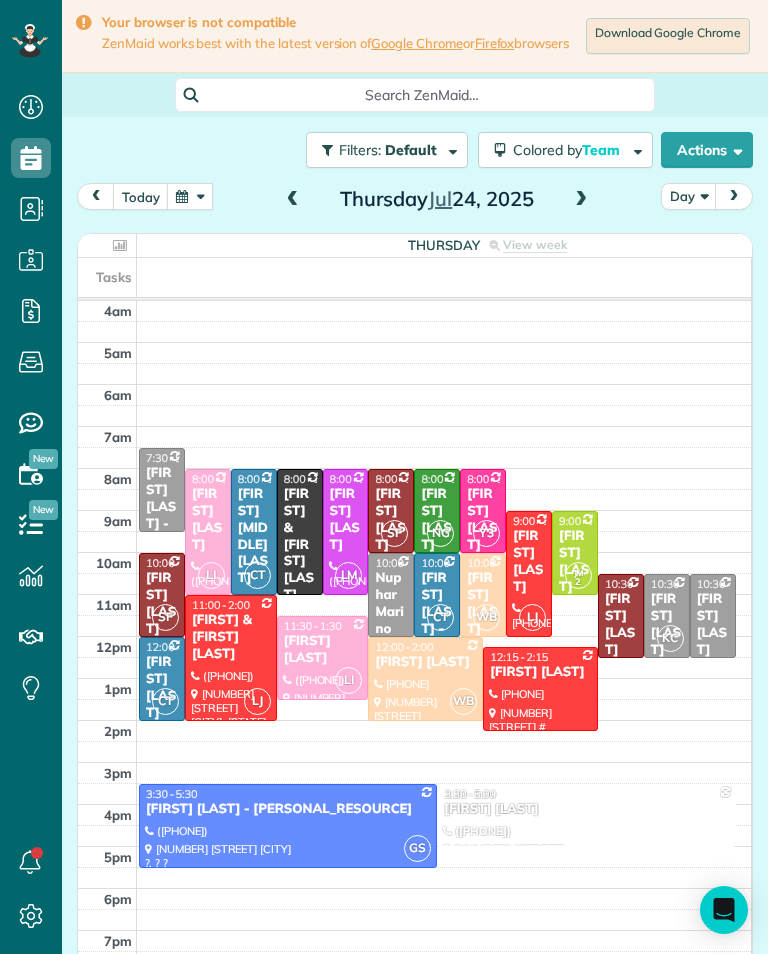click at bounding box center [190, 196] 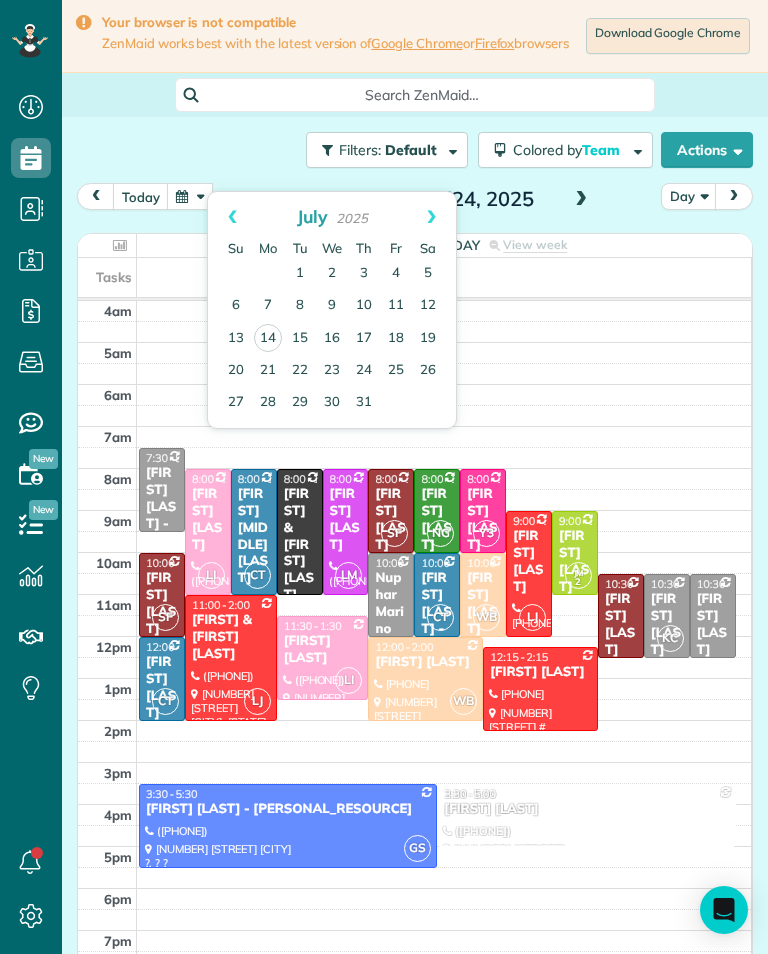 click on "17" at bounding box center [364, 339] 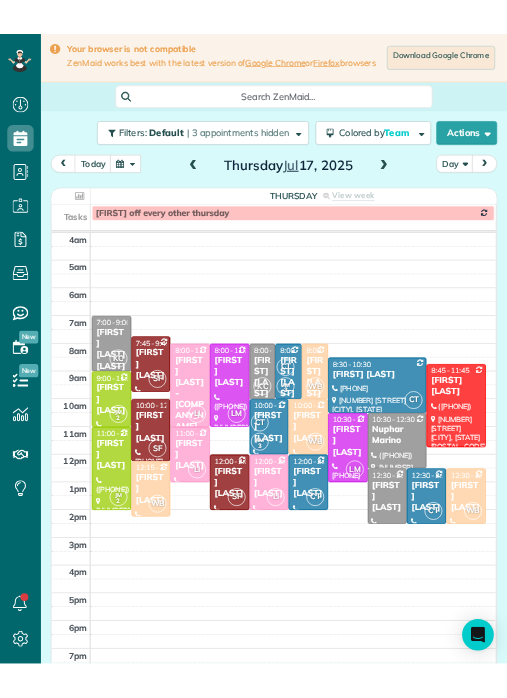 scroll, scrollTop: 985, scrollLeft: 62, axis: both 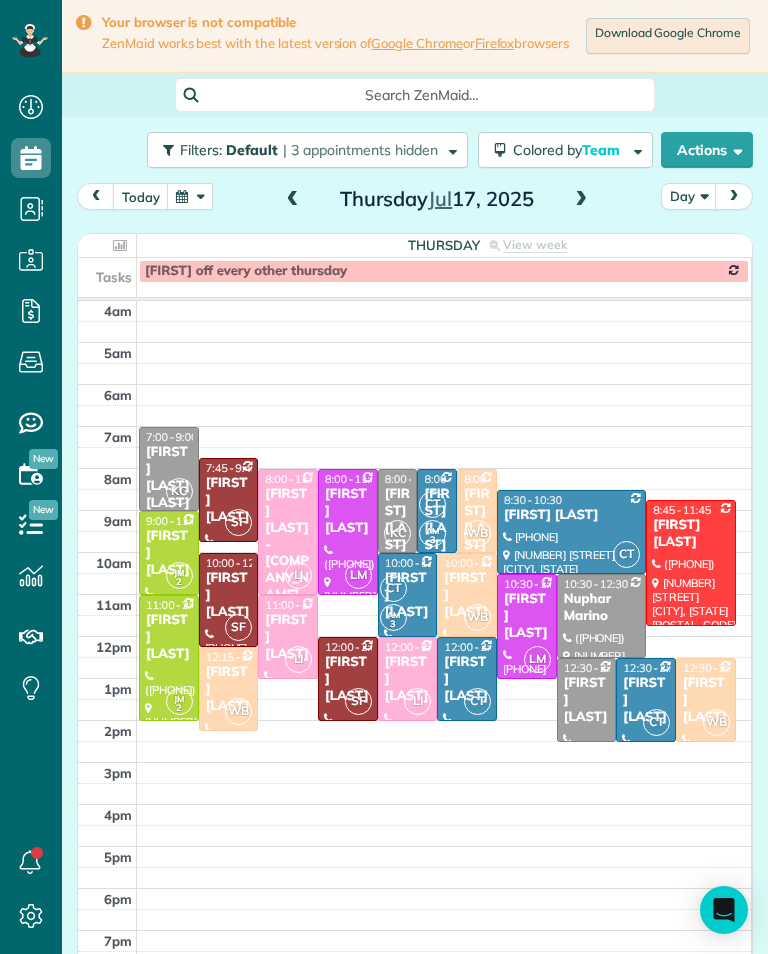 click at bounding box center [190, 196] 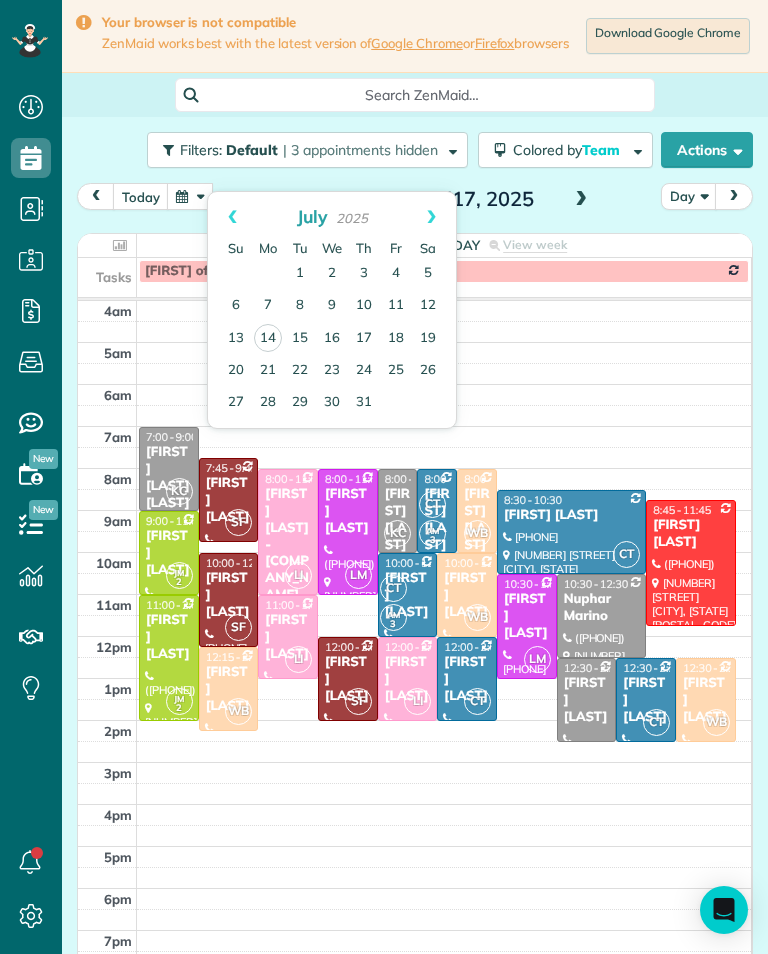click on "21" at bounding box center [268, 371] 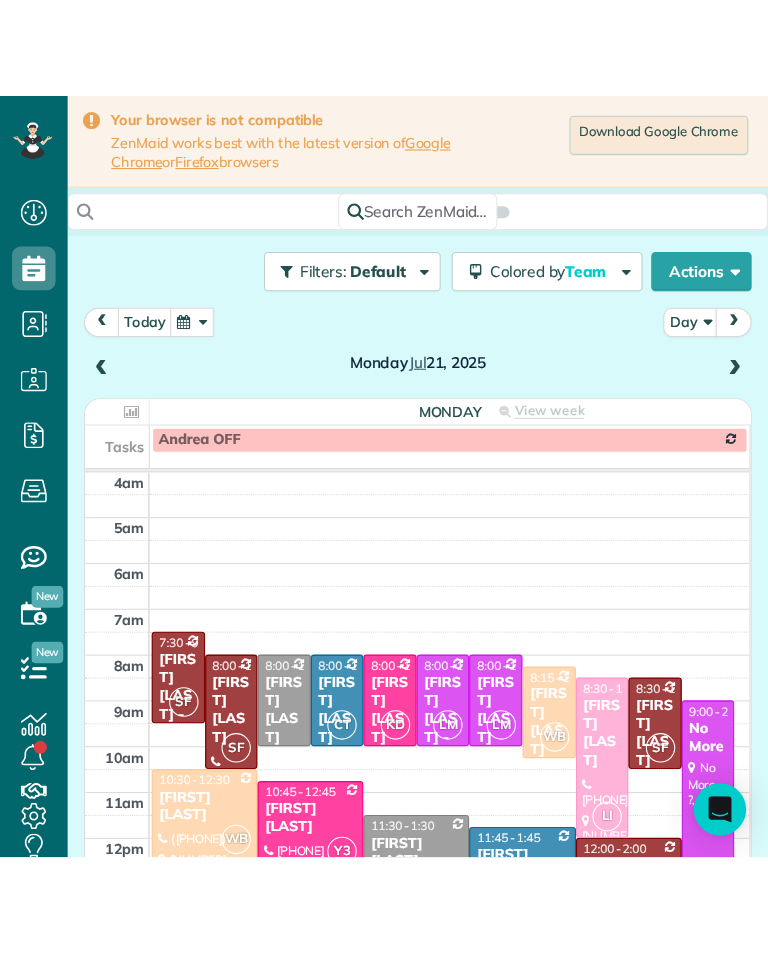 scroll, scrollTop: 985, scrollLeft: 62, axis: both 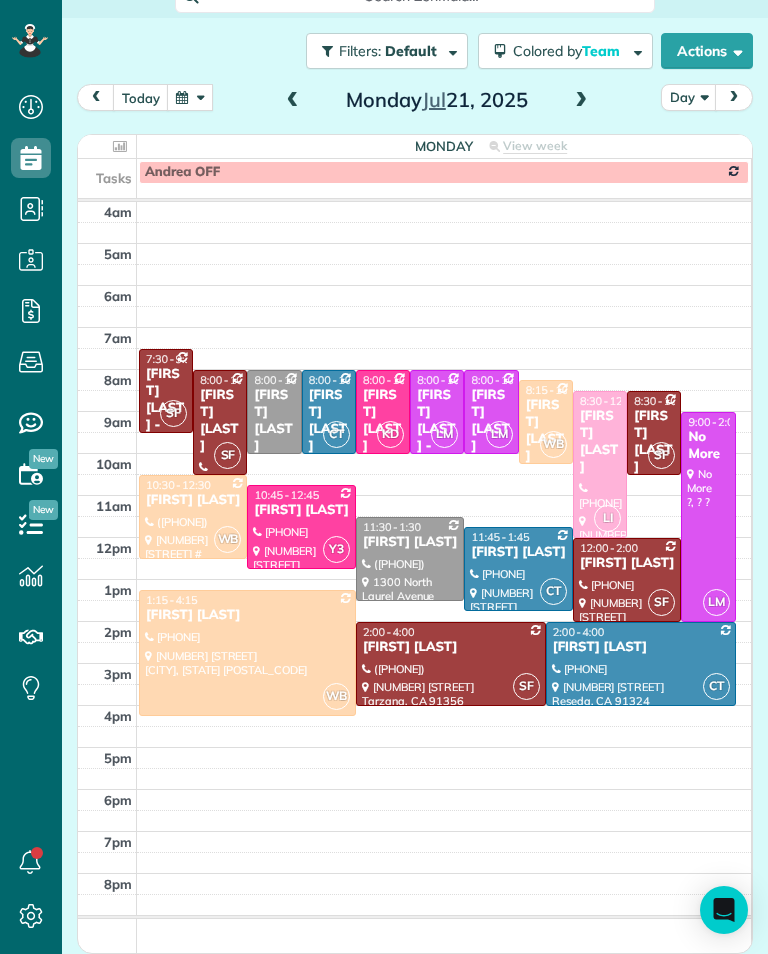 click on "today" at bounding box center [141, 97] 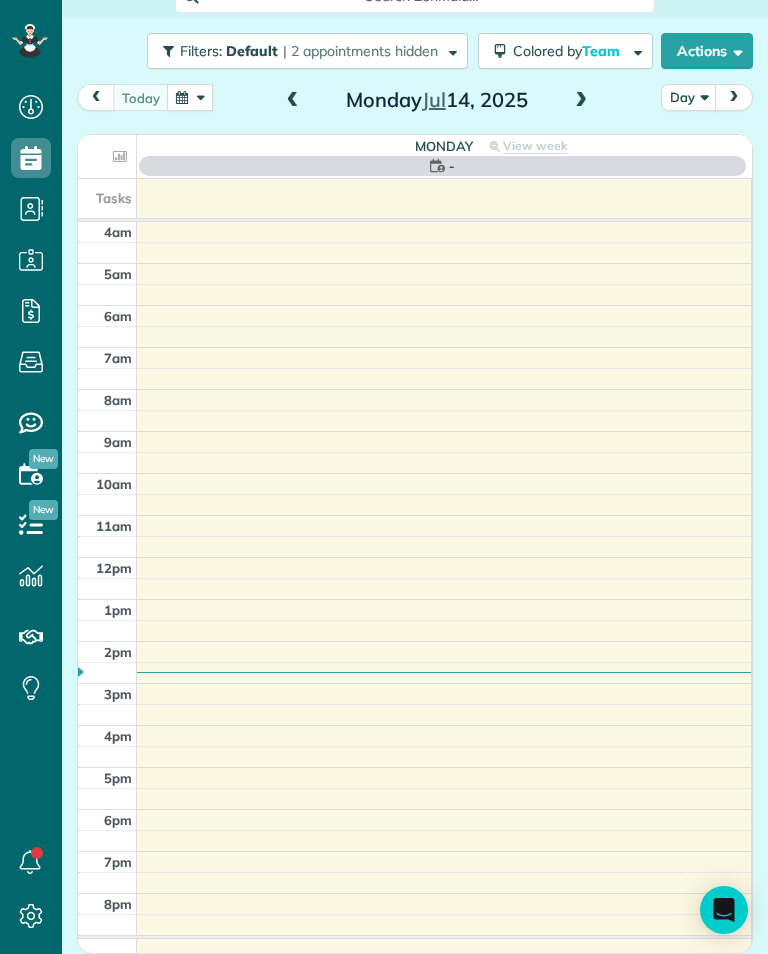 scroll, scrollTop: 105, scrollLeft: 0, axis: vertical 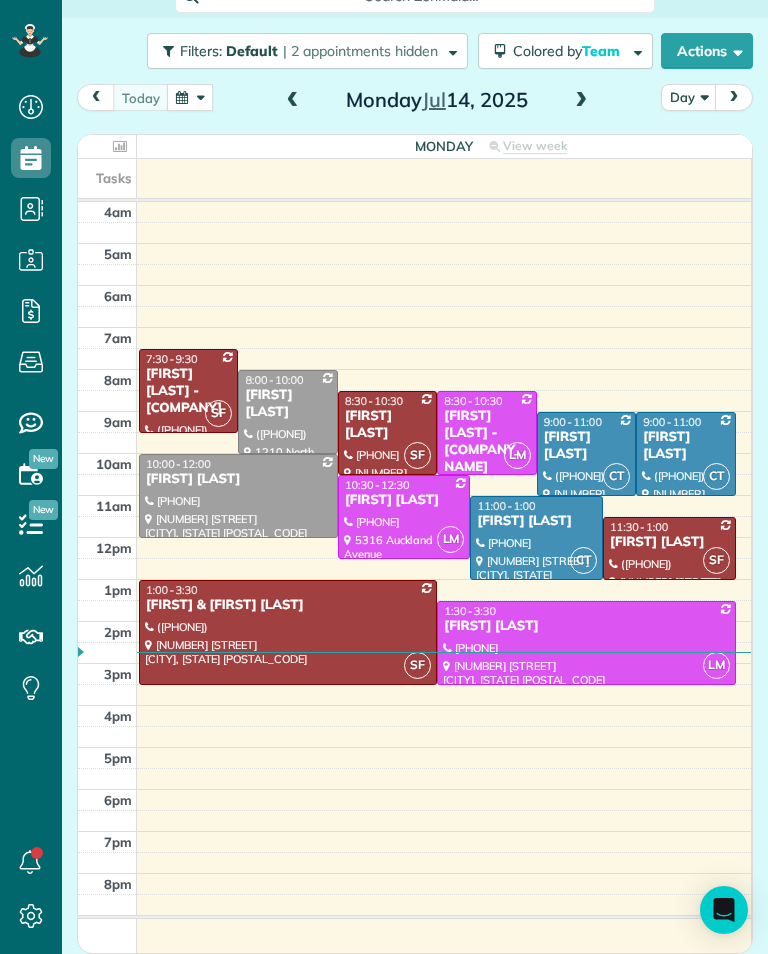 click at bounding box center (581, 101) 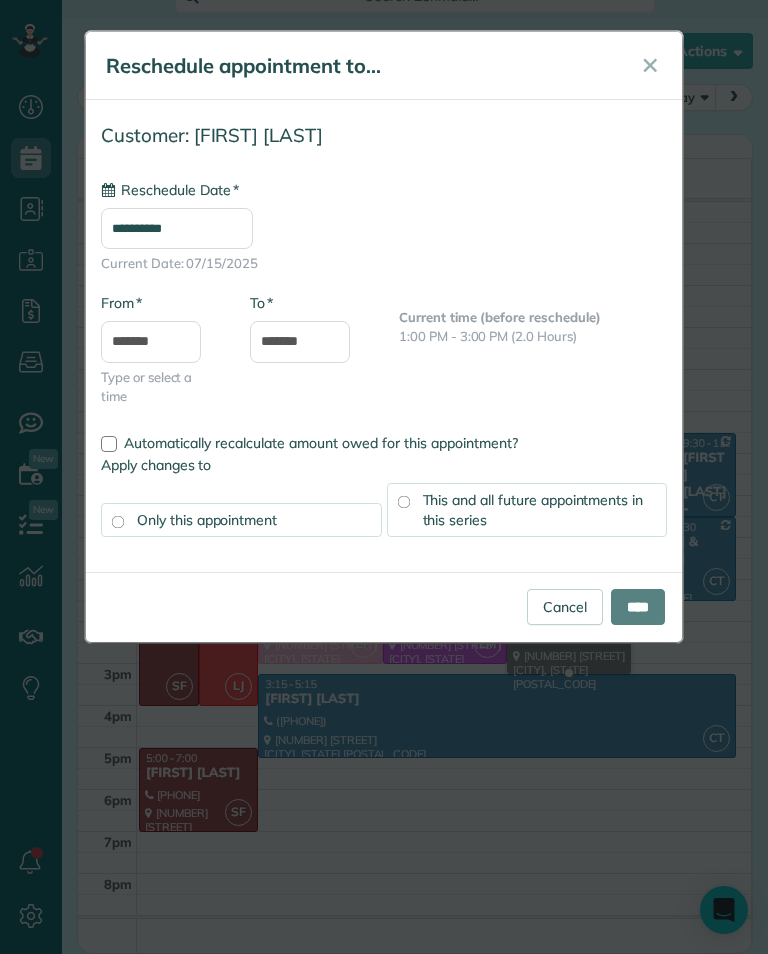 click on "**********" at bounding box center (177, 228) 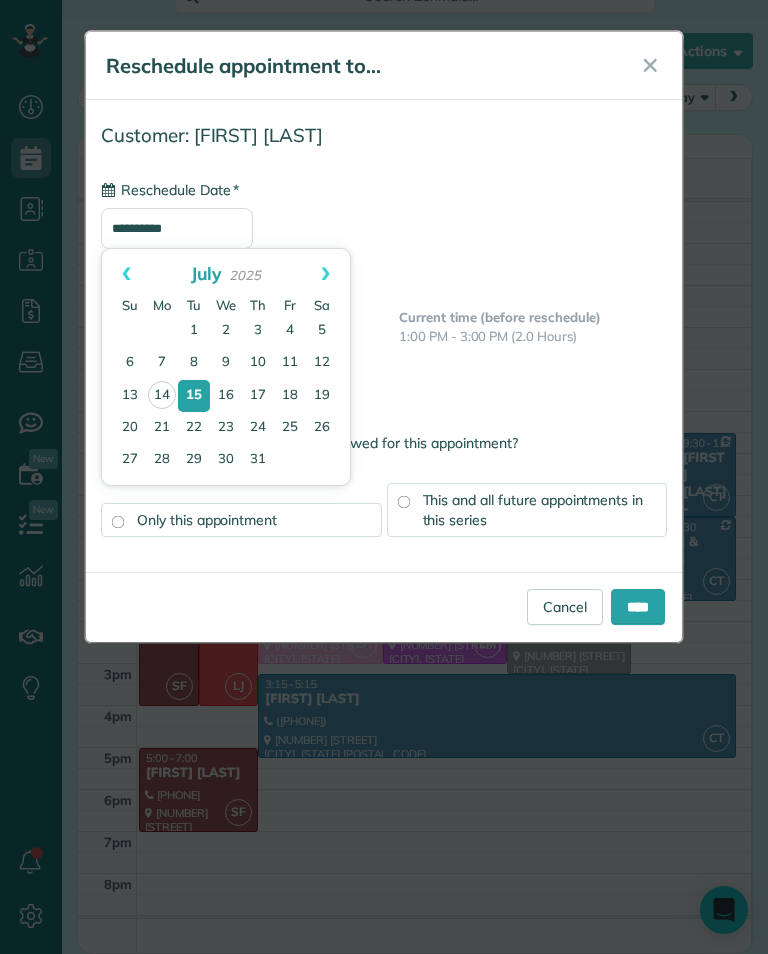 click on "21" at bounding box center [162, 428] 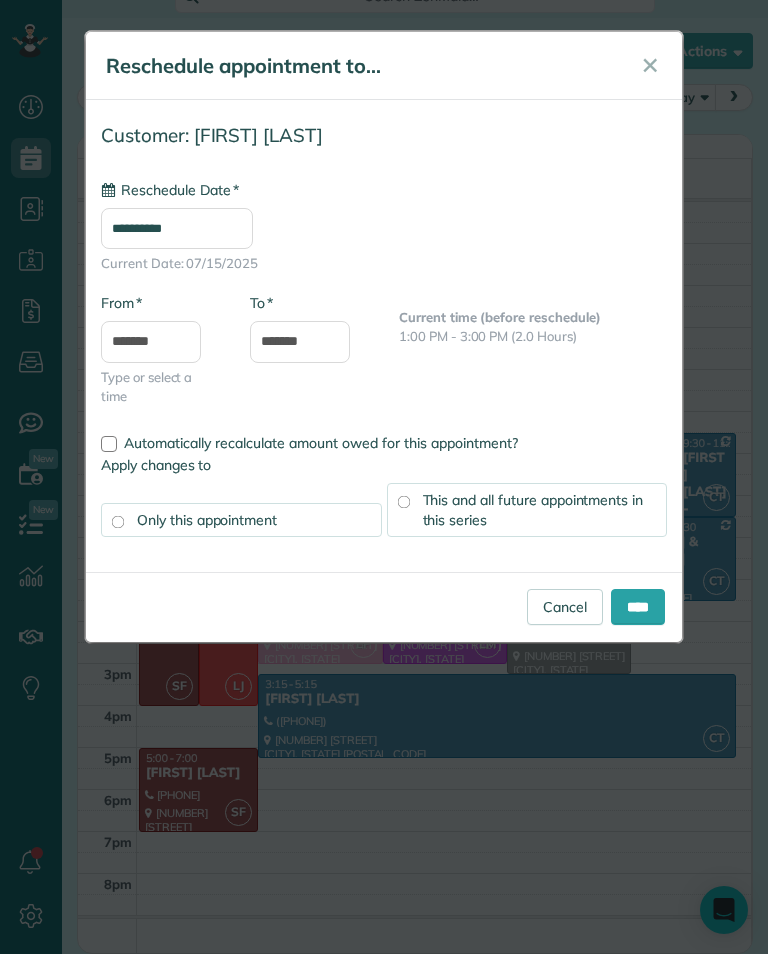 click on "****" at bounding box center [638, 607] 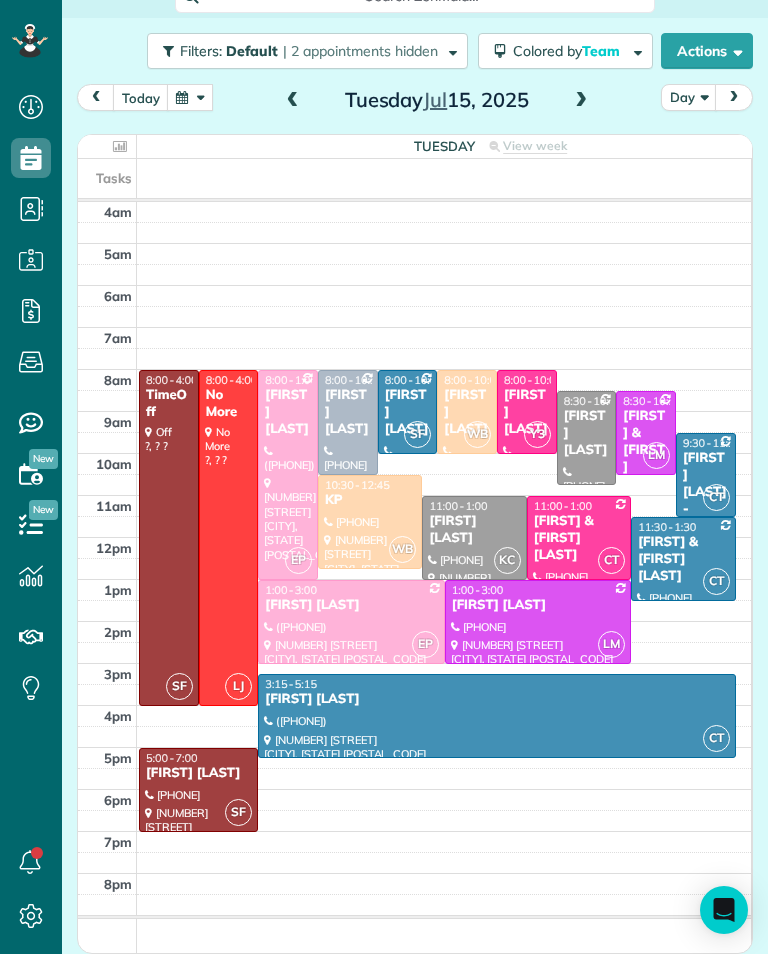 scroll, scrollTop: 985, scrollLeft: 62, axis: both 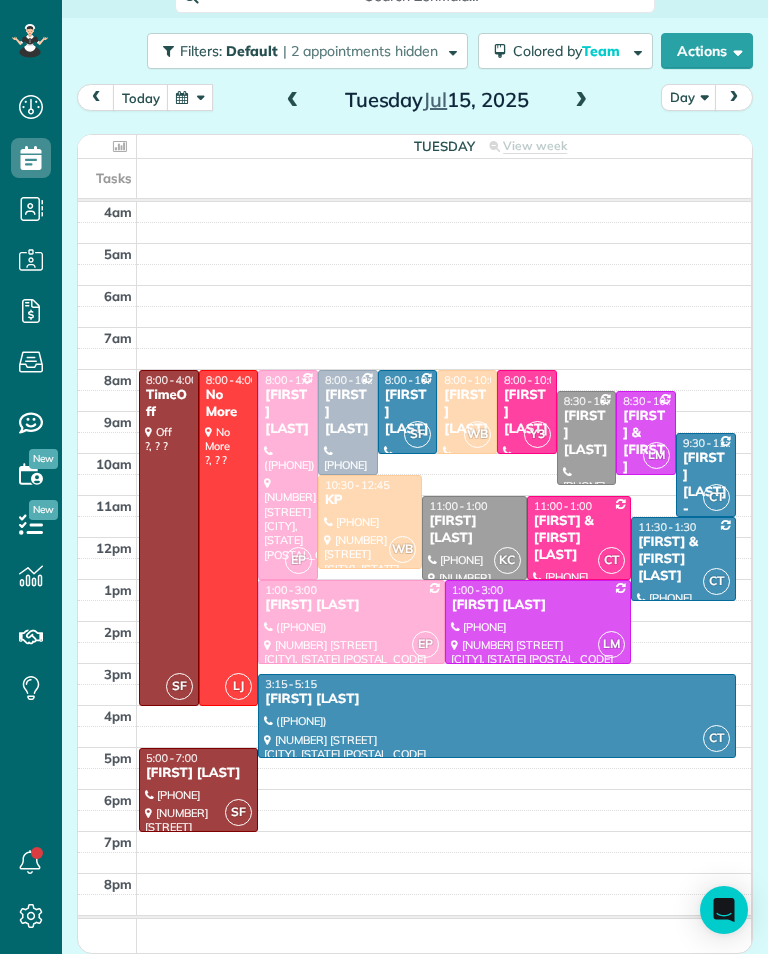 click at bounding box center (581, 101) 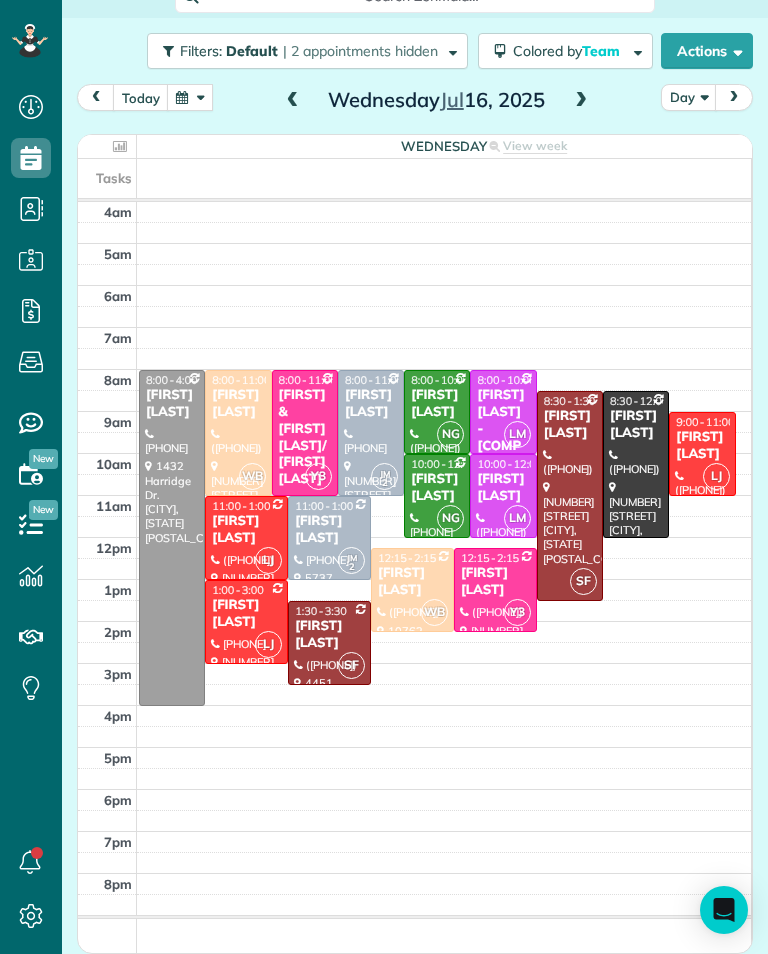 click at bounding box center (190, 97) 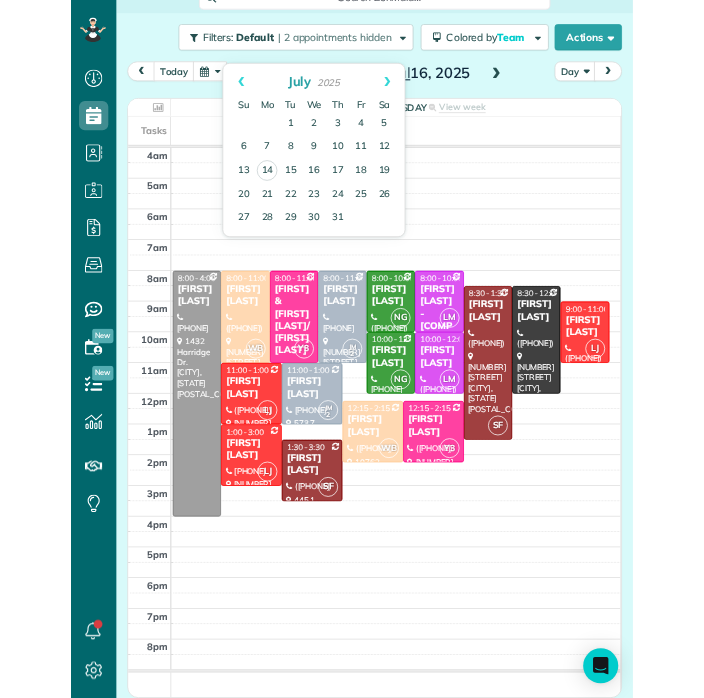 scroll, scrollTop: 985, scrollLeft: 62, axis: both 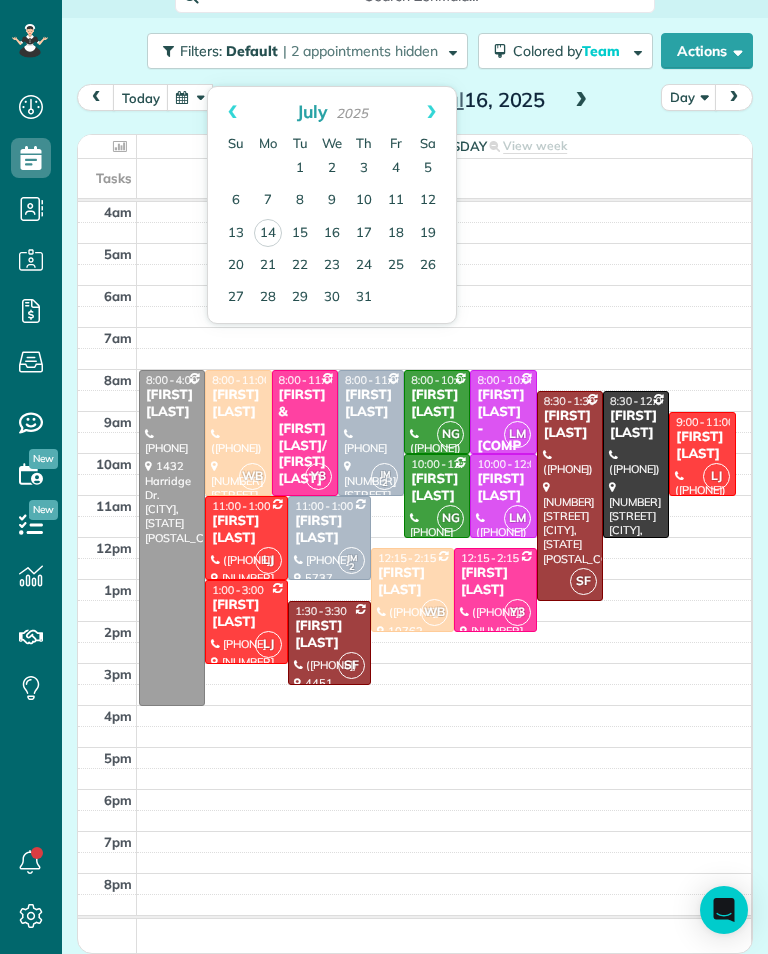 click on "22" at bounding box center (300, 266) 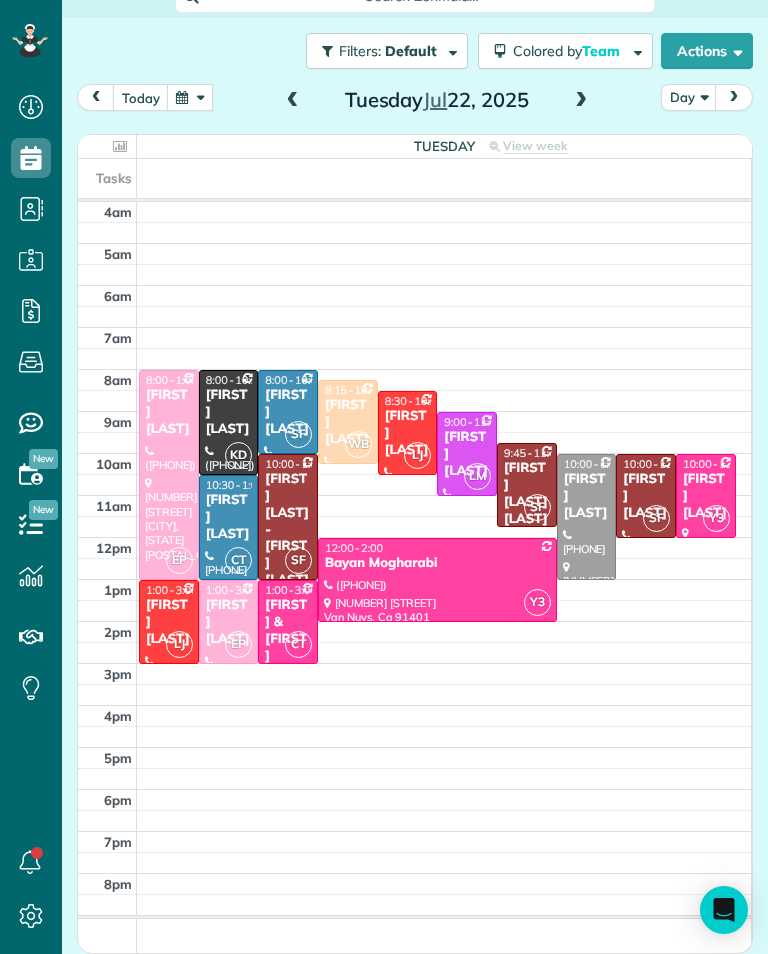 click at bounding box center (581, 101) 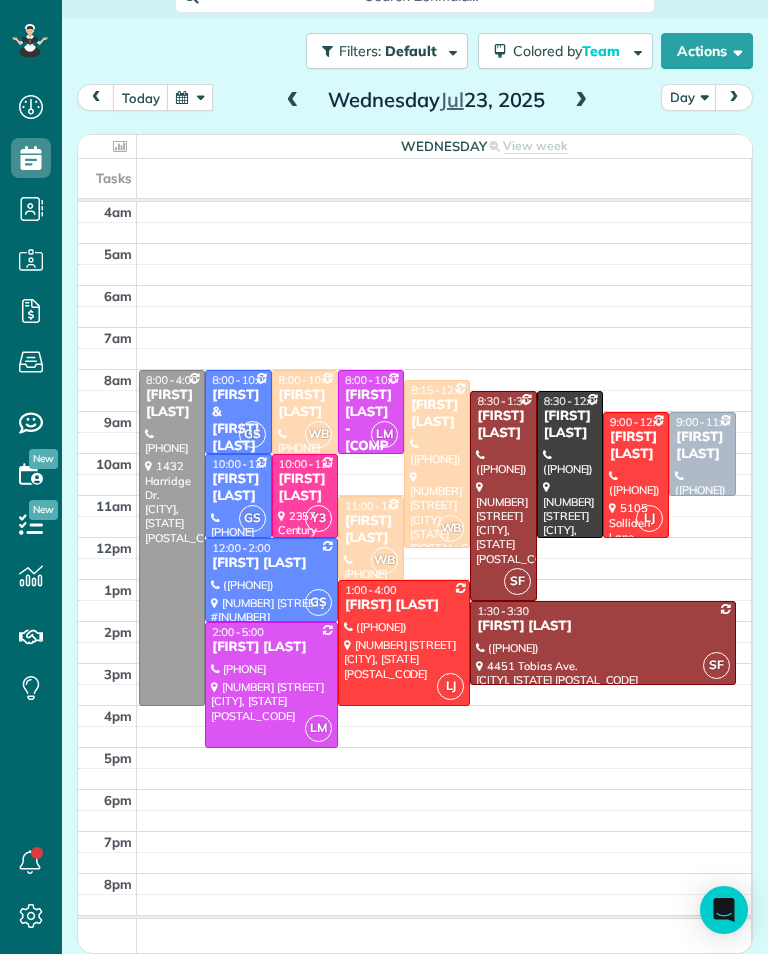 click on "today   Day Wednesday  Jul  23, 2025" at bounding box center [415, 102] 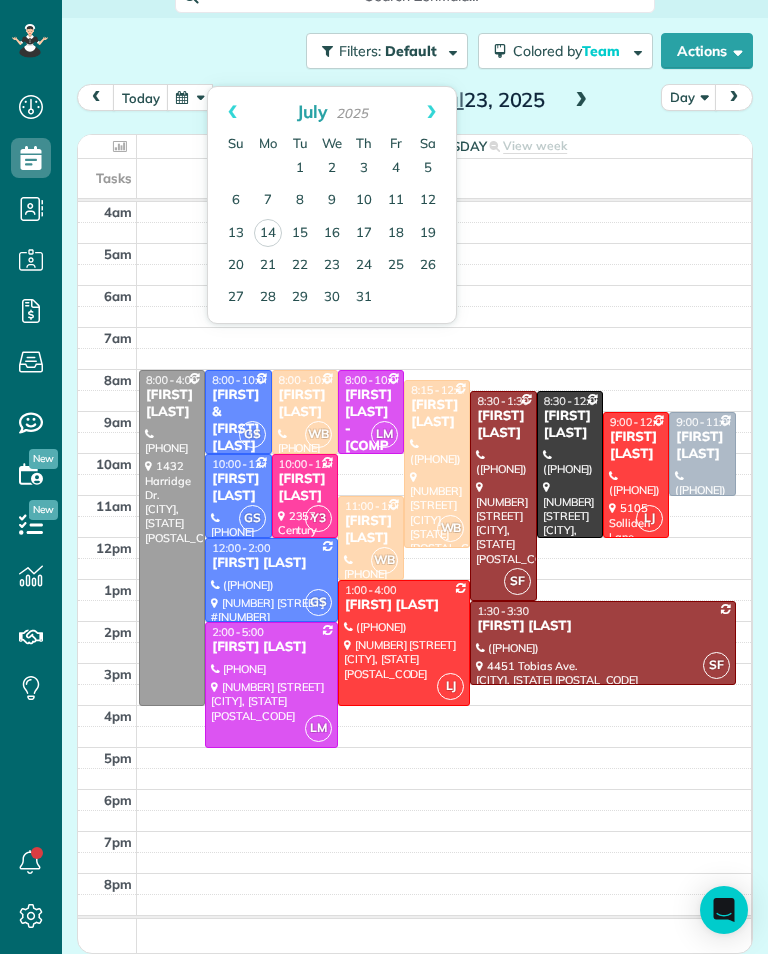 click on "15" at bounding box center (300, 234) 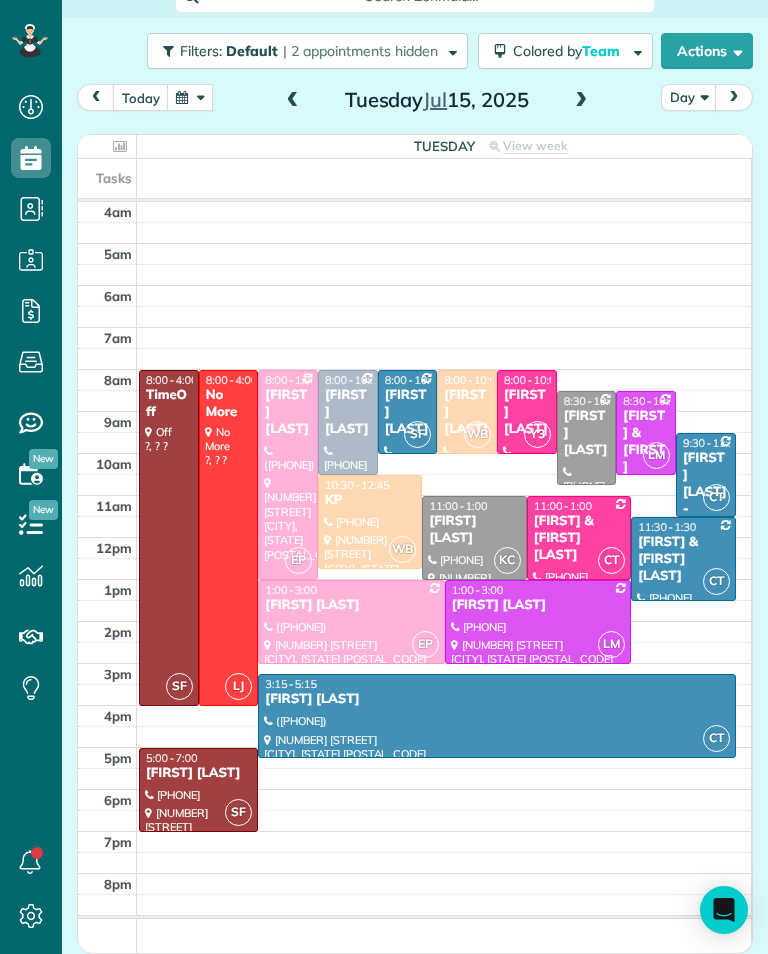 click at bounding box center [581, 101] 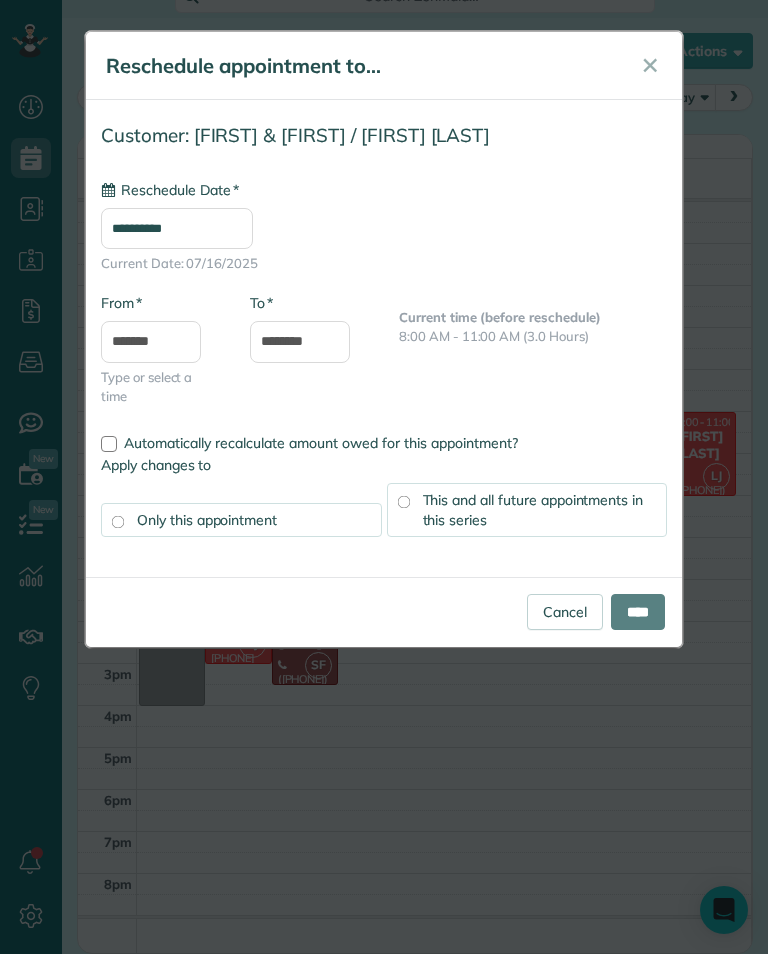 click on "**********" at bounding box center [177, 228] 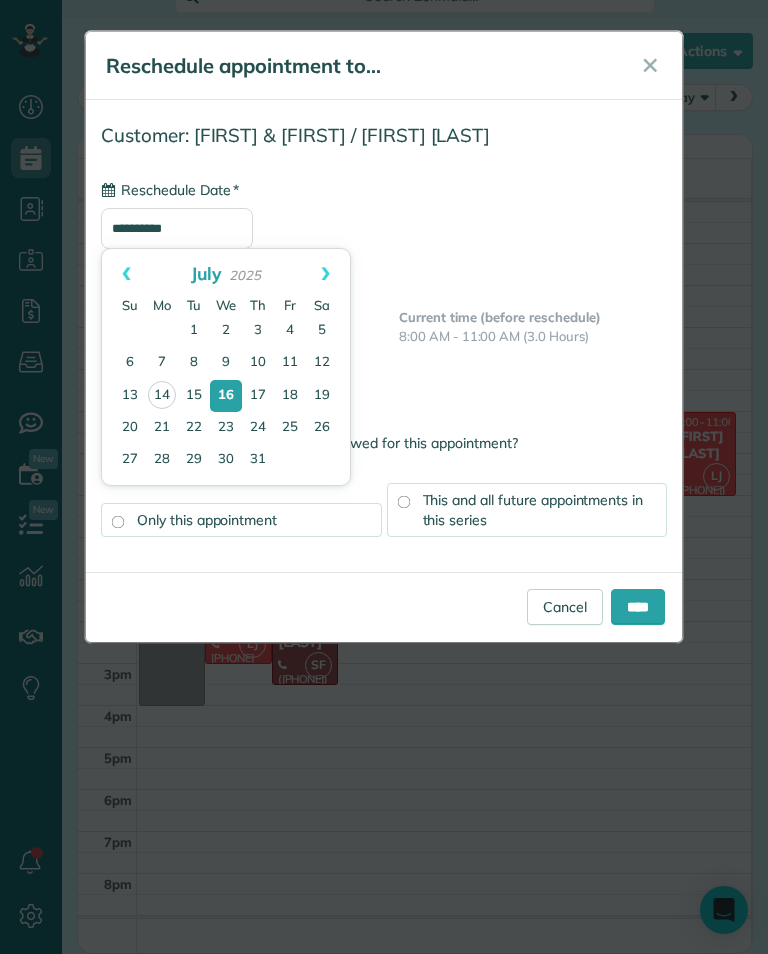 click on "23" at bounding box center (226, 428) 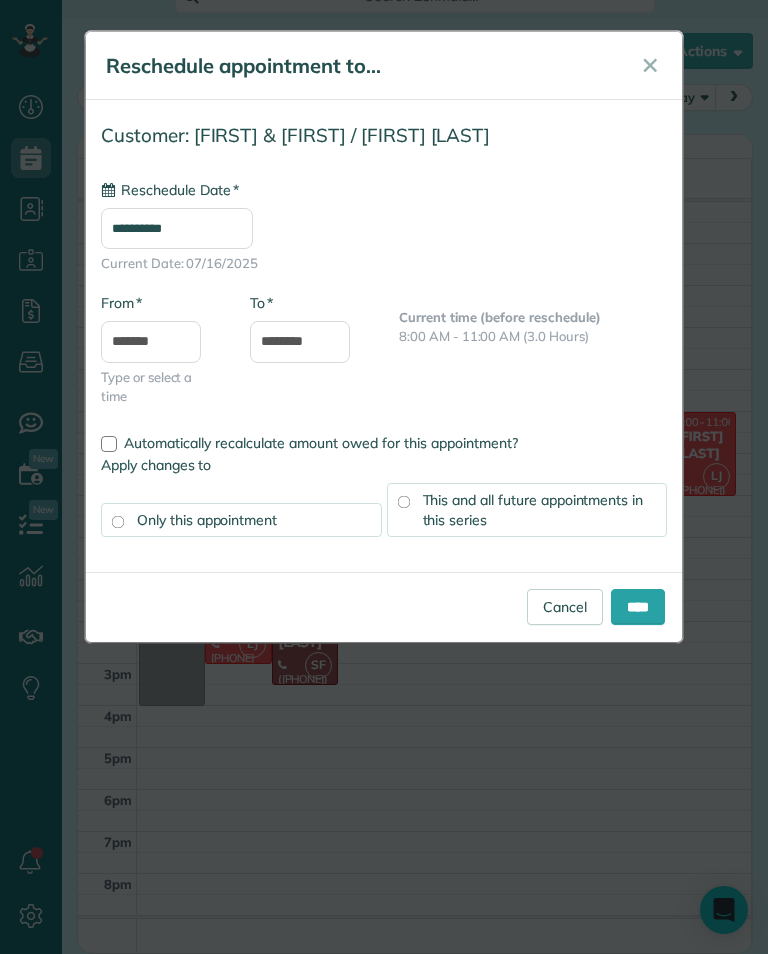 click on "This and all future appointments in this series" at bounding box center [533, 510] 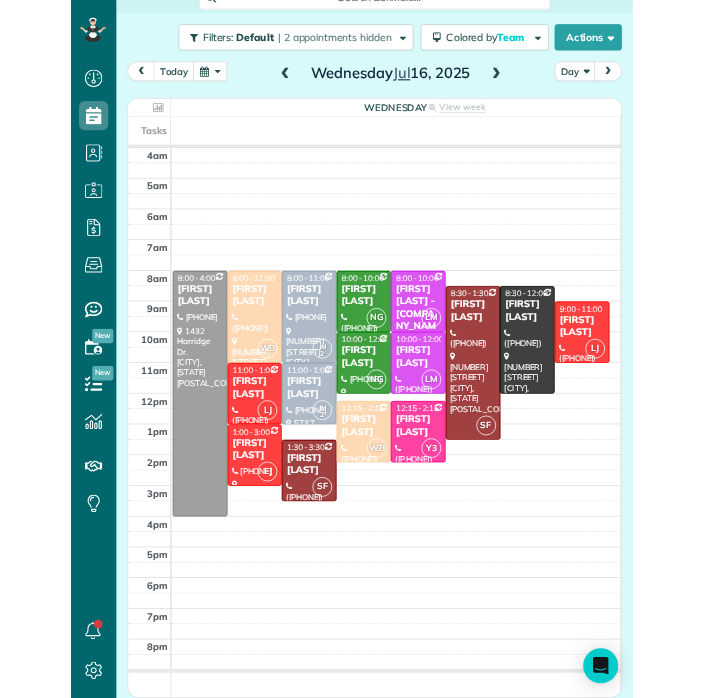 scroll, scrollTop: 985, scrollLeft: 62, axis: both 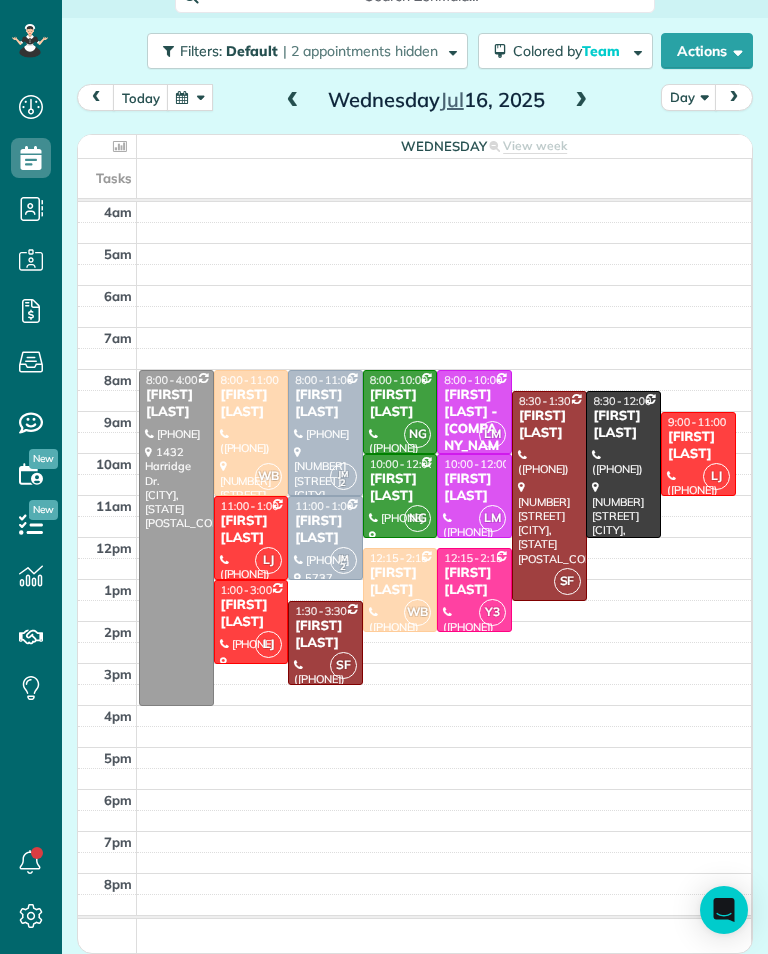 click at bounding box center [293, 101] 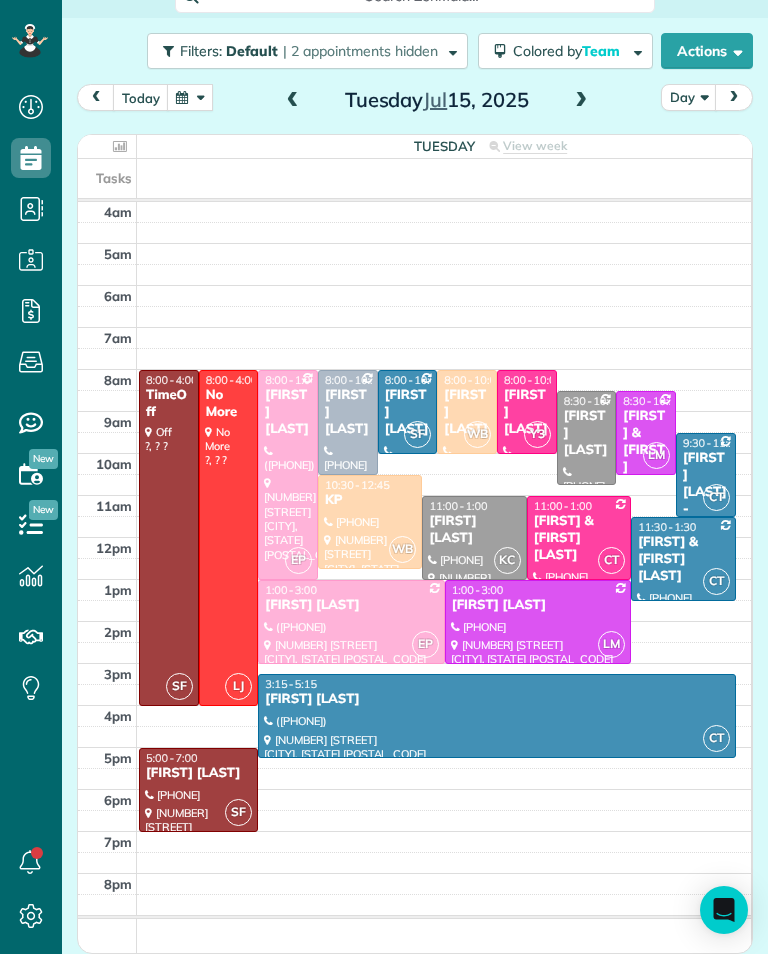 click at bounding box center (538, 622) 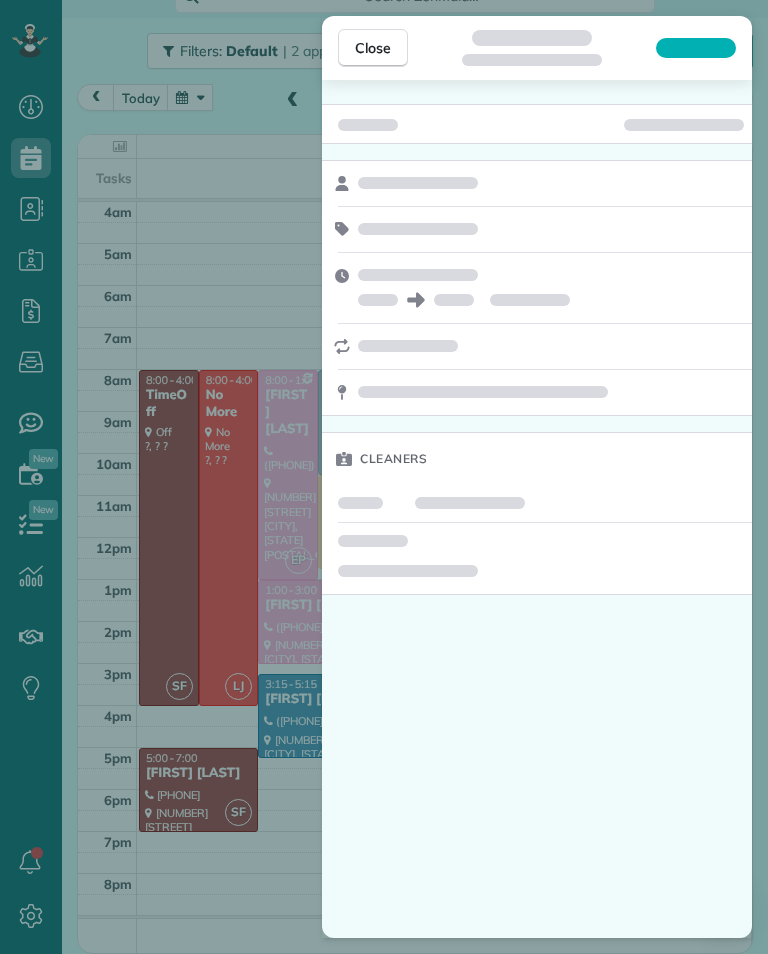 click on "Close   Cleaners" at bounding box center [384, 477] 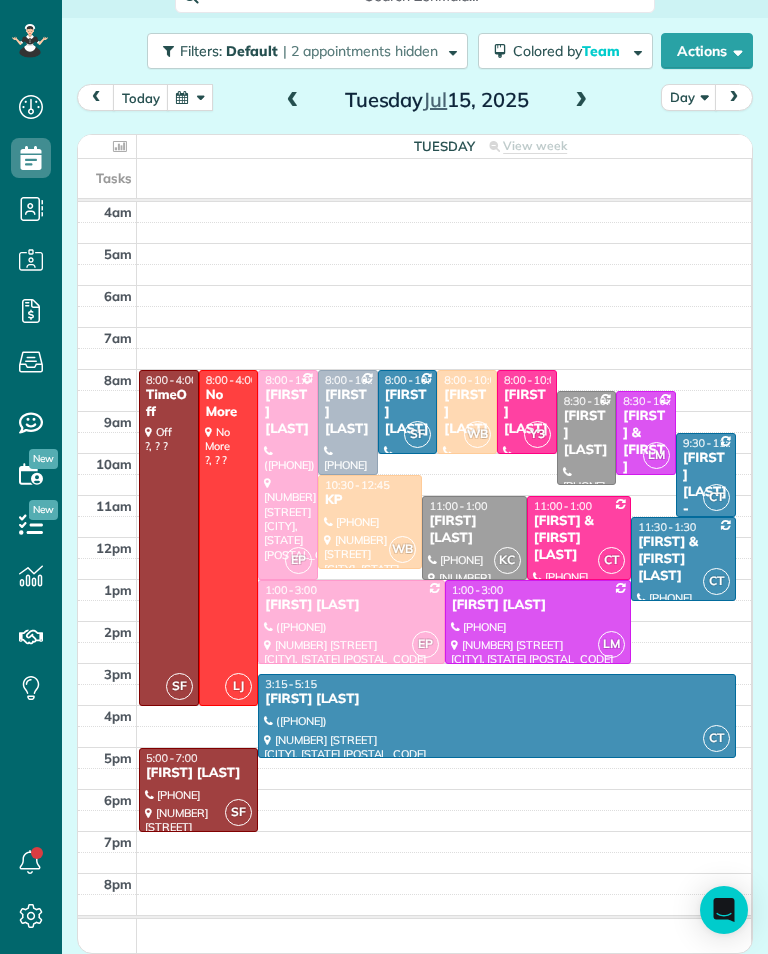 click at bounding box center [293, 101] 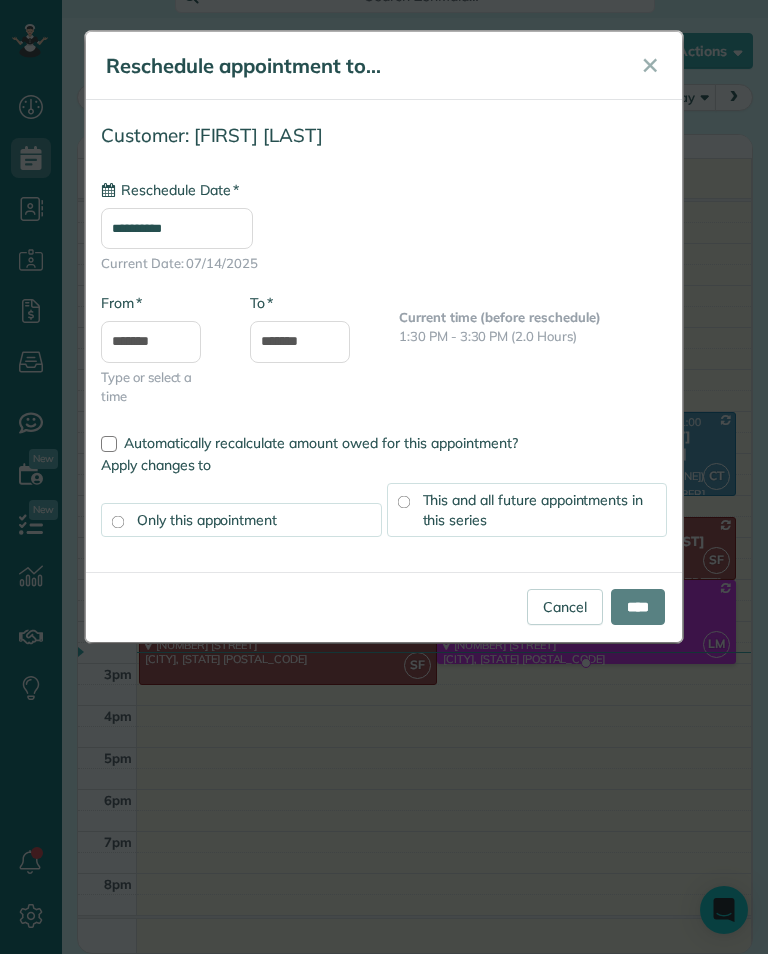 click on "**********" at bounding box center [177, 228] 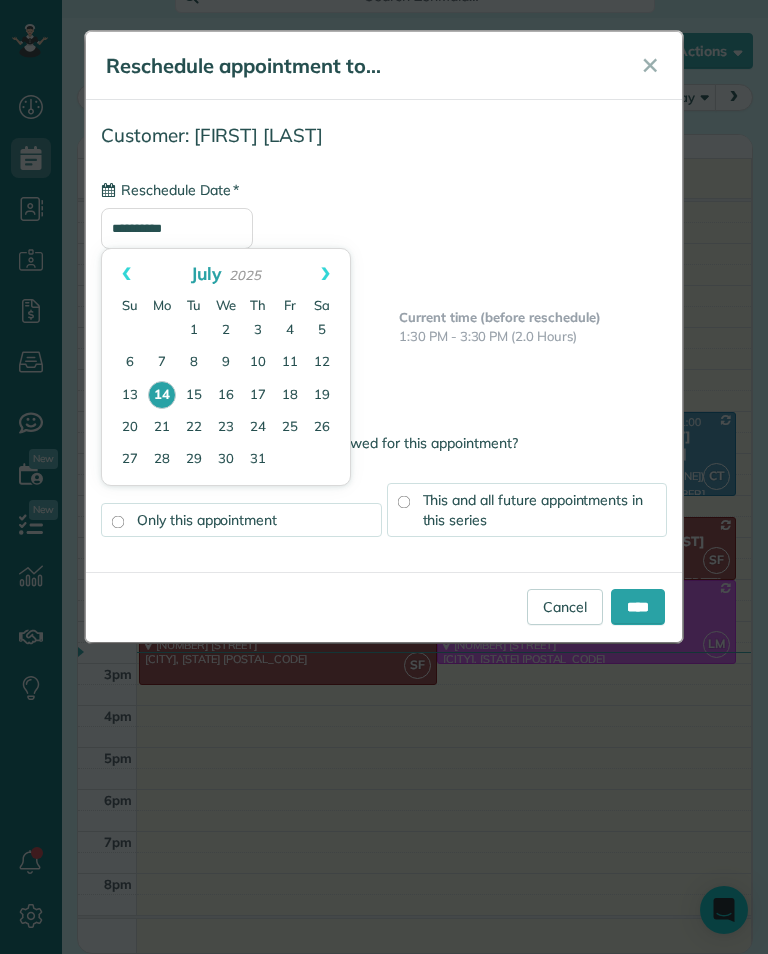click on "16" at bounding box center [226, 396] 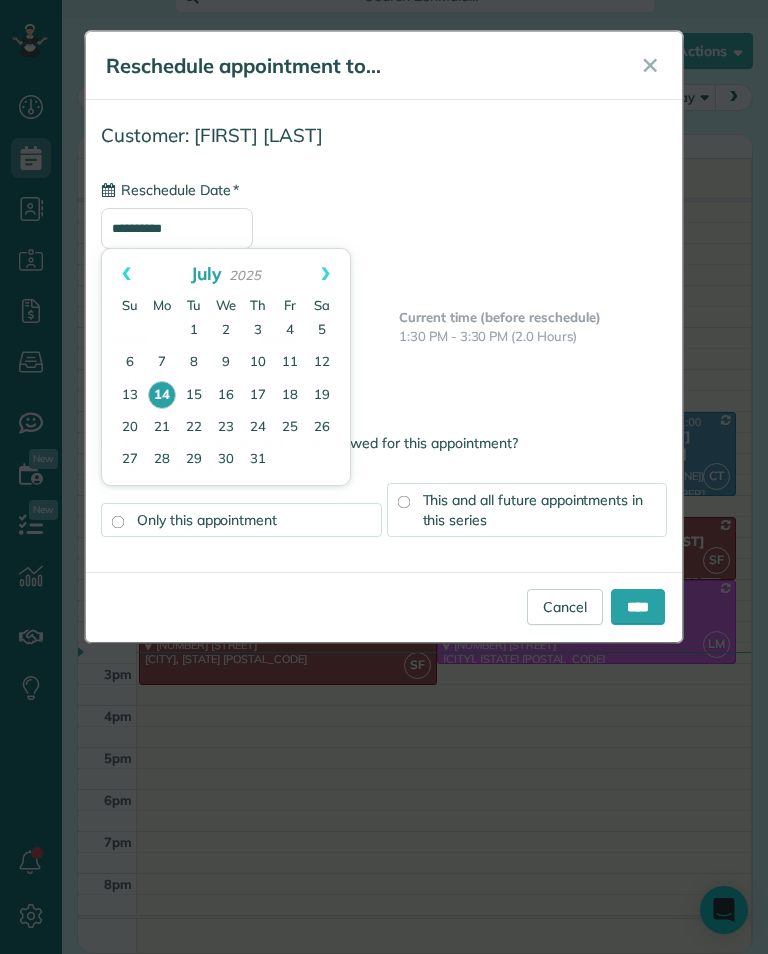 type on "**********" 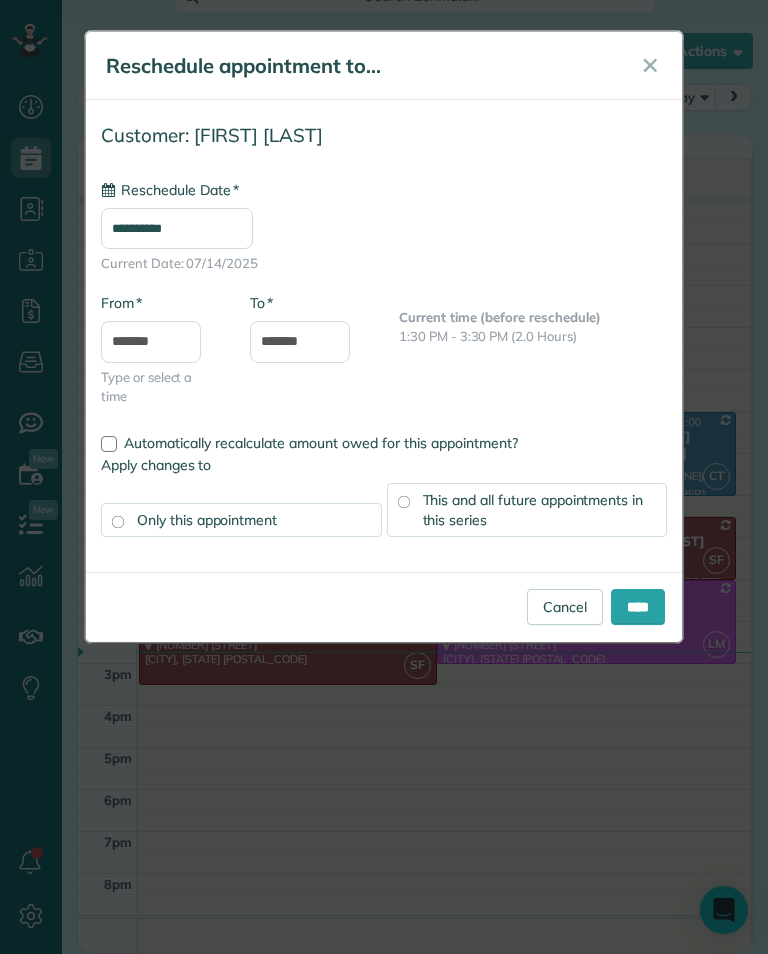 click on "****" at bounding box center [638, 607] 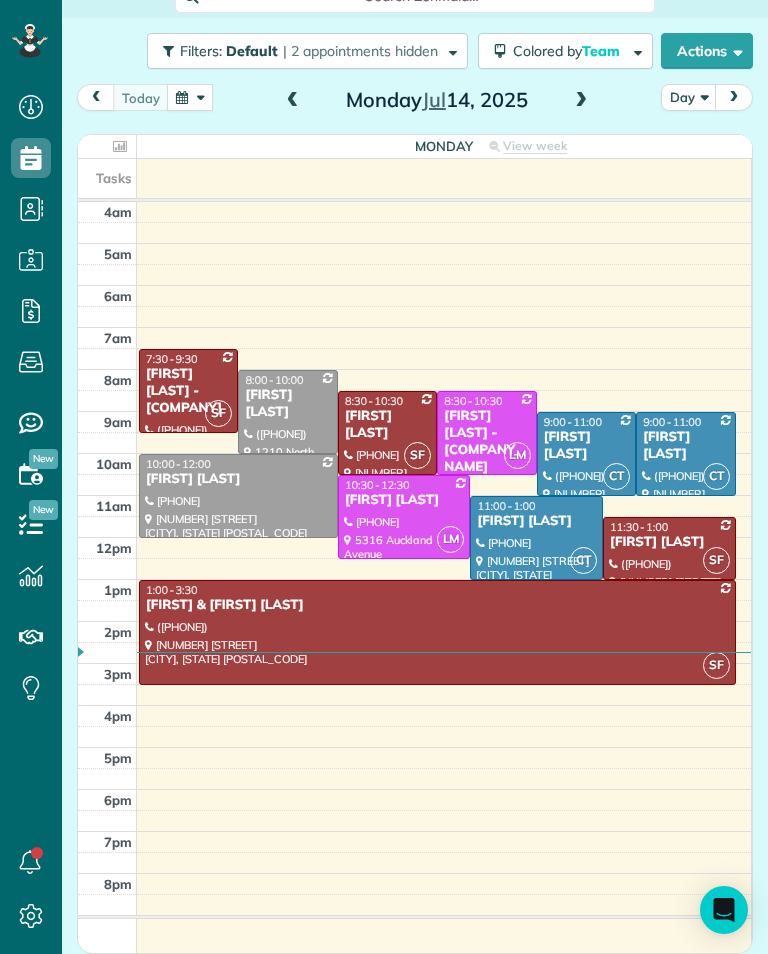 click at bounding box center (581, 101) 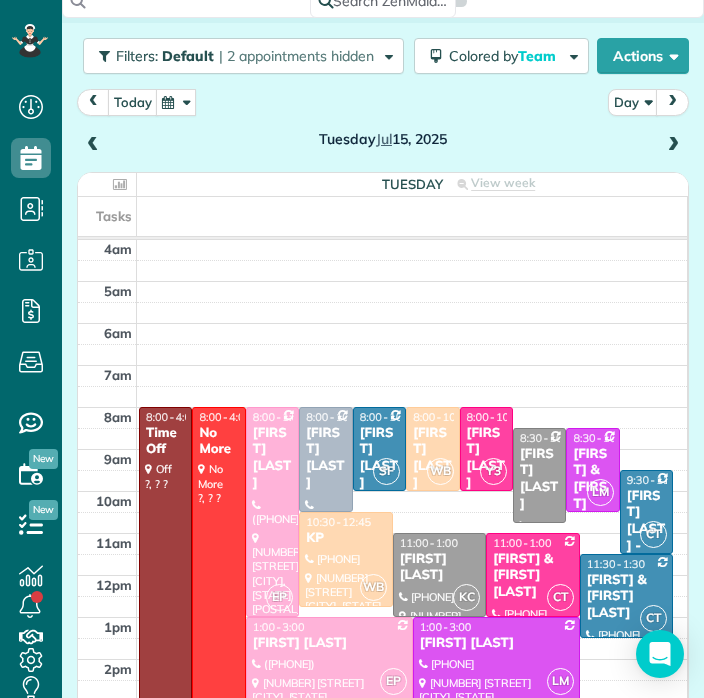 scroll, scrollTop: 729, scrollLeft: 62, axis: both 